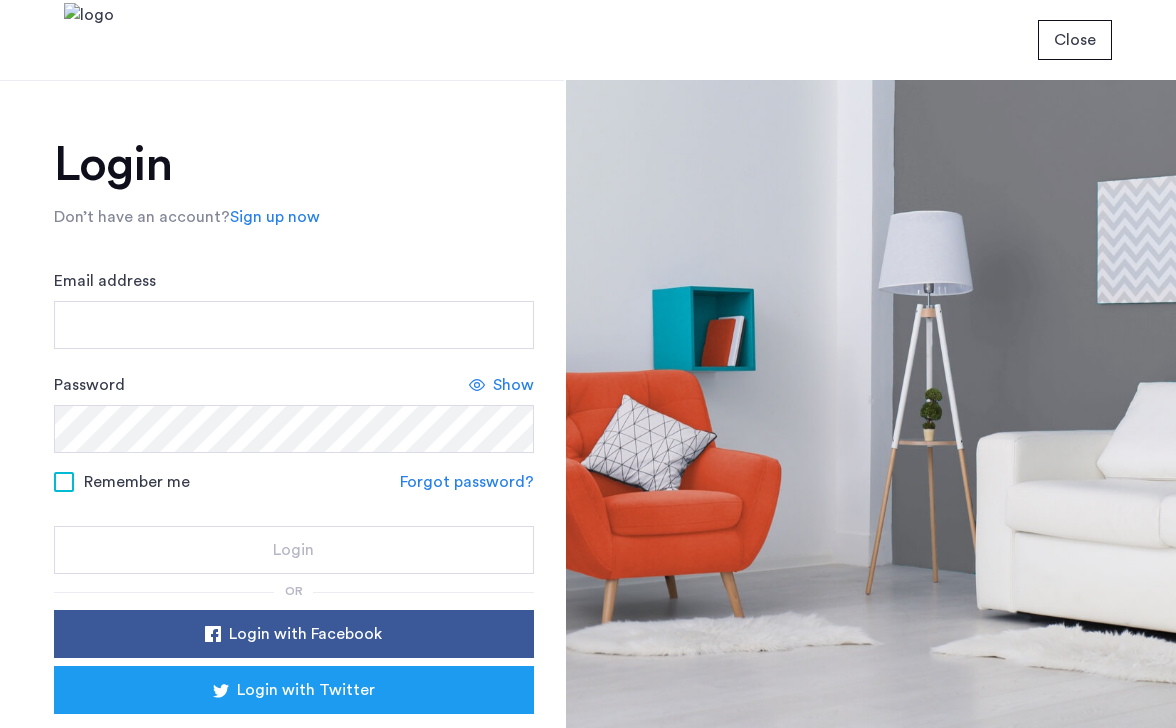 scroll, scrollTop: 0, scrollLeft: 0, axis: both 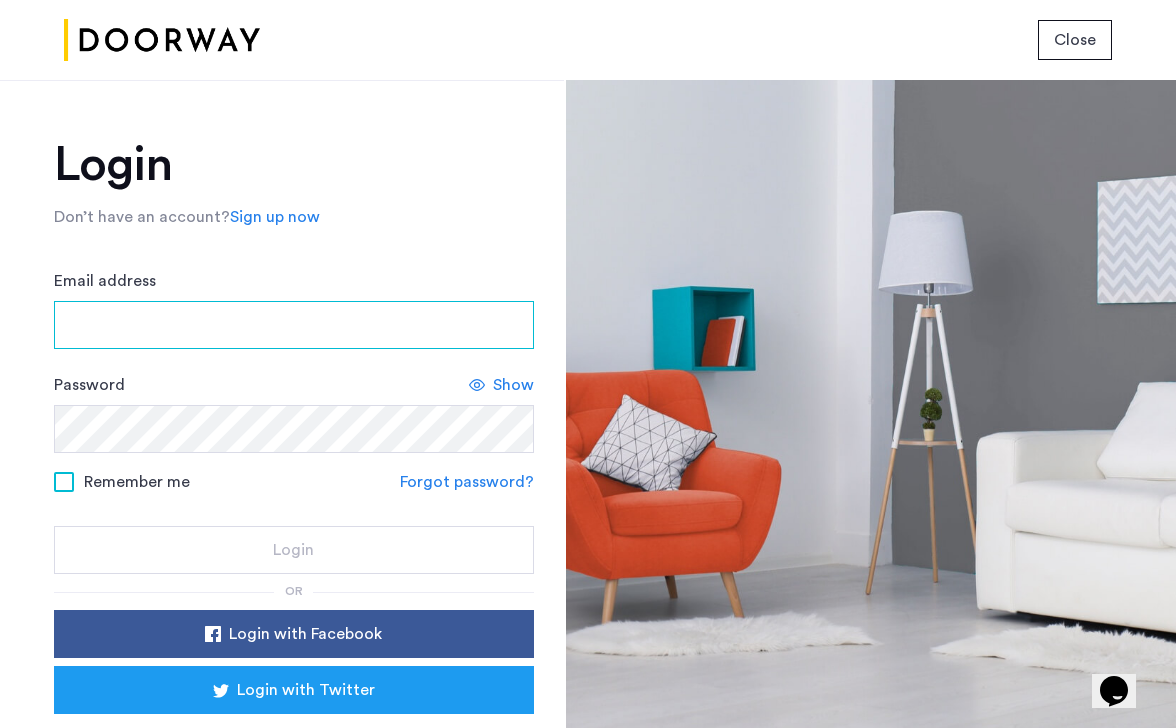 click on "Email address" at bounding box center (294, 325) 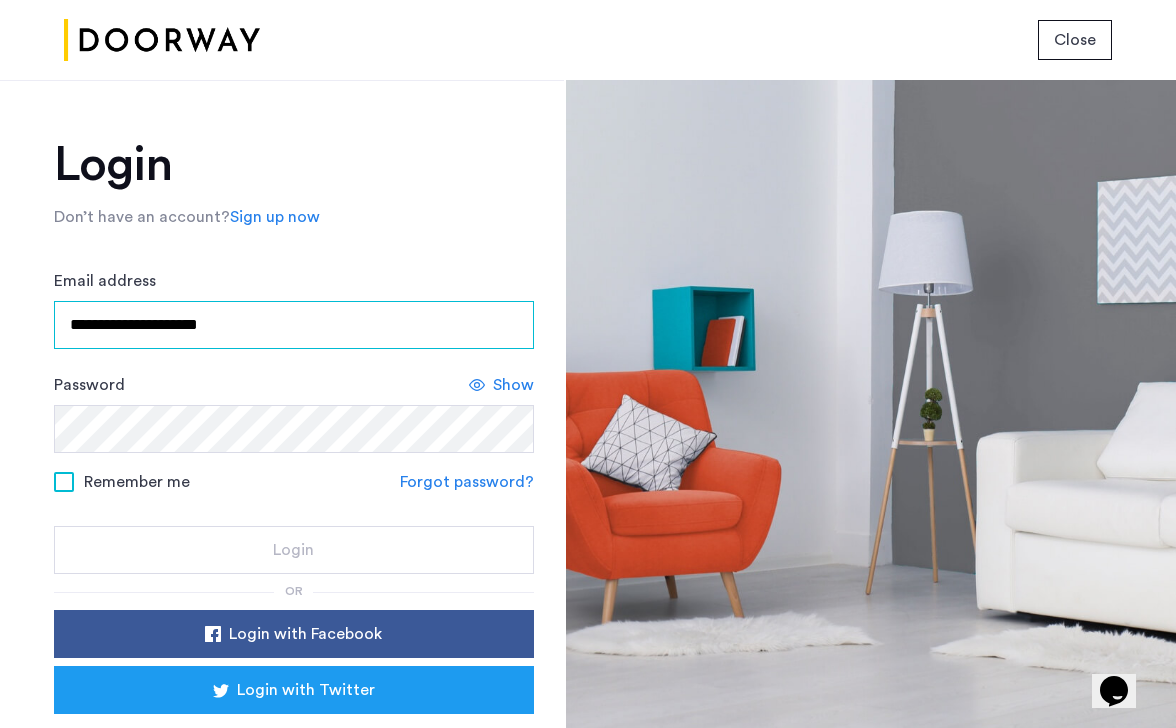 type on "**********" 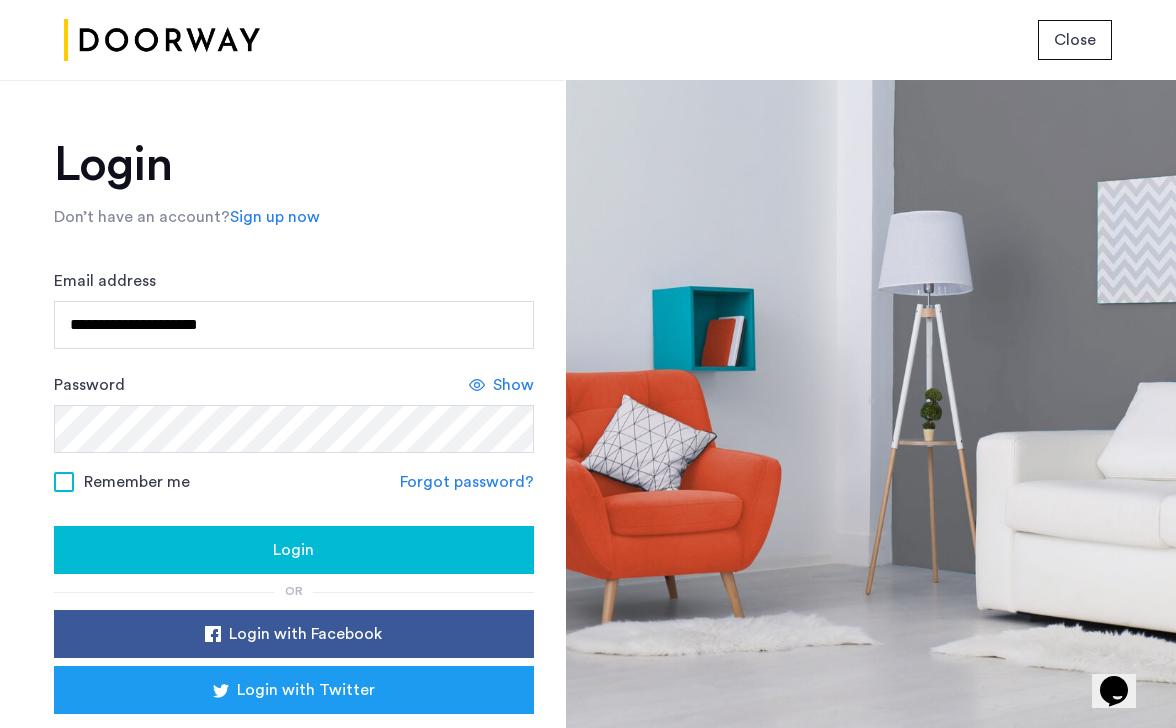 click on "Login" 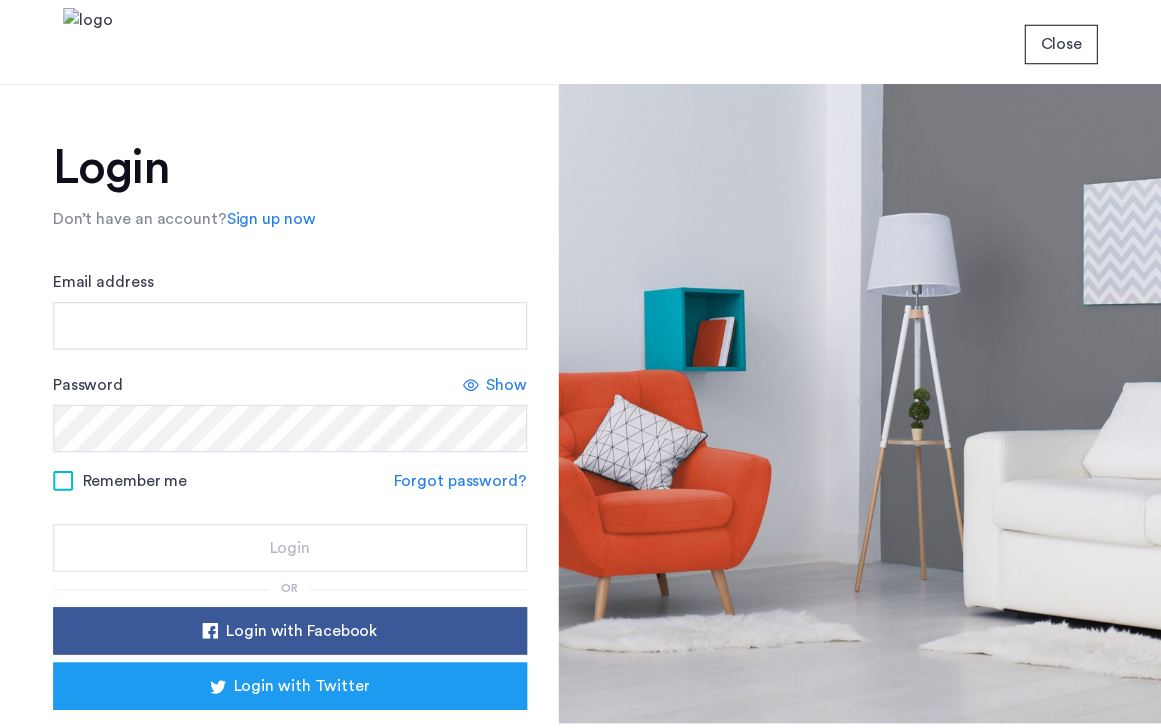 scroll, scrollTop: 0, scrollLeft: 0, axis: both 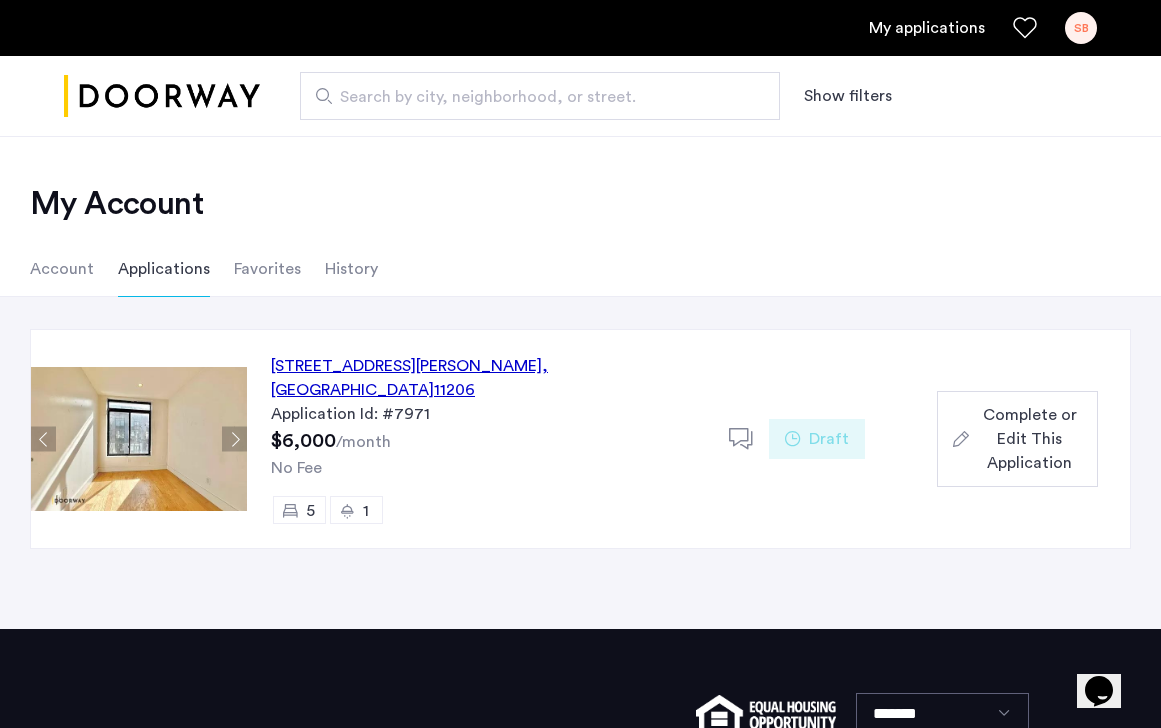click on "Complete or Edit This Application" 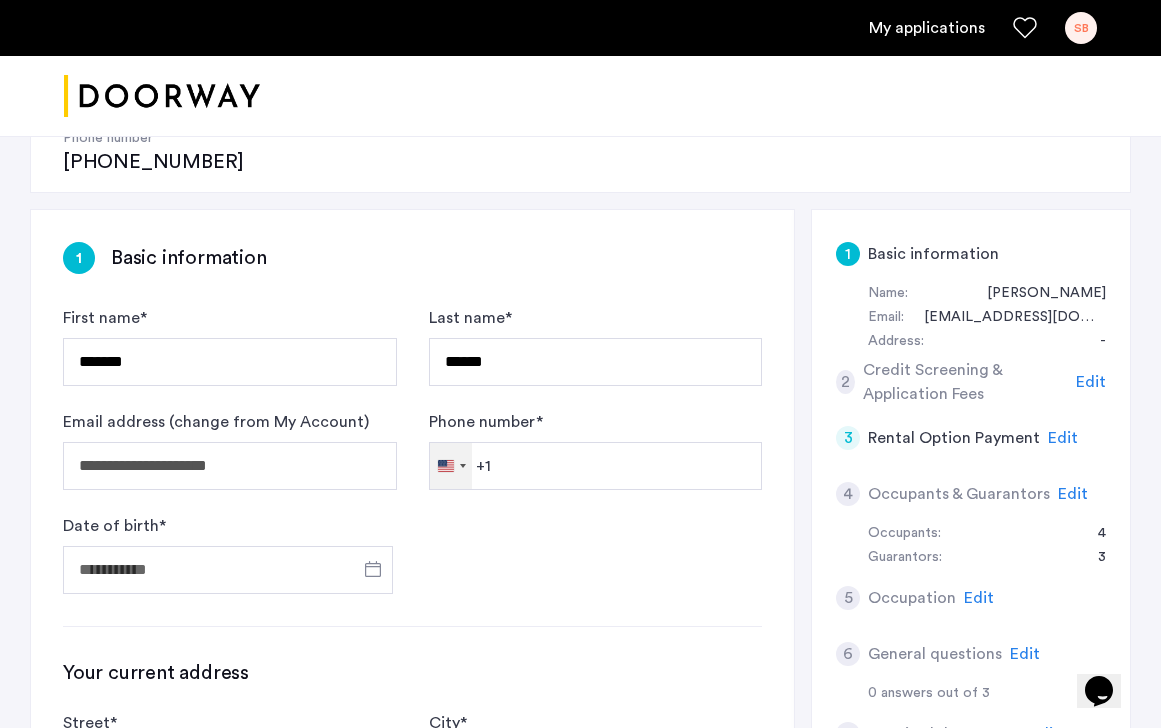 scroll, scrollTop: 300, scrollLeft: 0, axis: vertical 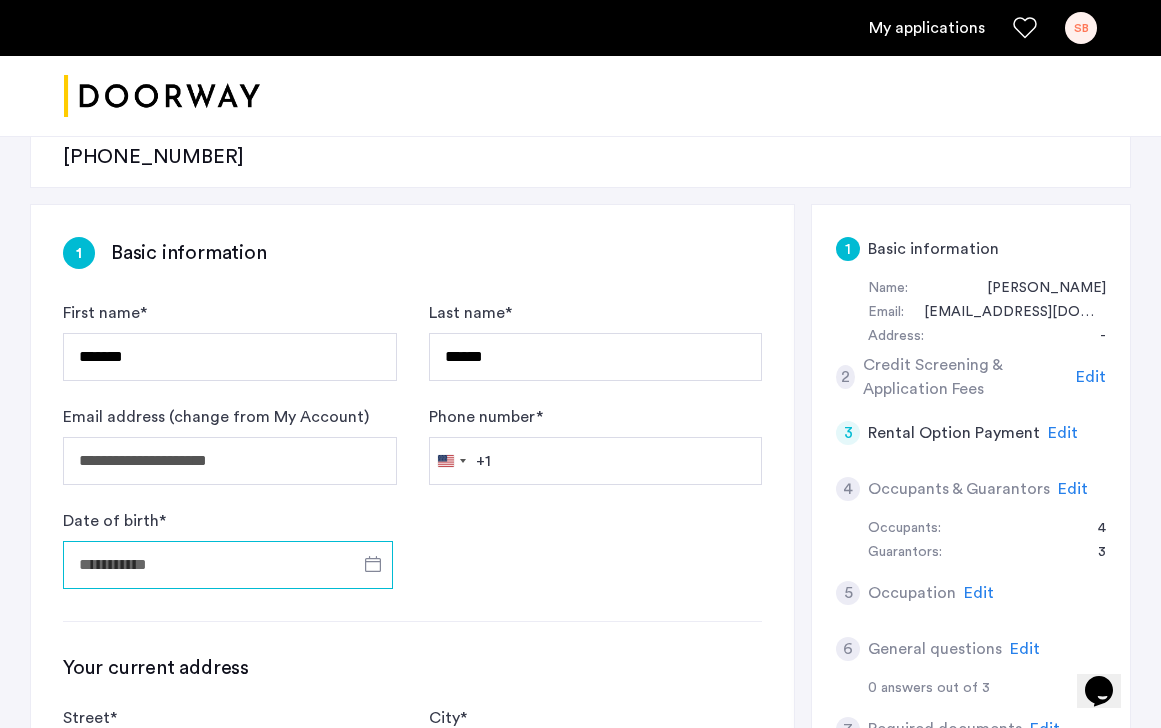 click on "Date of birth  *" at bounding box center (228, 565) 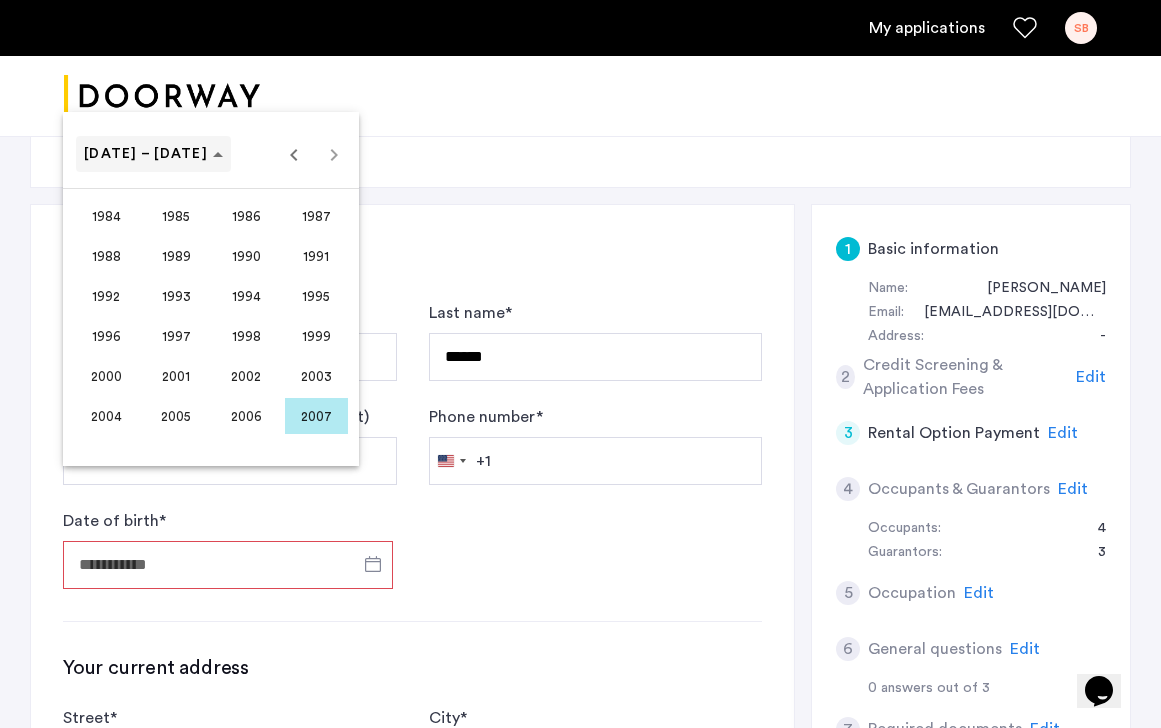 click on "[DATE] – [DATE]" at bounding box center [146, 154] 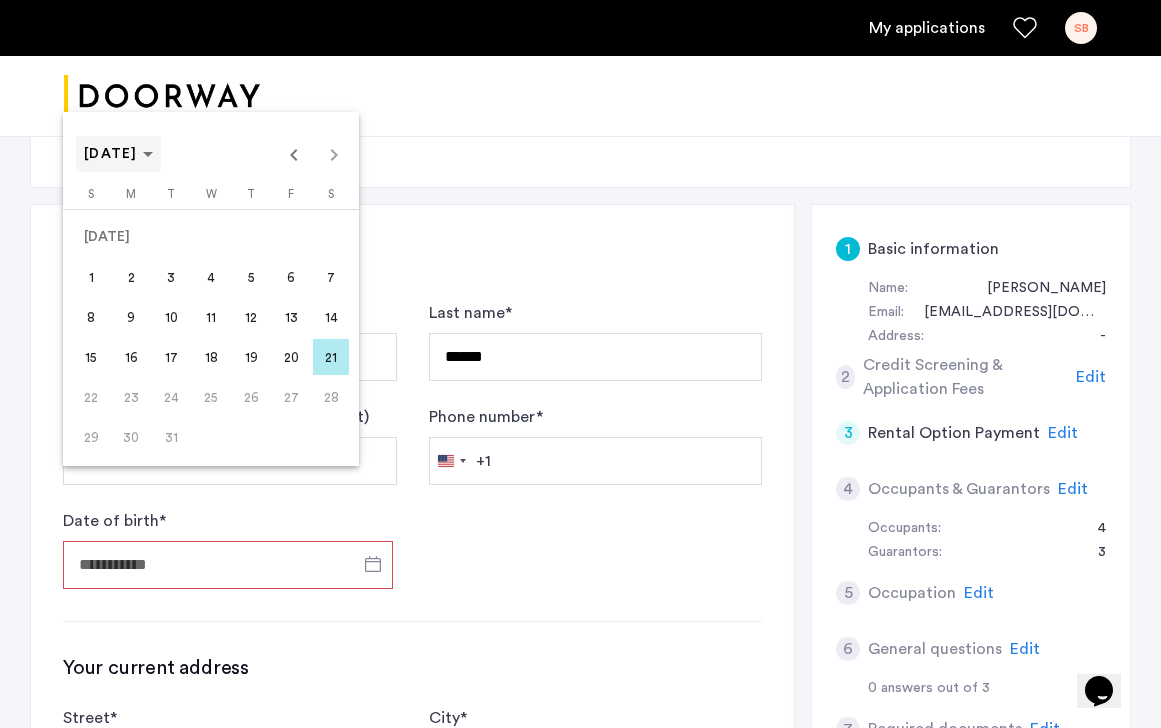 click at bounding box center (118, 154) 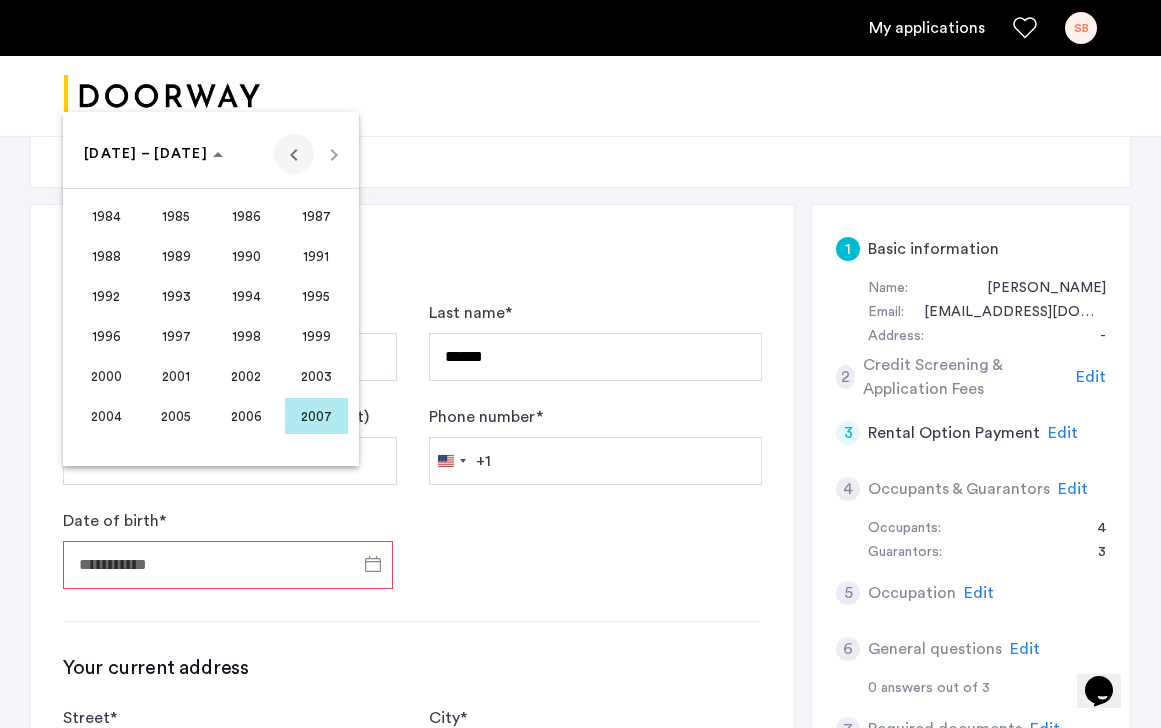 click at bounding box center (294, 154) 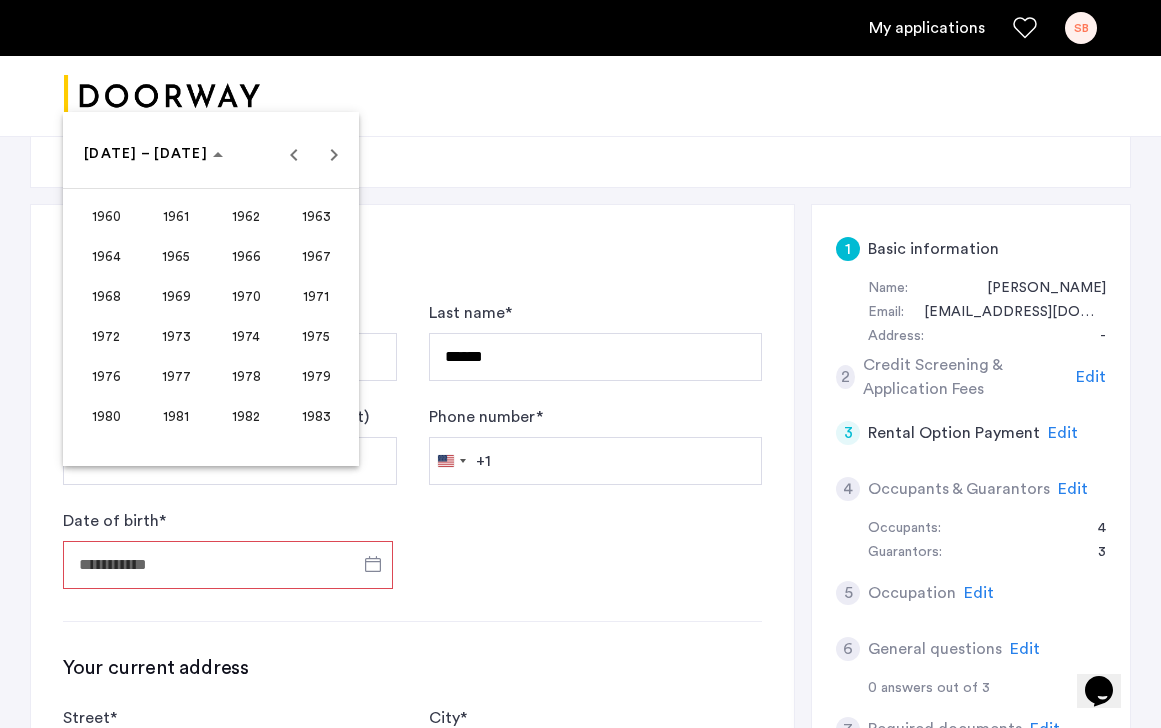 click on "1967" at bounding box center (316, 256) 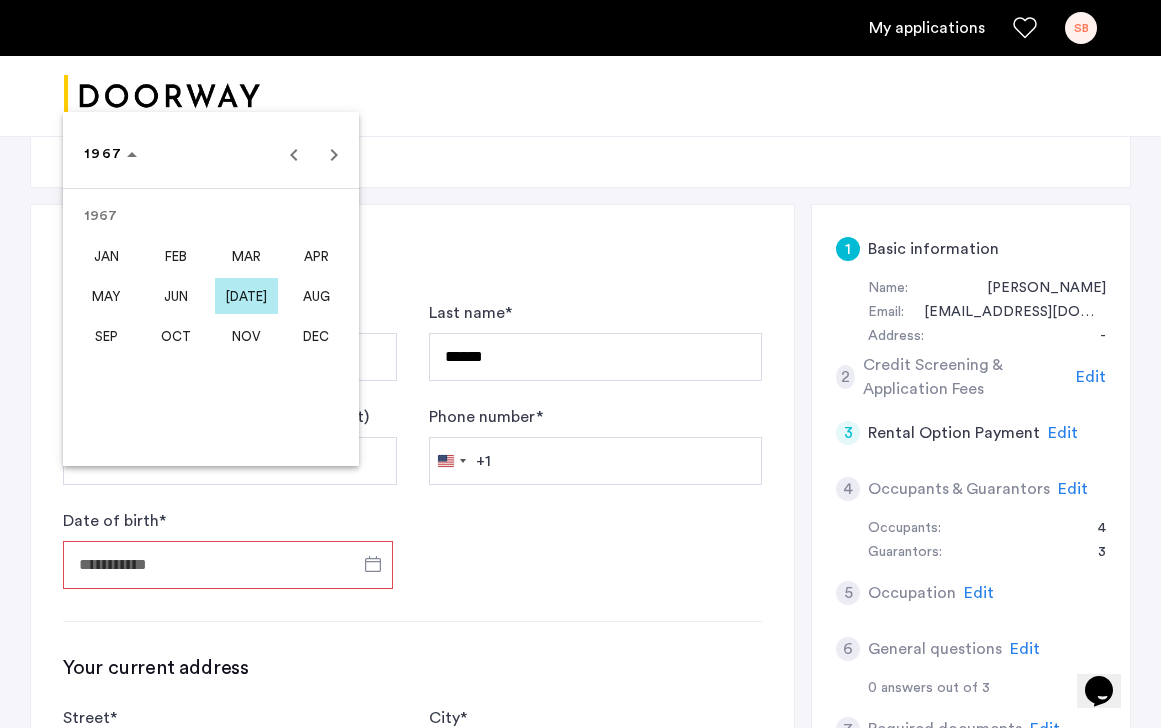 click on "MAY" at bounding box center [106, 296] 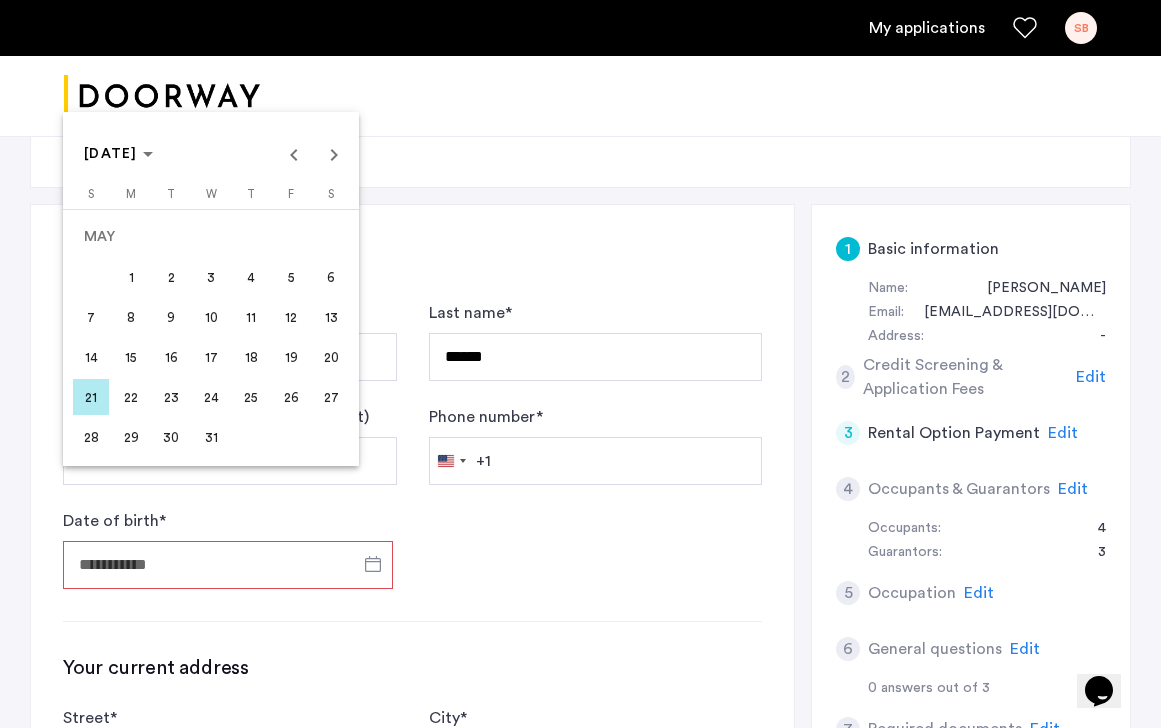 click on "28" at bounding box center (91, 437) 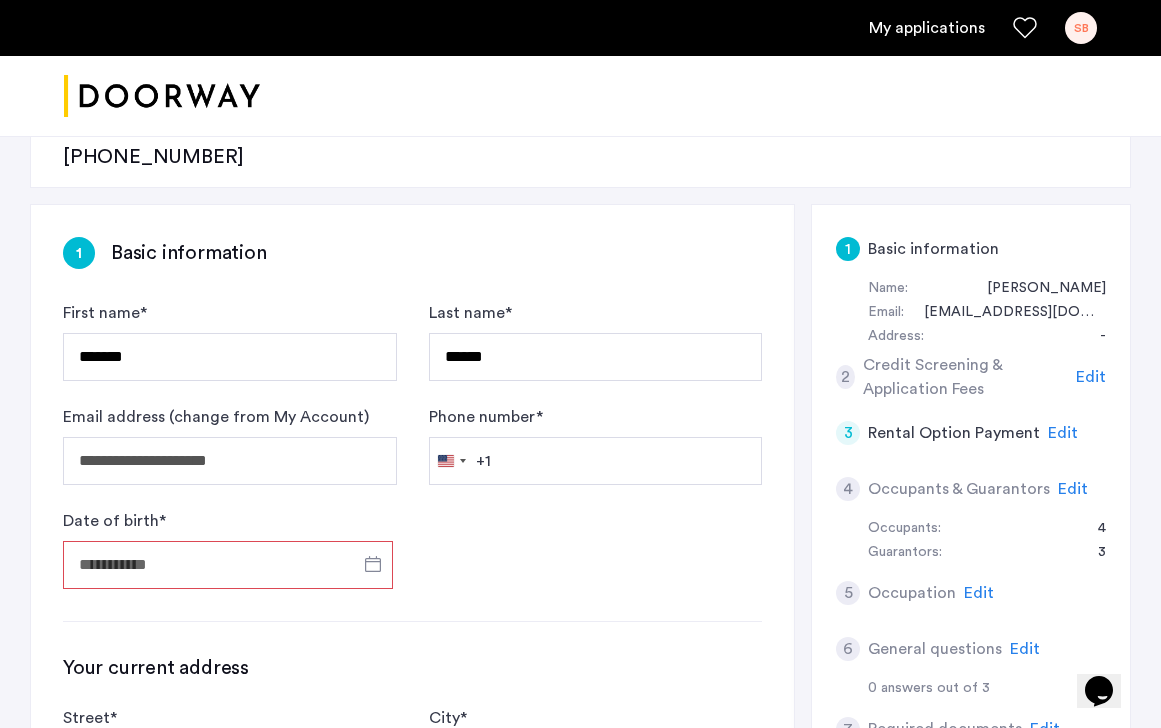 type on "**********" 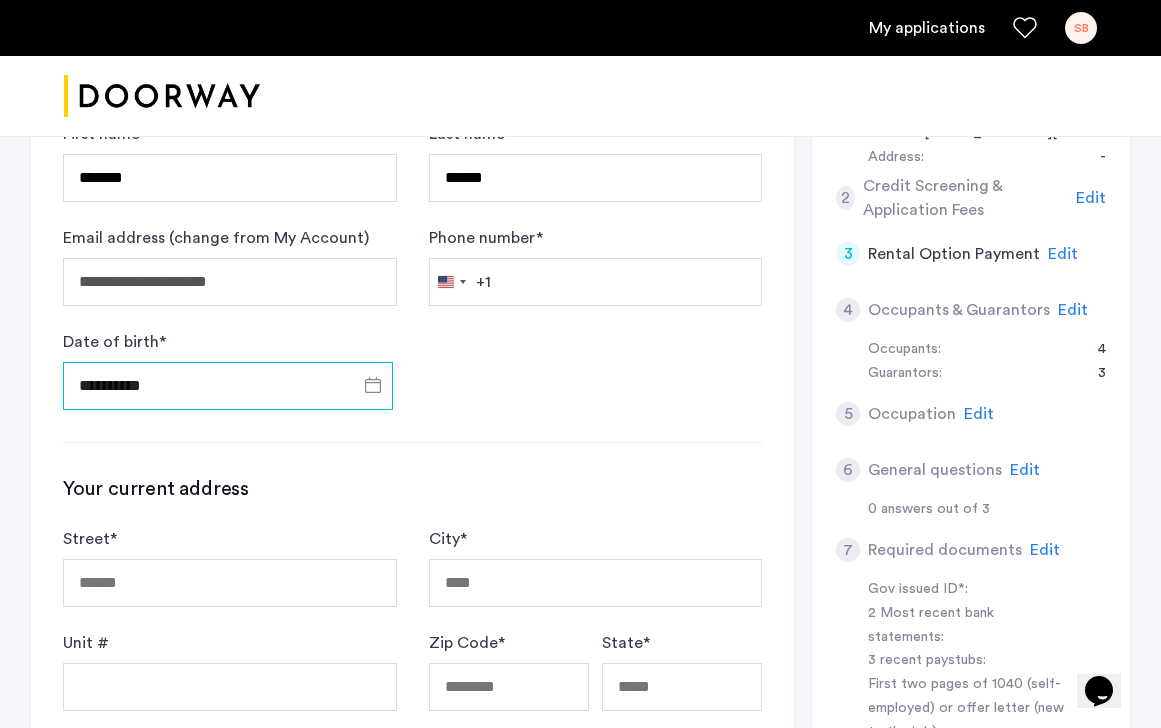 scroll, scrollTop: 176, scrollLeft: 0, axis: vertical 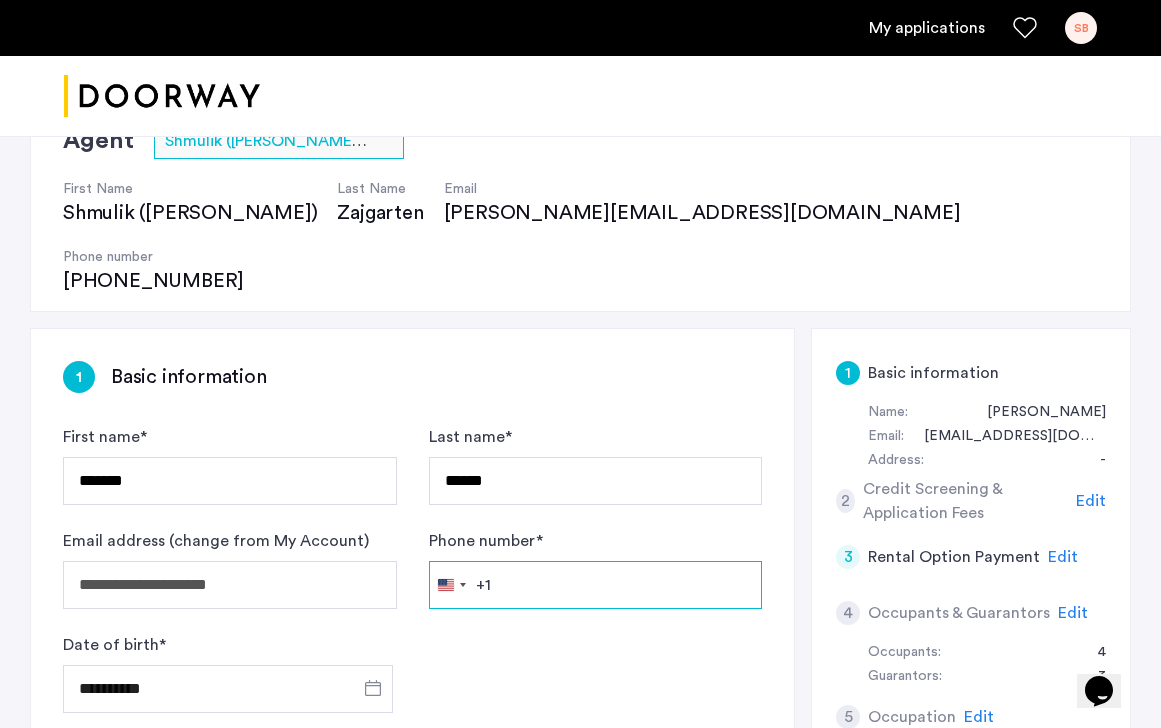 click on "Phone number  *" at bounding box center (596, 585) 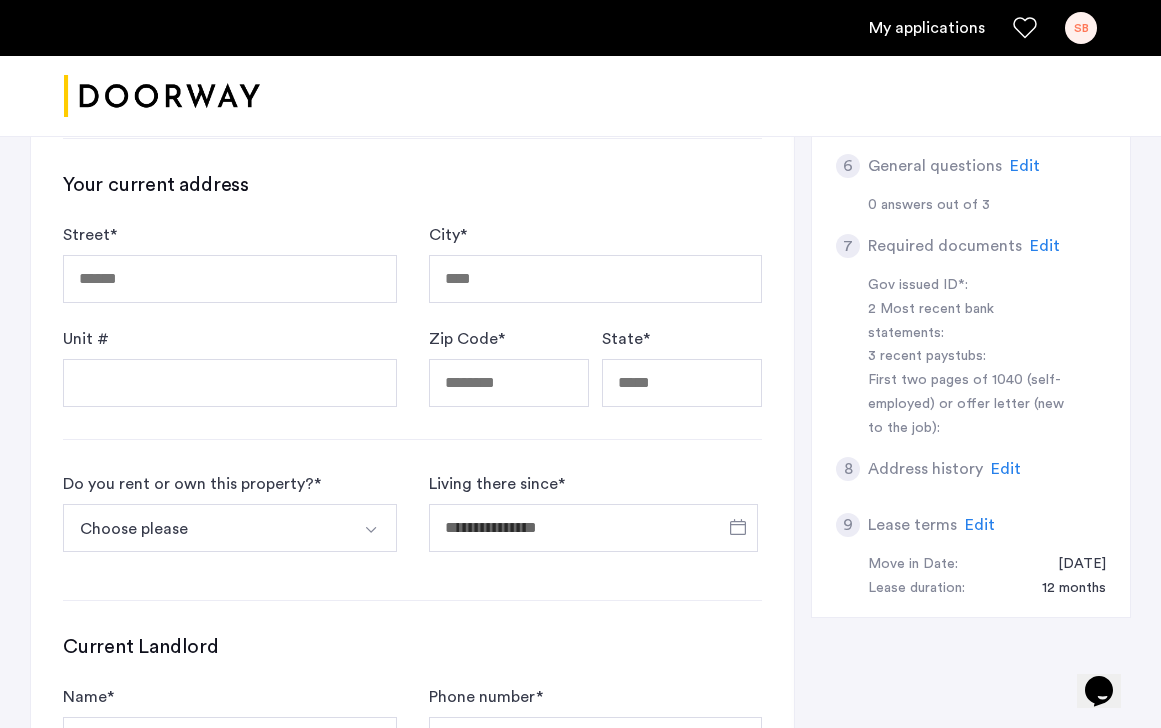 scroll, scrollTop: 791, scrollLeft: 0, axis: vertical 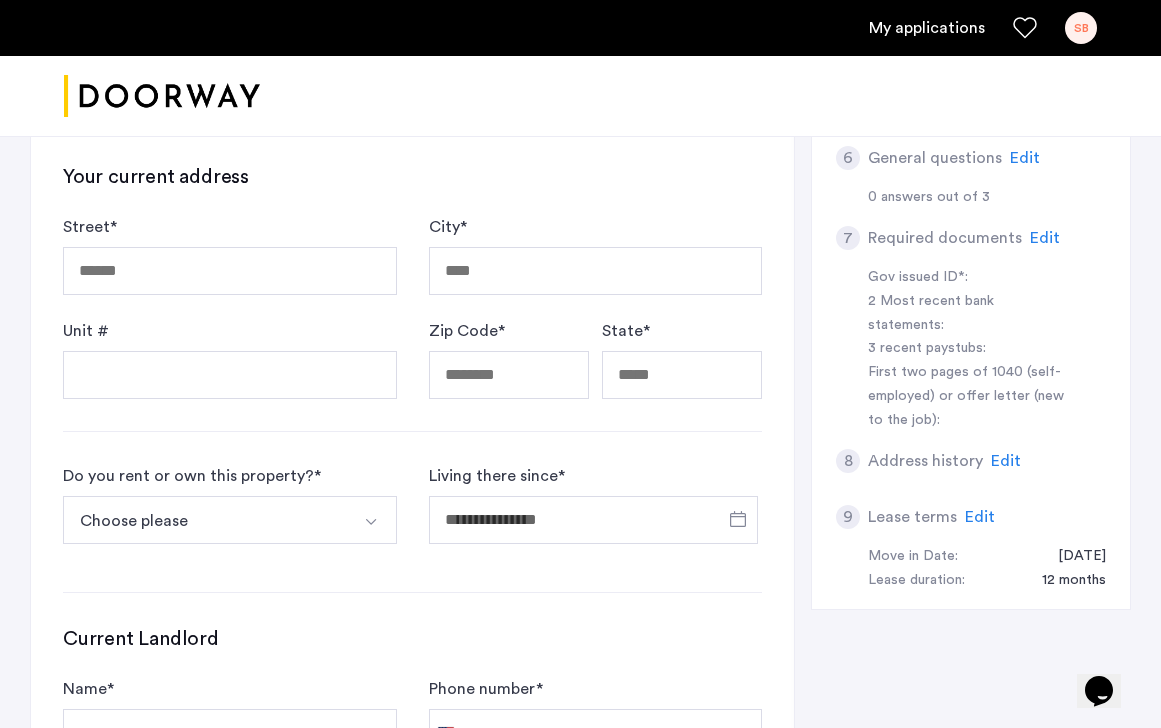 type on "**********" 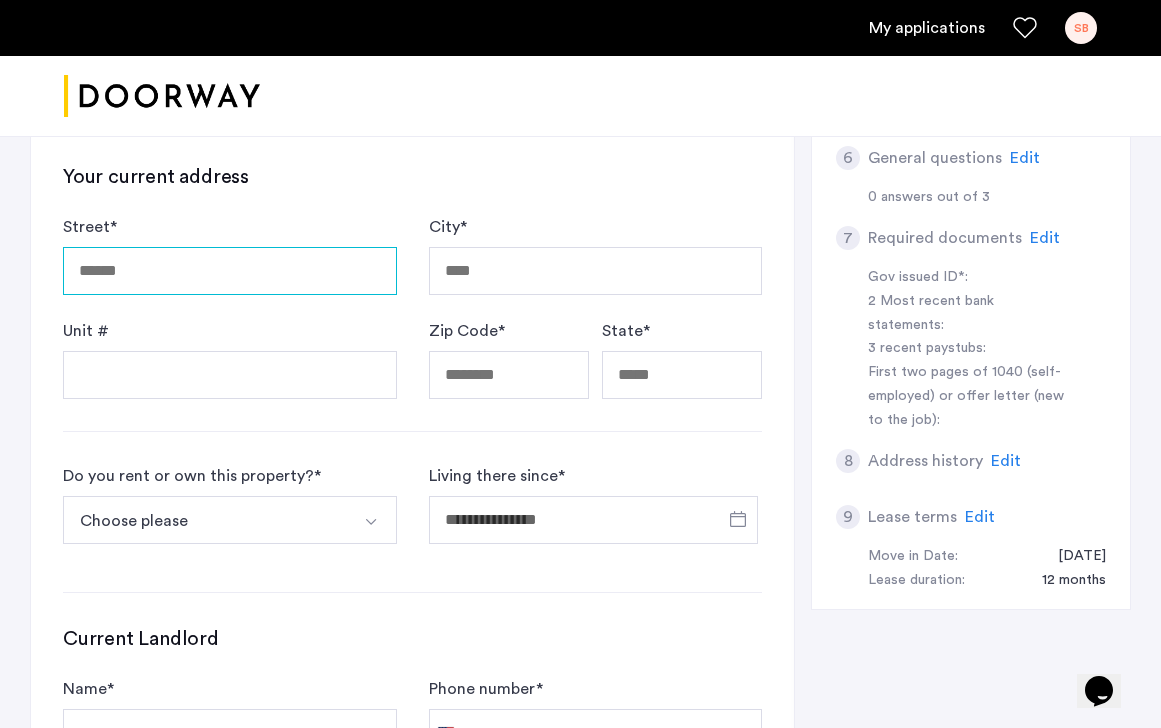 click on "Street  *" at bounding box center [230, 271] 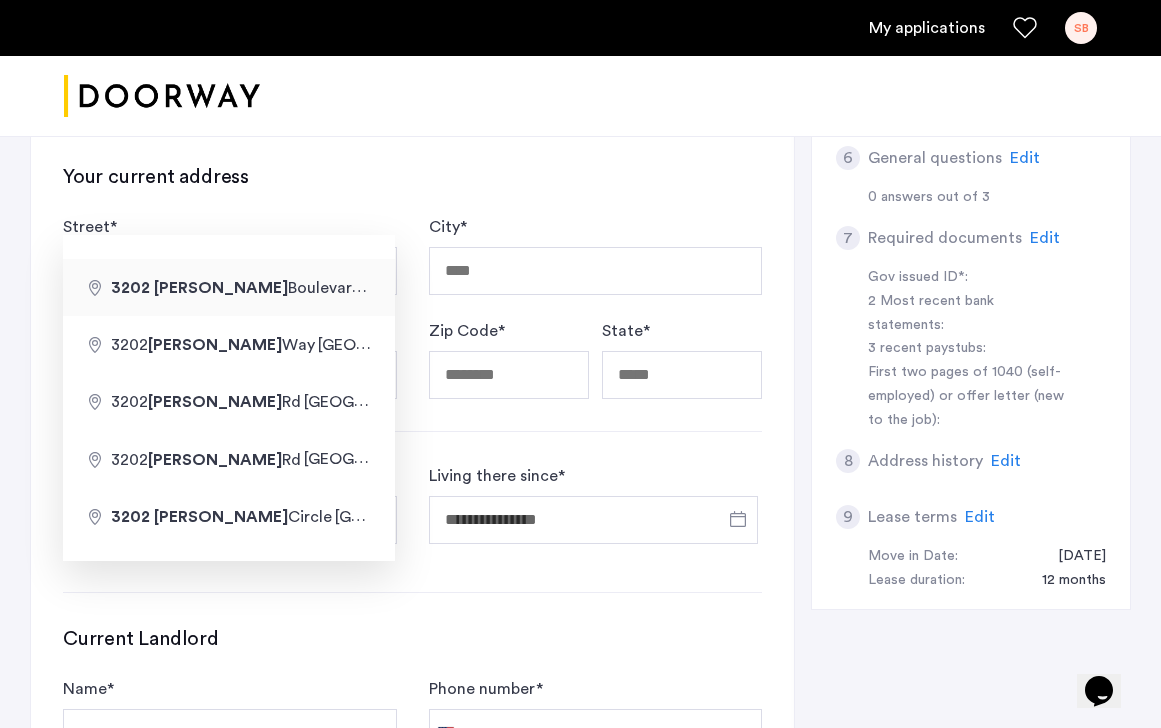type on "**********" 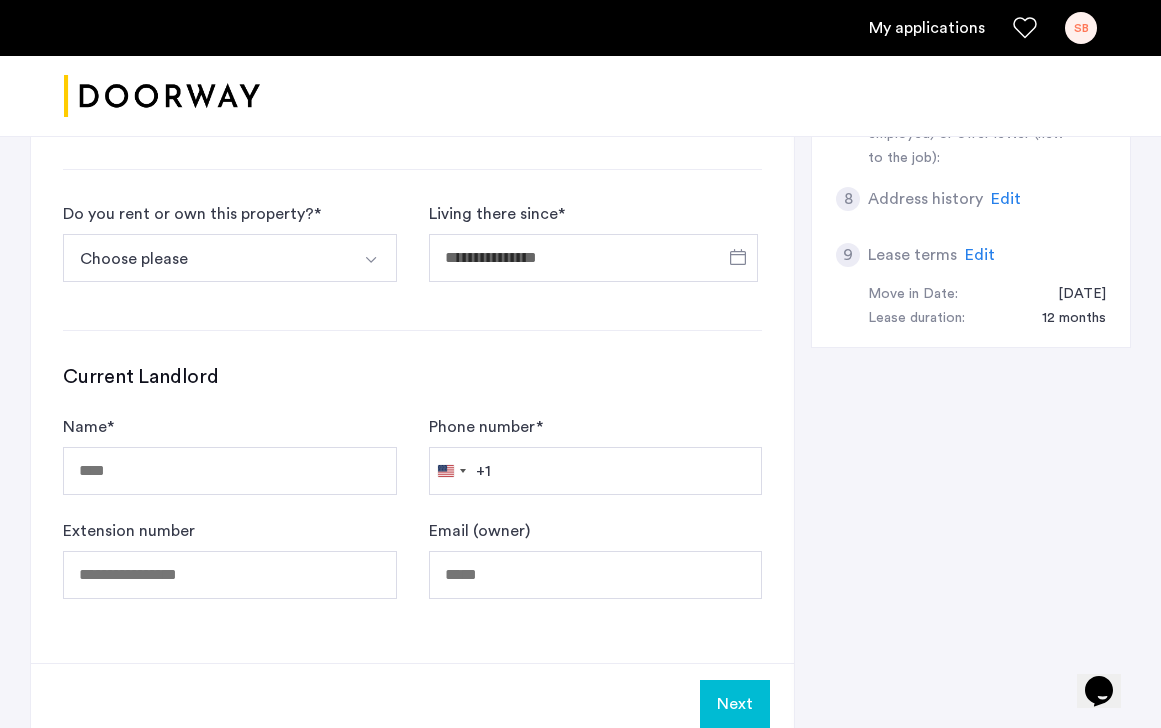 scroll, scrollTop: 1059, scrollLeft: 0, axis: vertical 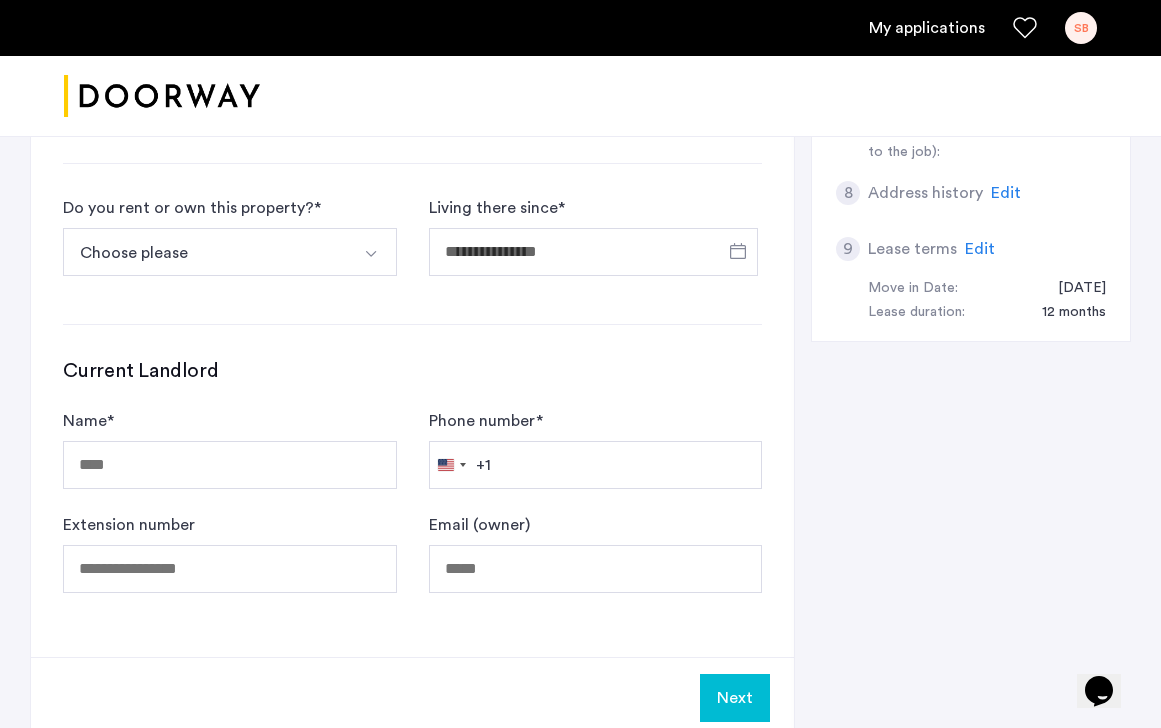 click on "Choose please" at bounding box center (206, 252) 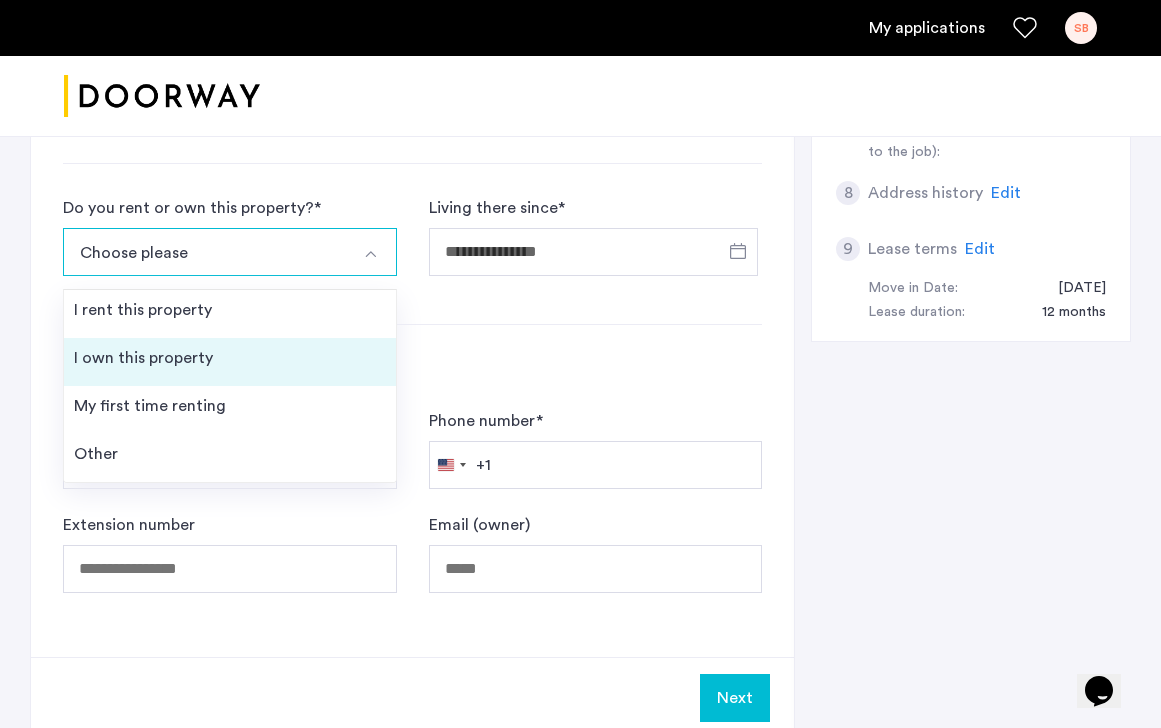 click on "I own this property" at bounding box center (230, 362) 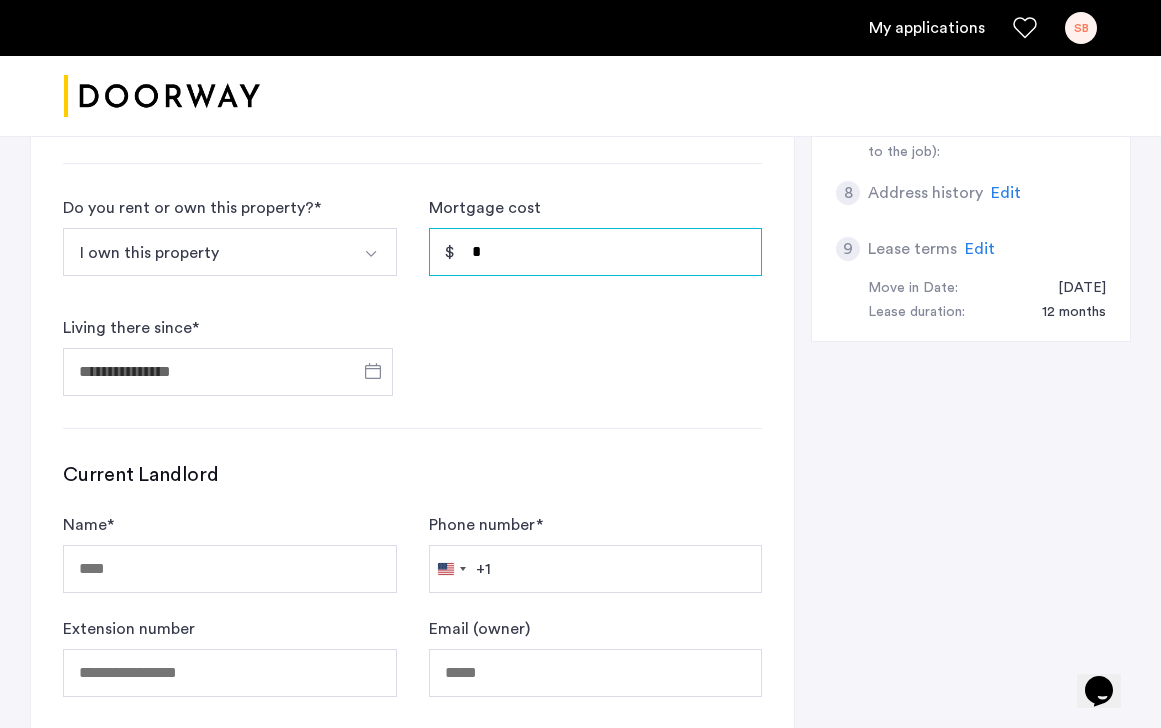 click on "*" at bounding box center (596, 252) 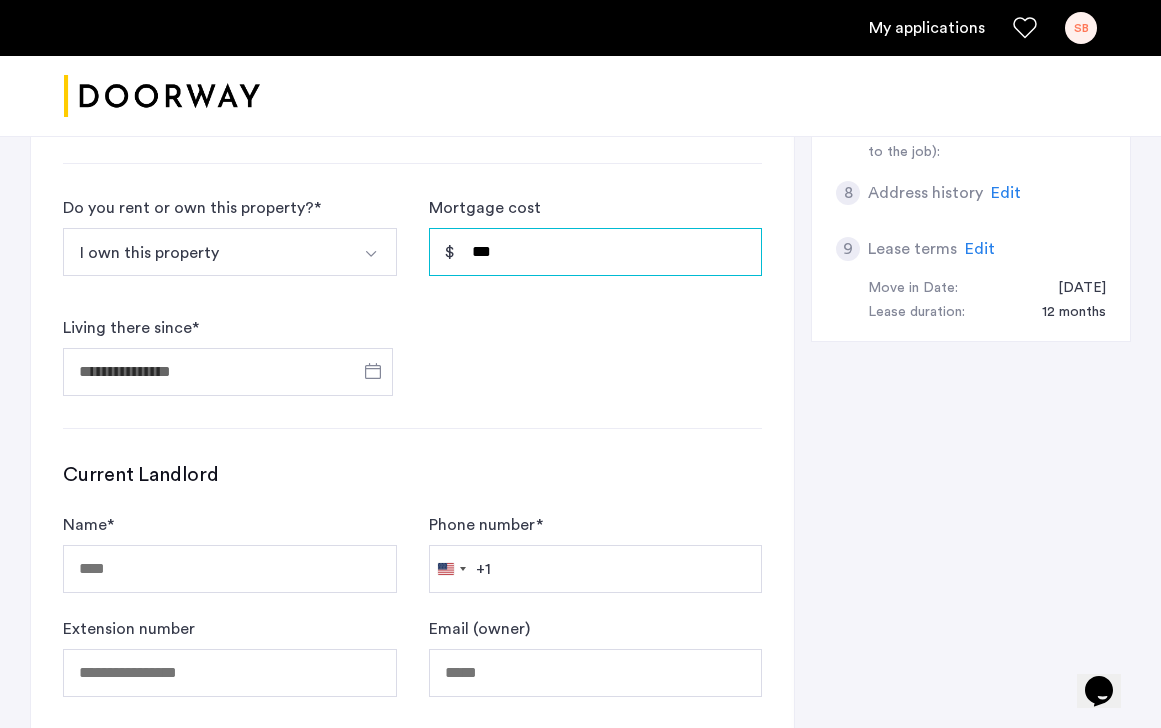 type on "***" 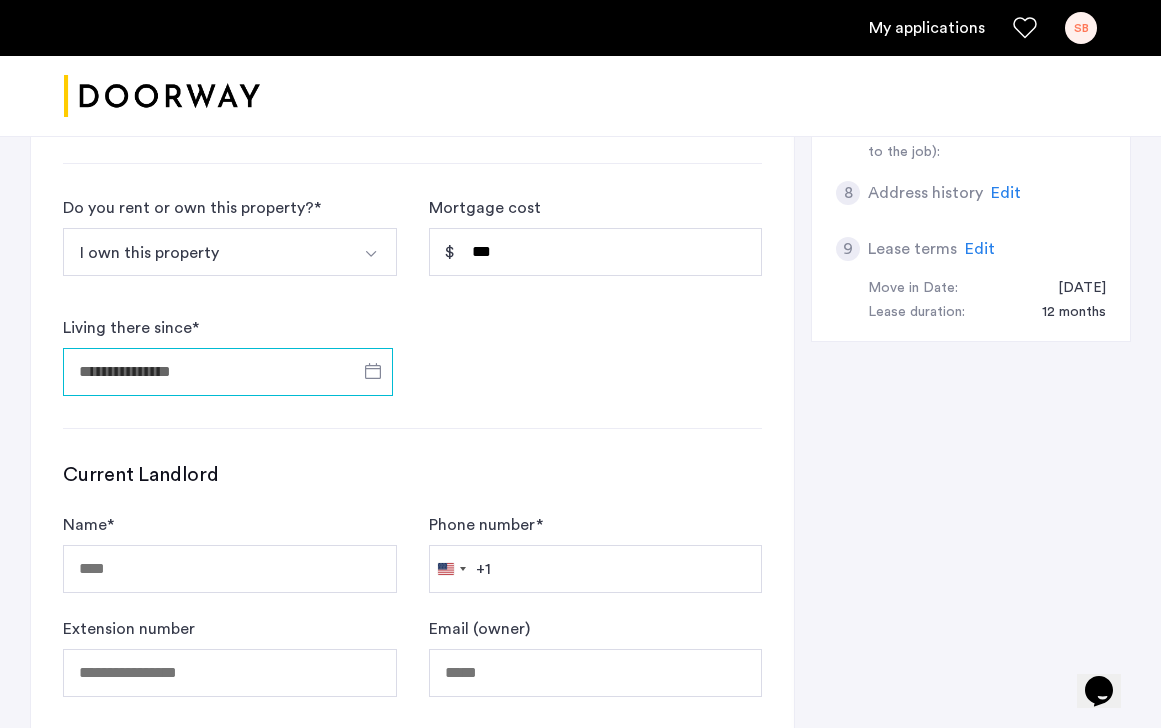 click on "Living there since  *" at bounding box center (228, 372) 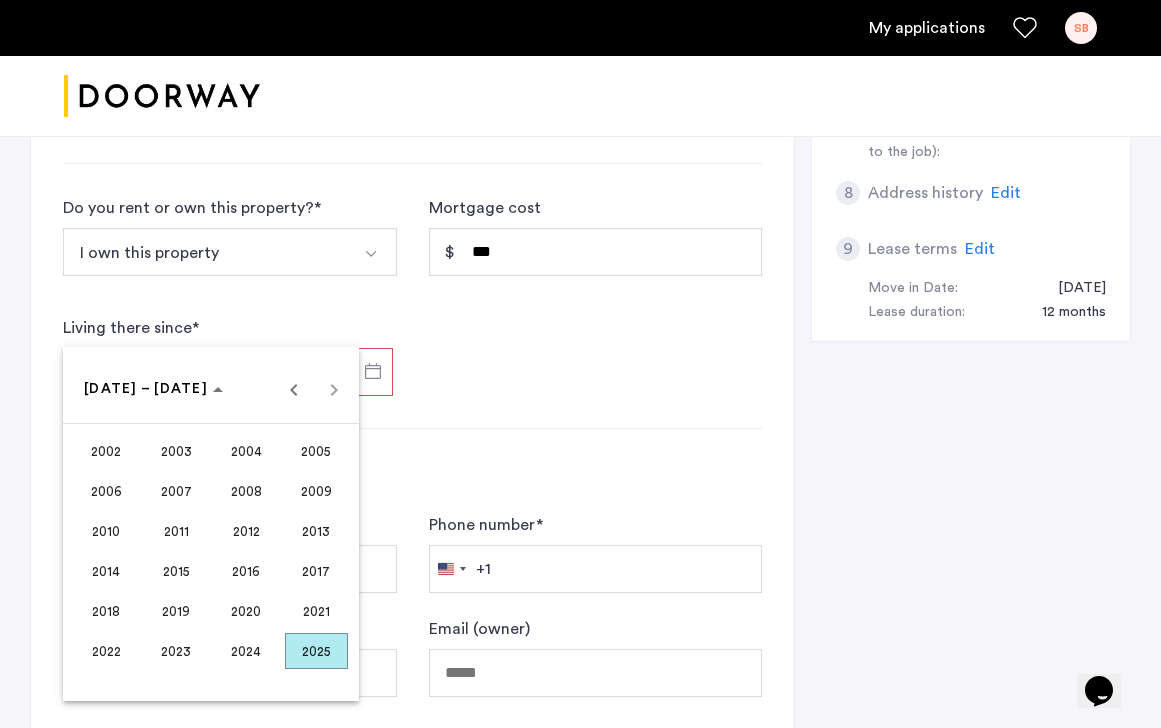 click on "2019" at bounding box center (176, 611) 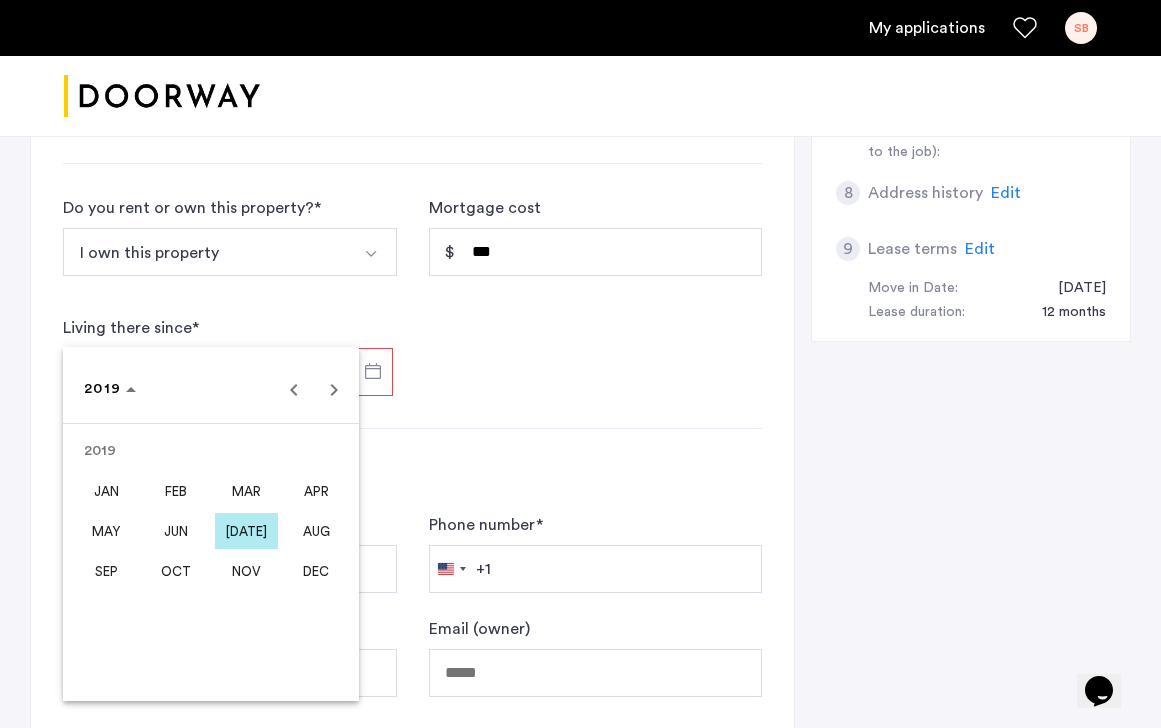 click on "JAN" at bounding box center (106, 491) 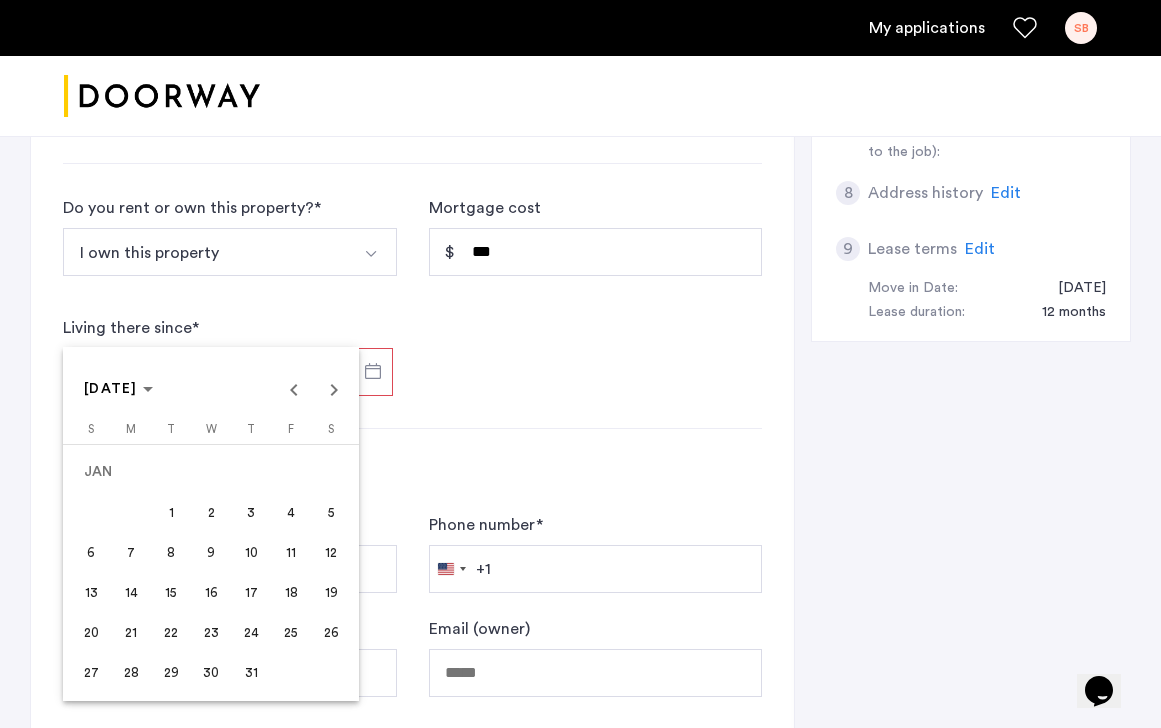 click on "1" at bounding box center (171, 512) 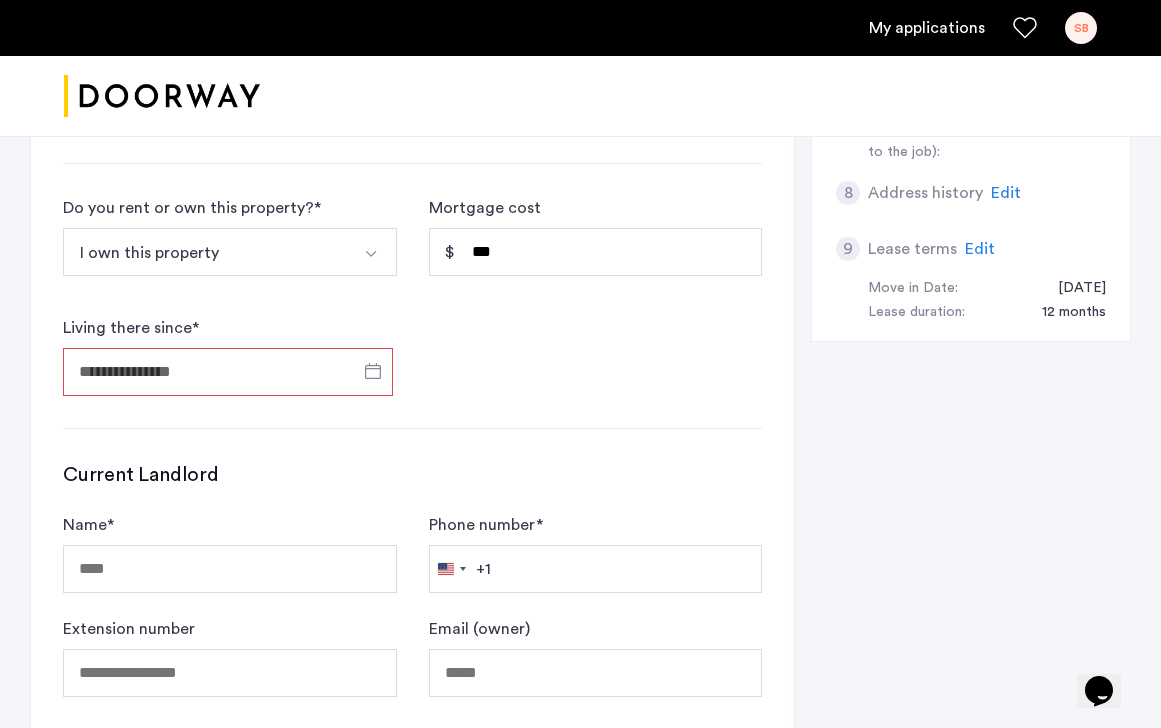 type on "**********" 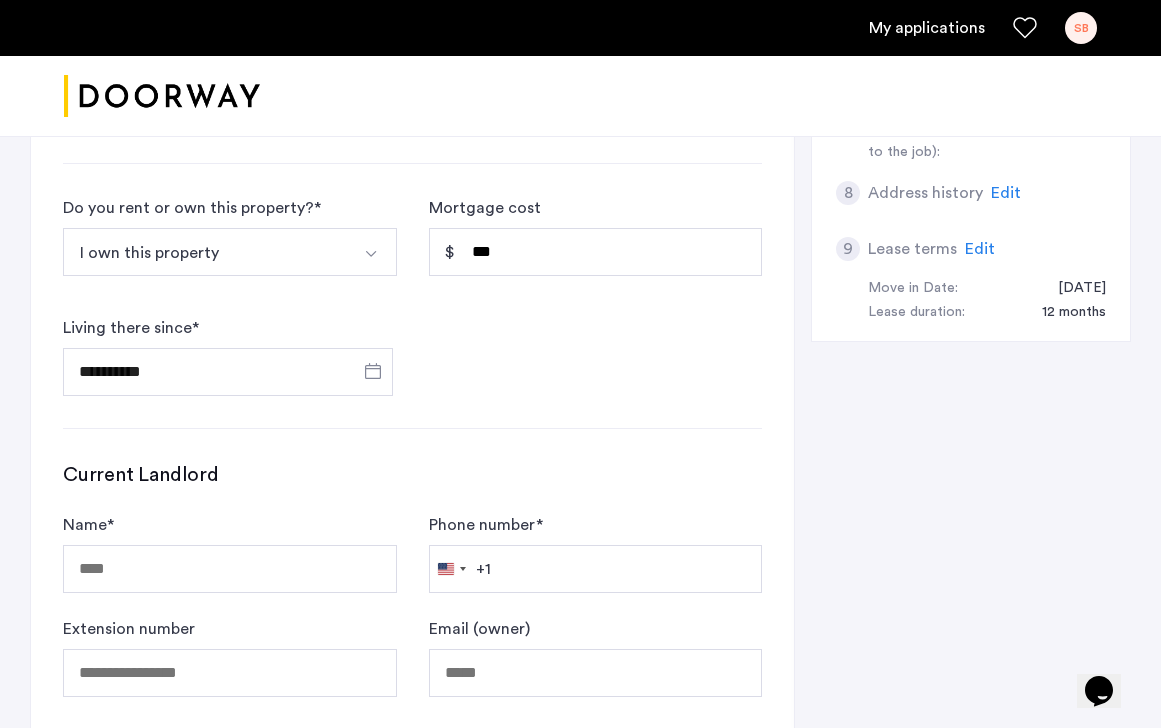 click on "Current Landlord" 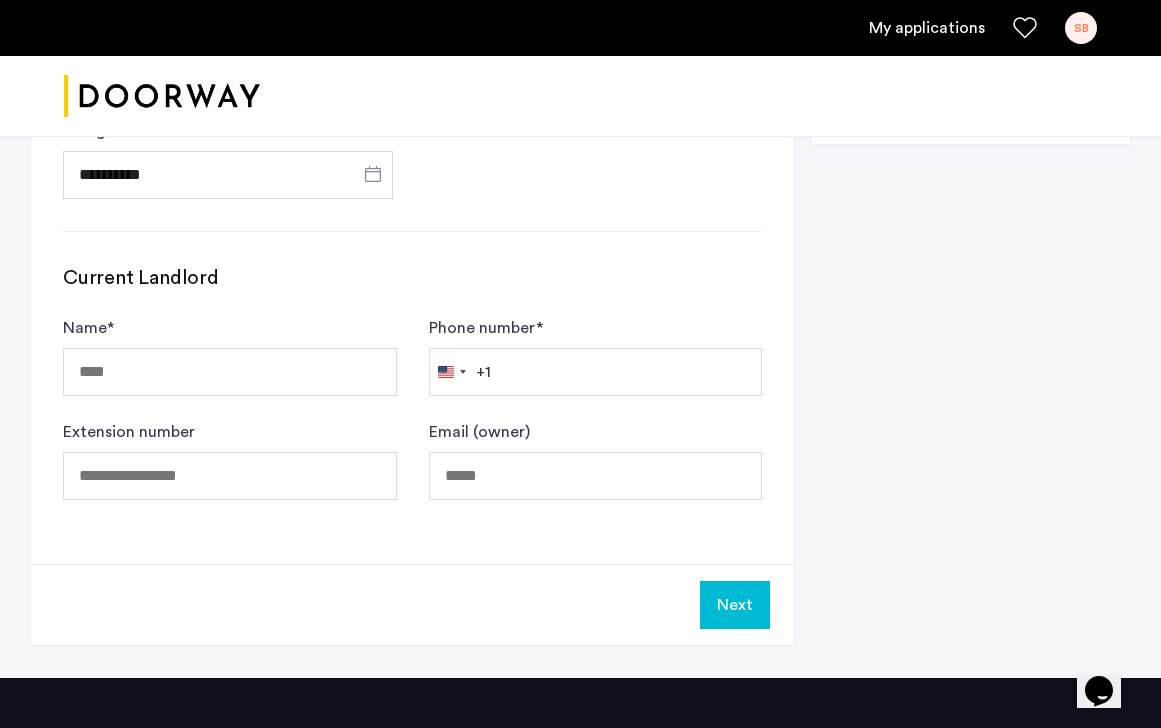 scroll, scrollTop: 1020, scrollLeft: 0, axis: vertical 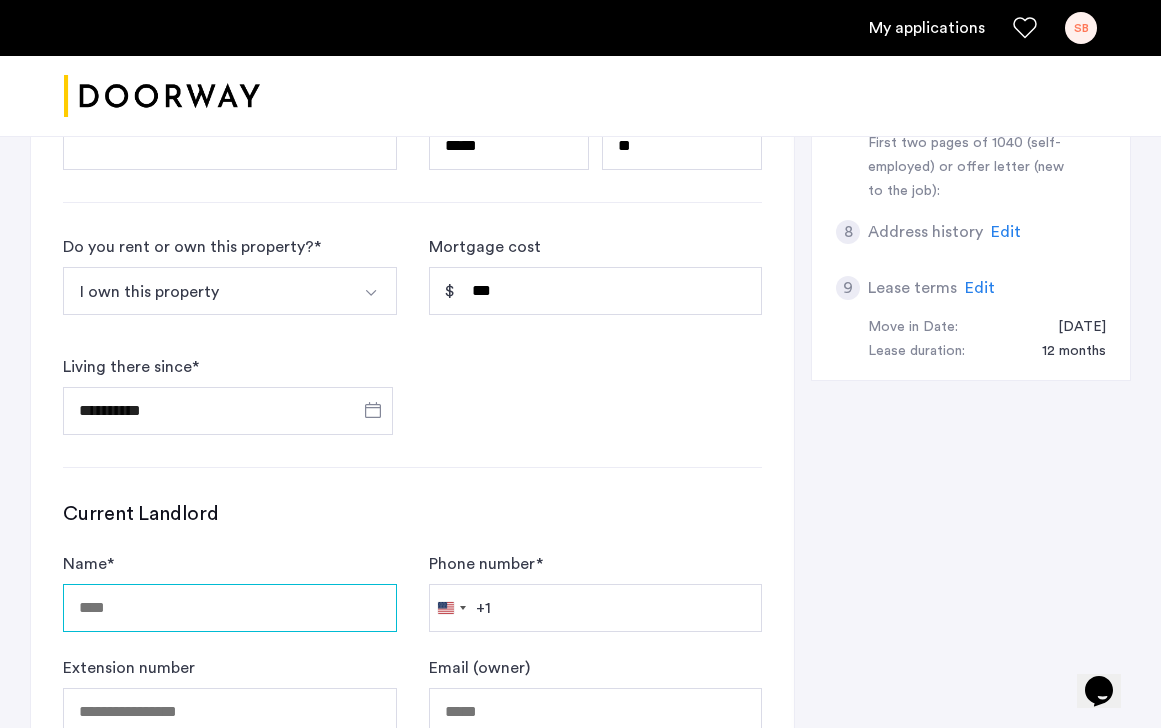 click on "Name  *" at bounding box center (230, 608) 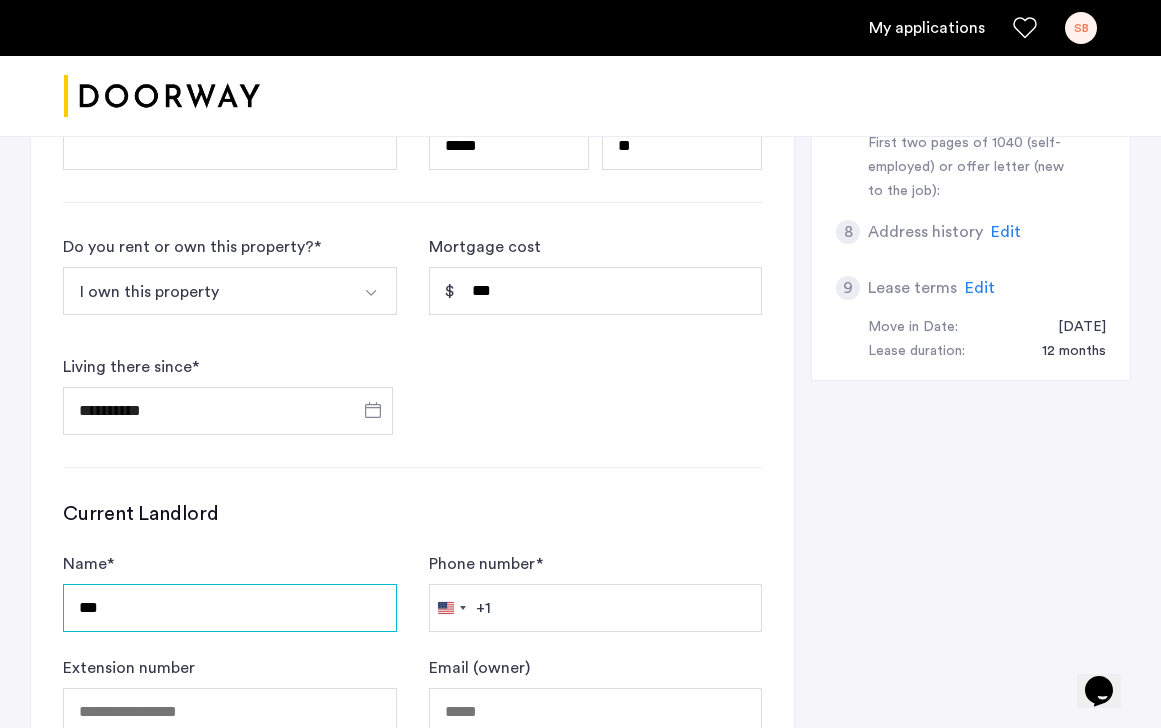 type on "***" 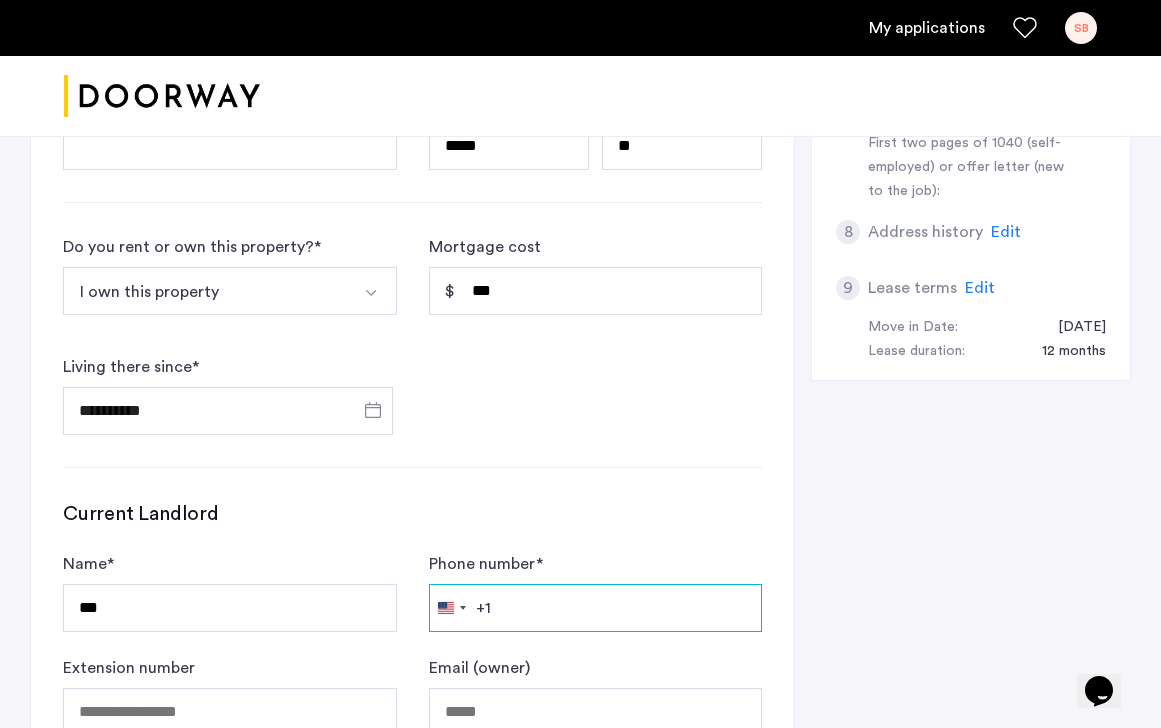 click on "Phone number  *" at bounding box center [596, 608] 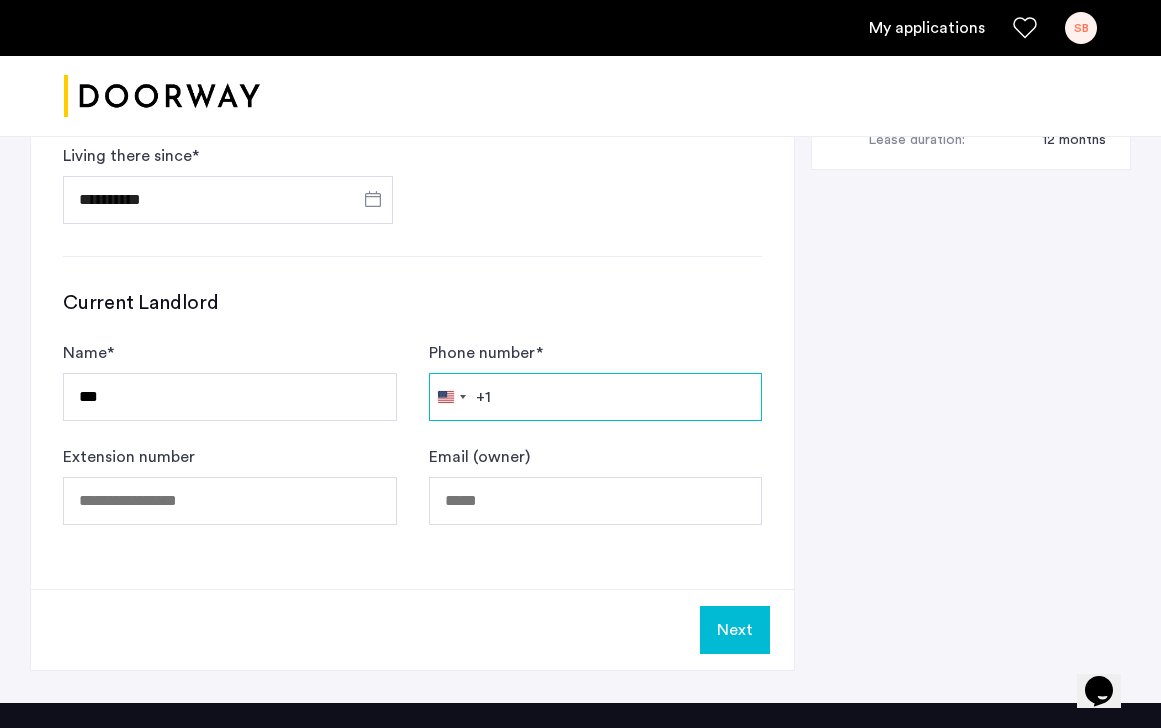 scroll, scrollTop: 1278, scrollLeft: 0, axis: vertical 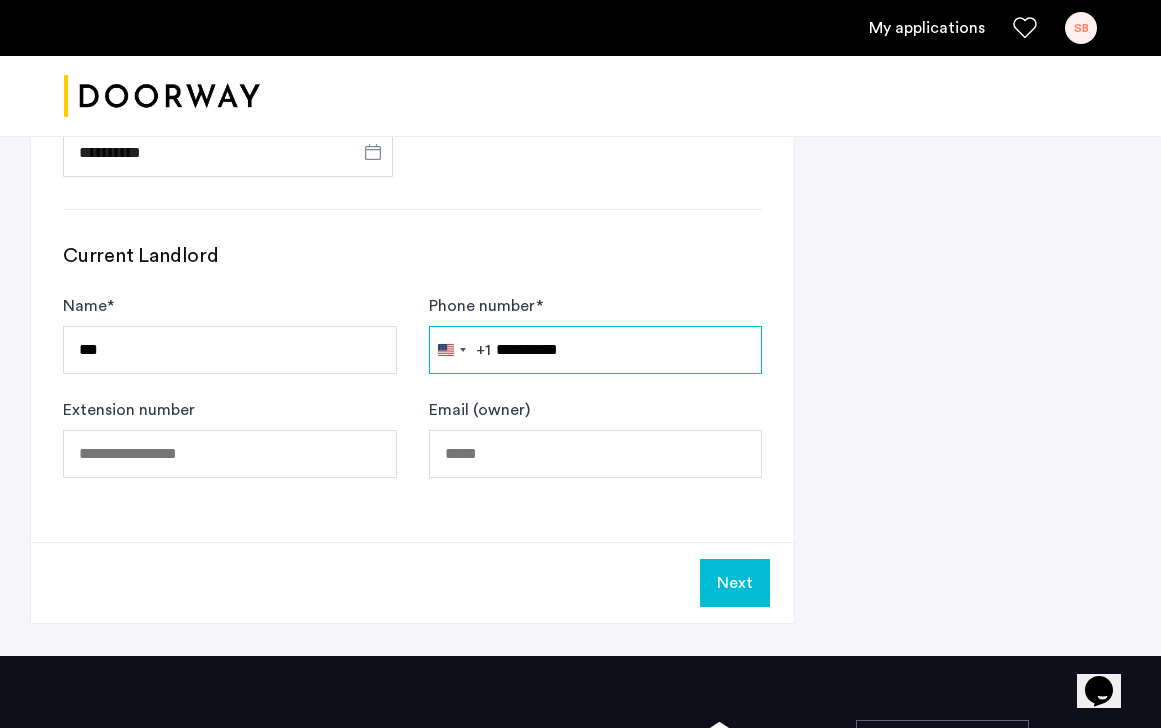 type on "**********" 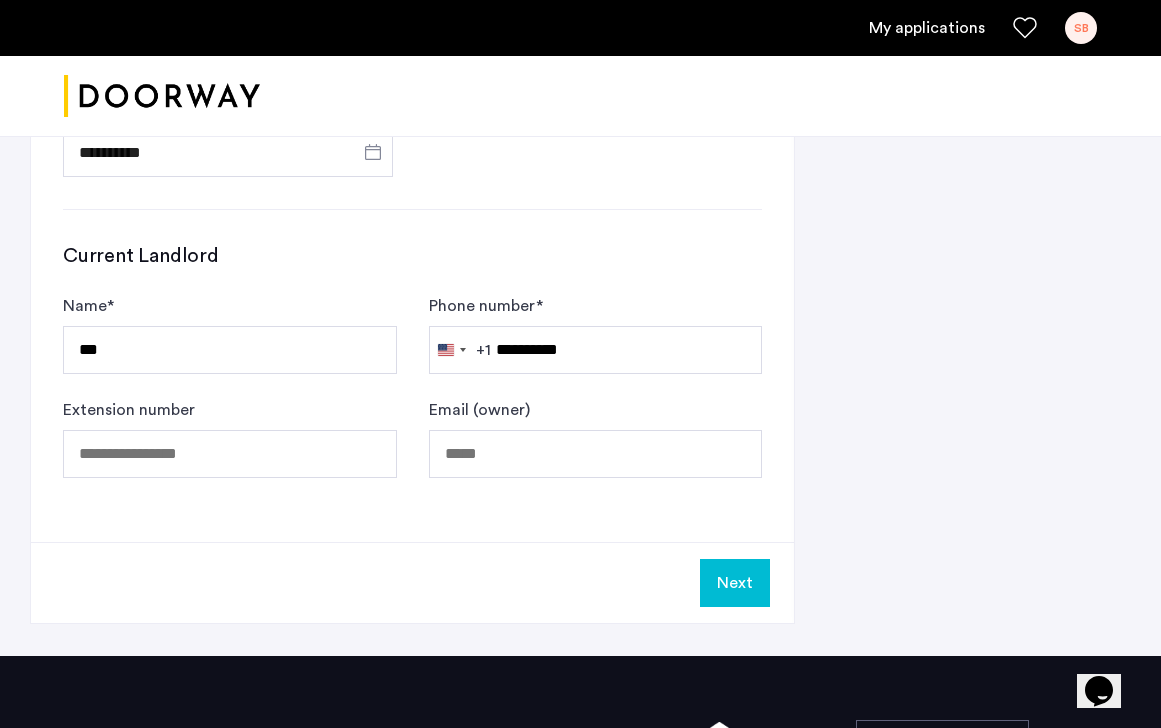 click on "Next" 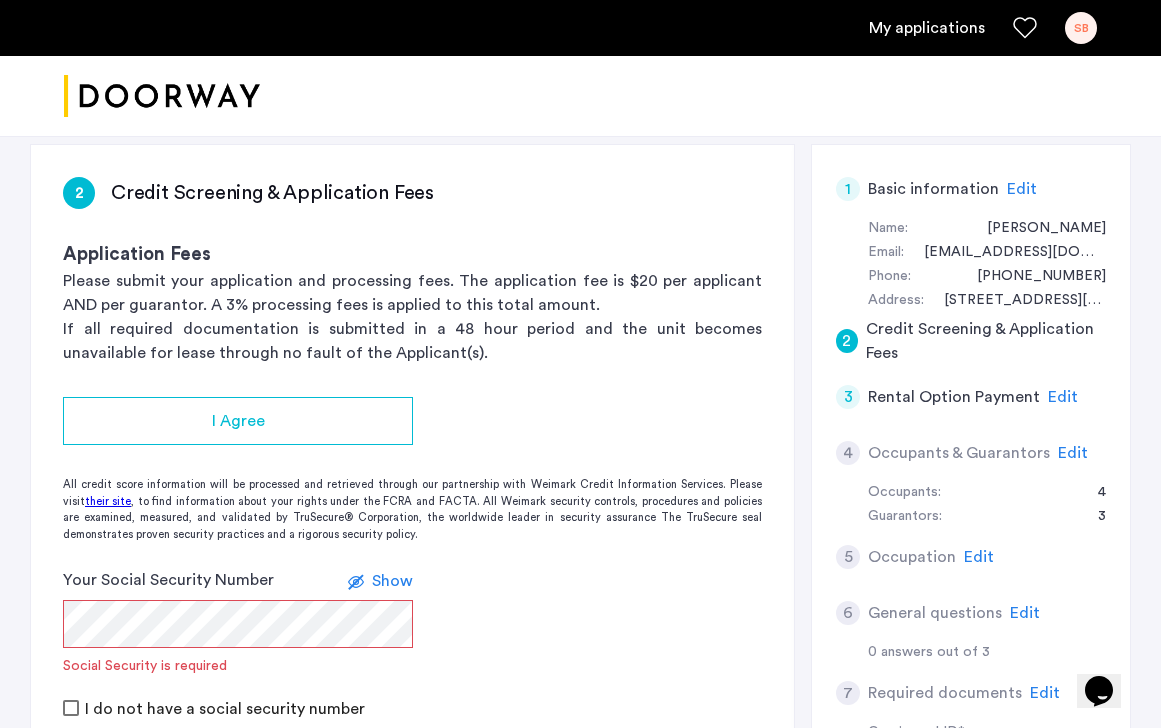 scroll, scrollTop: 359, scrollLeft: 0, axis: vertical 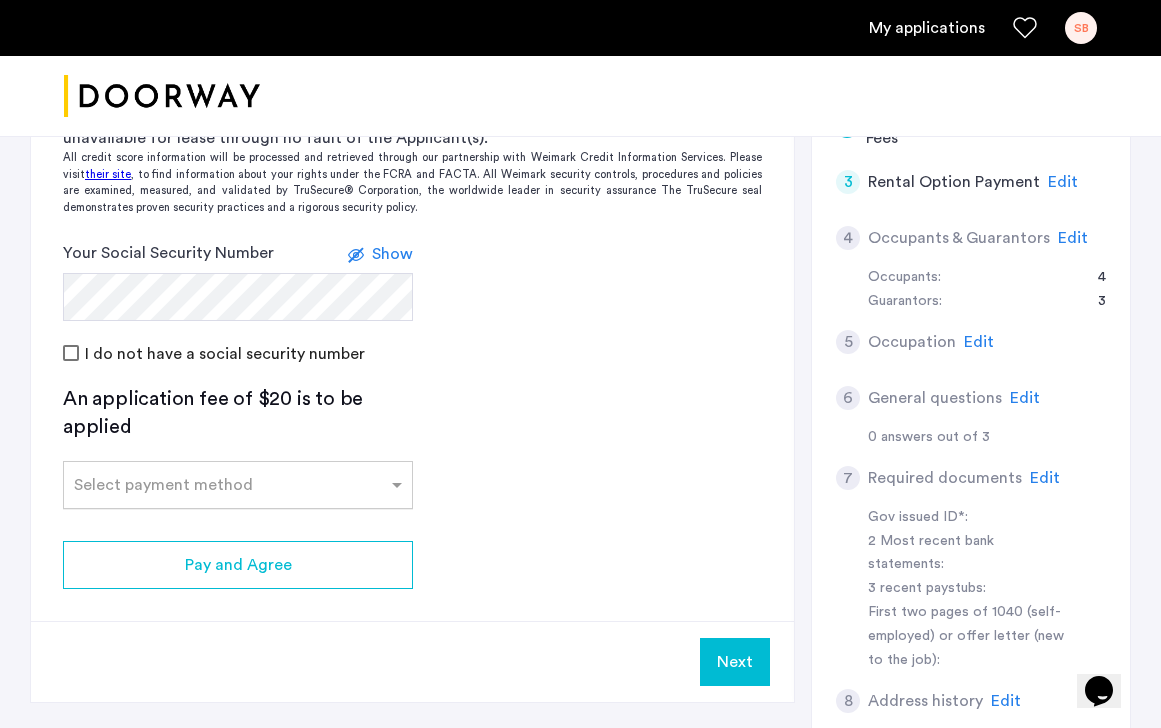 click on "Select payment method" 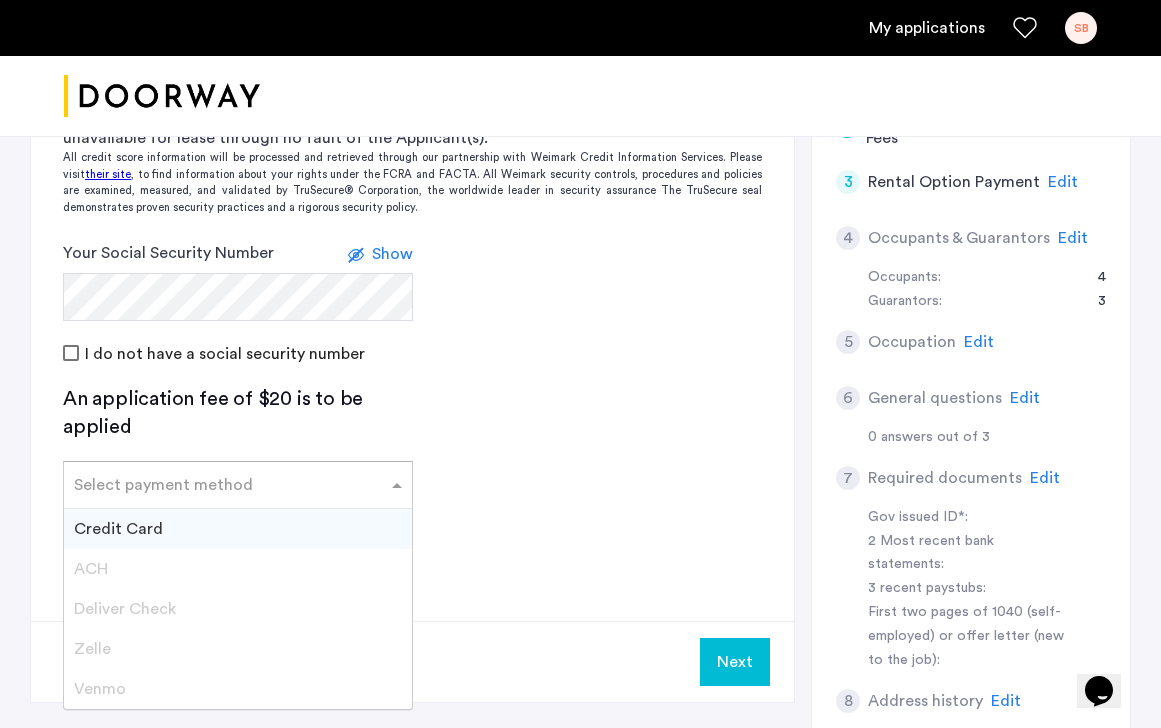 click on "Credit Card" at bounding box center [238, 529] 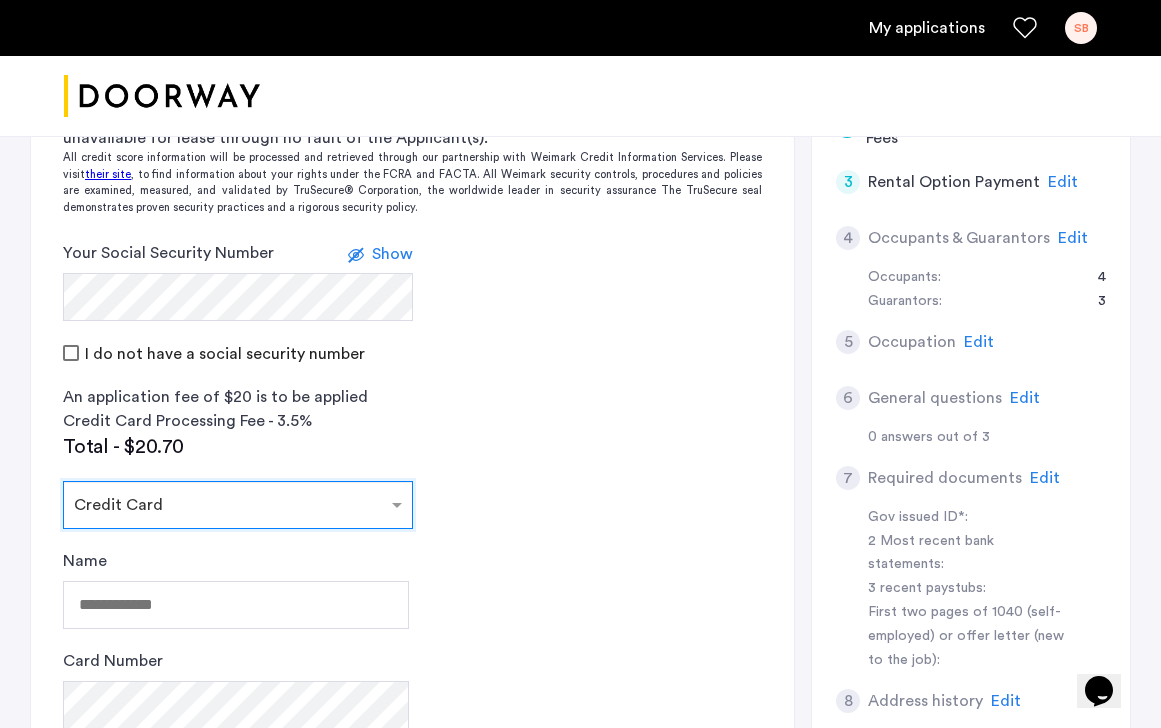 click on "Name" 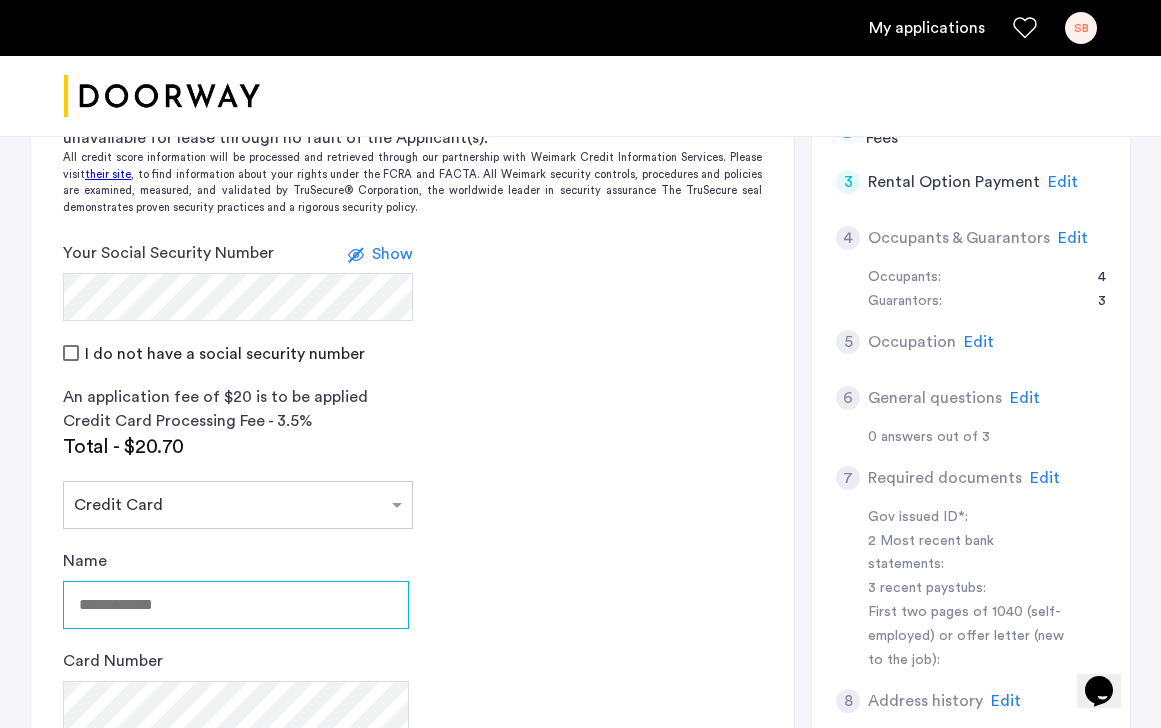 click on "Name" at bounding box center [236, 605] 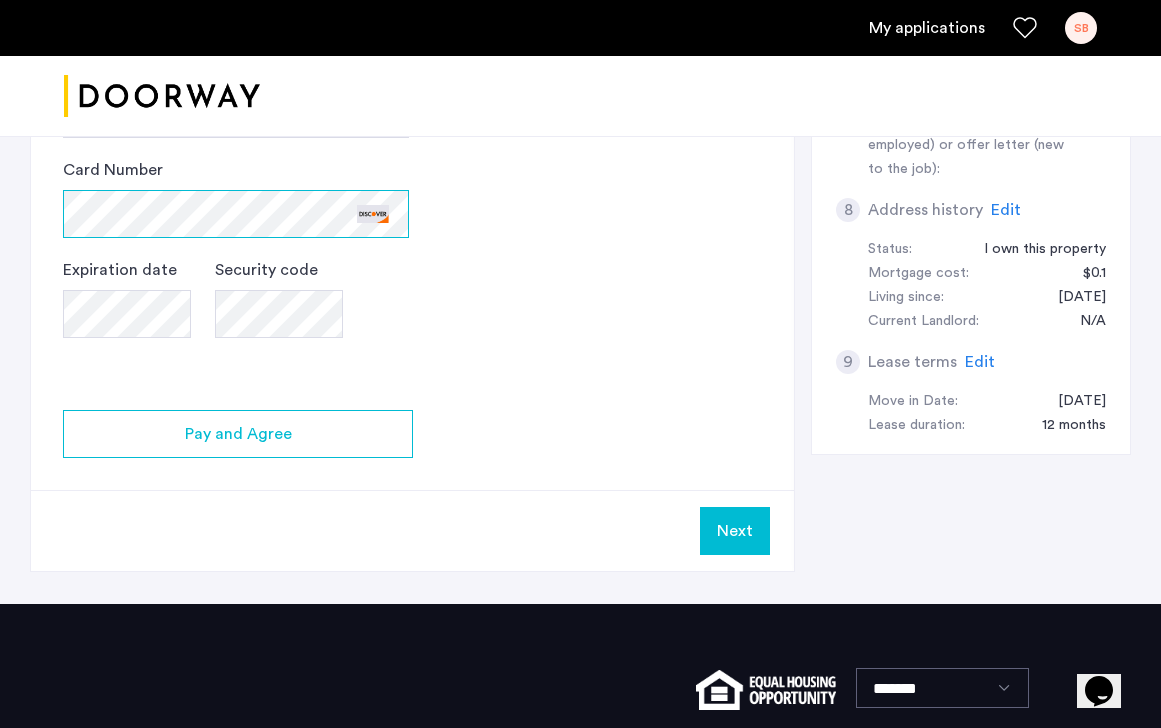 scroll, scrollTop: 1063, scrollLeft: 0, axis: vertical 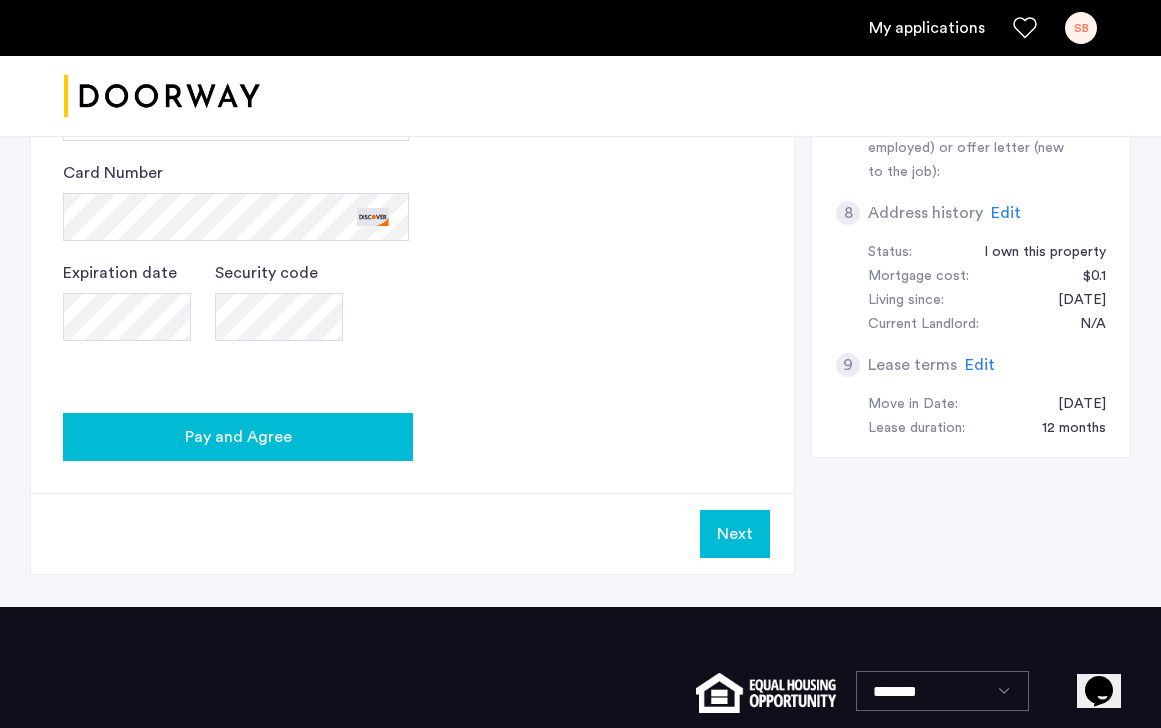 click on "Pay and Agree" 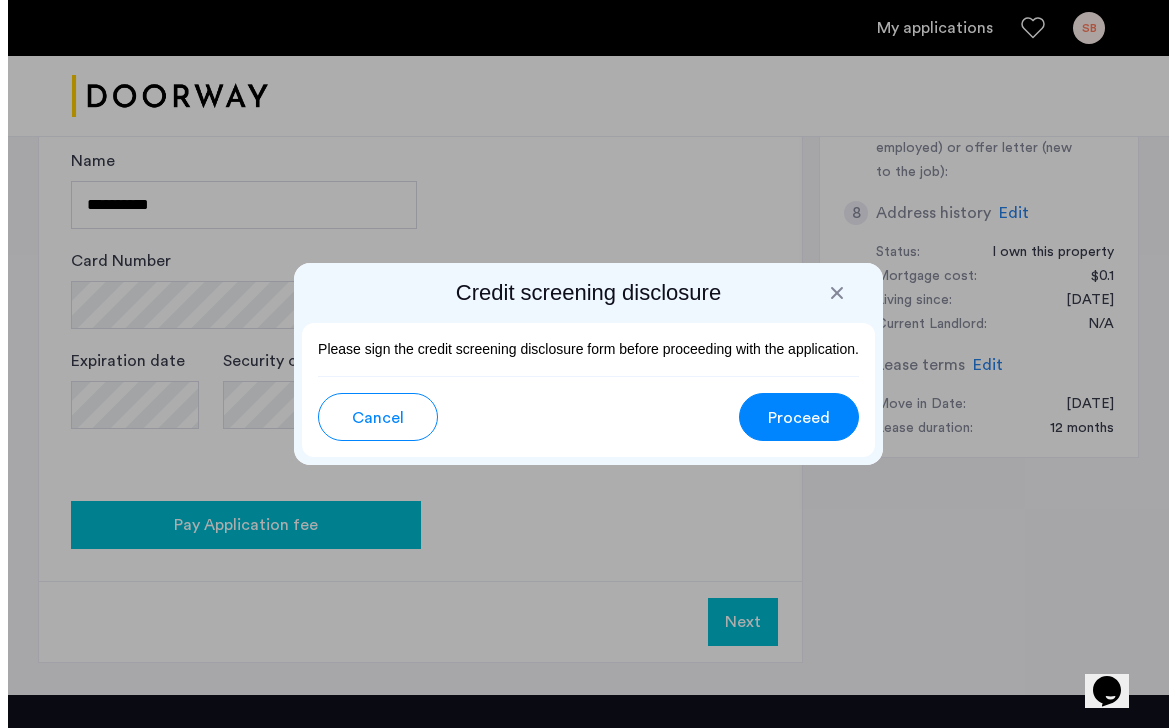scroll, scrollTop: 0, scrollLeft: 0, axis: both 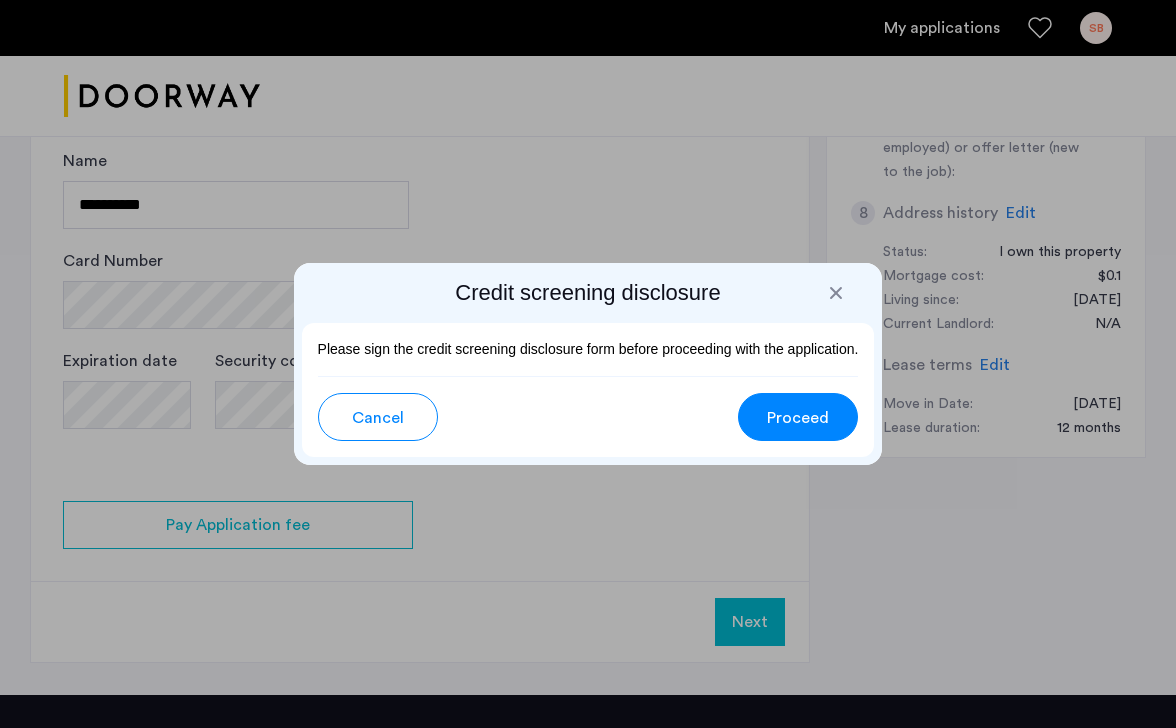 click on "Proceed" at bounding box center [798, 418] 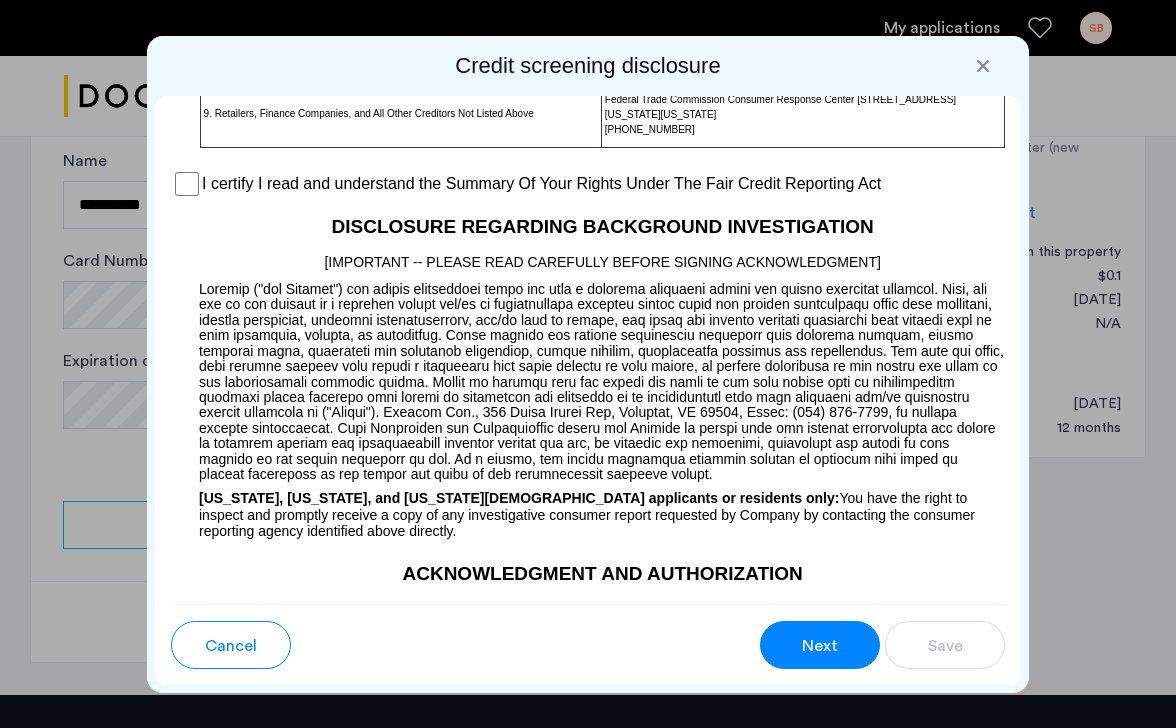 scroll, scrollTop: 1898, scrollLeft: 0, axis: vertical 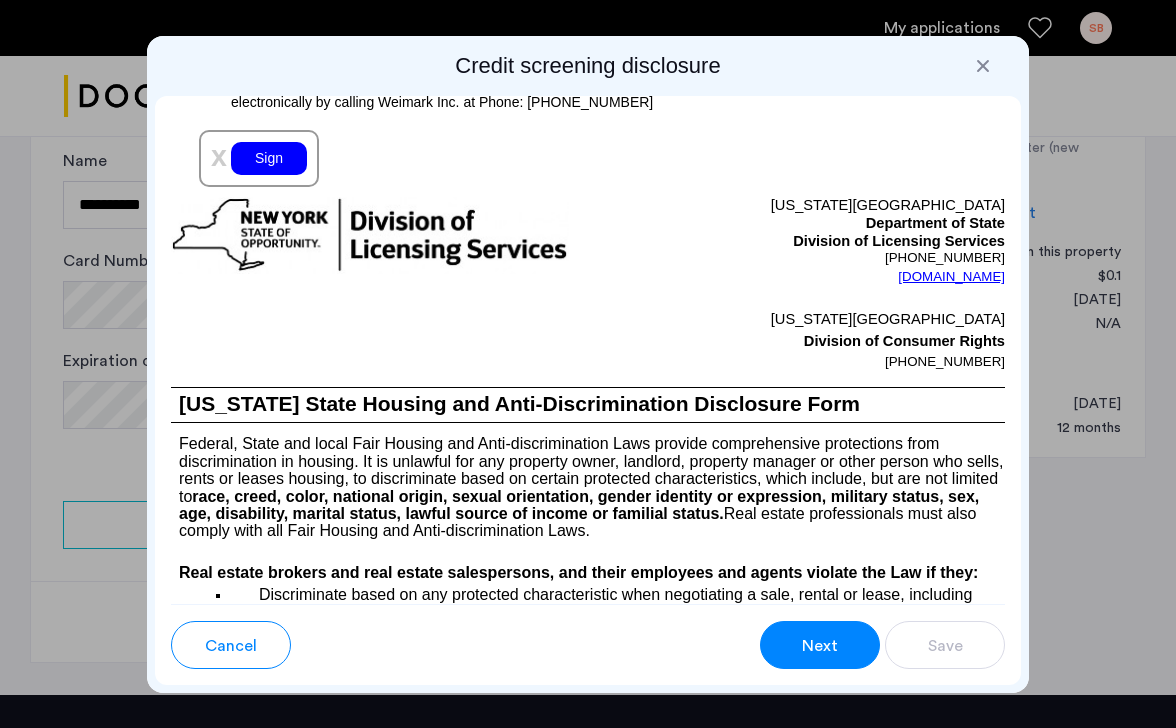 click on "Sign" at bounding box center (269, 158) 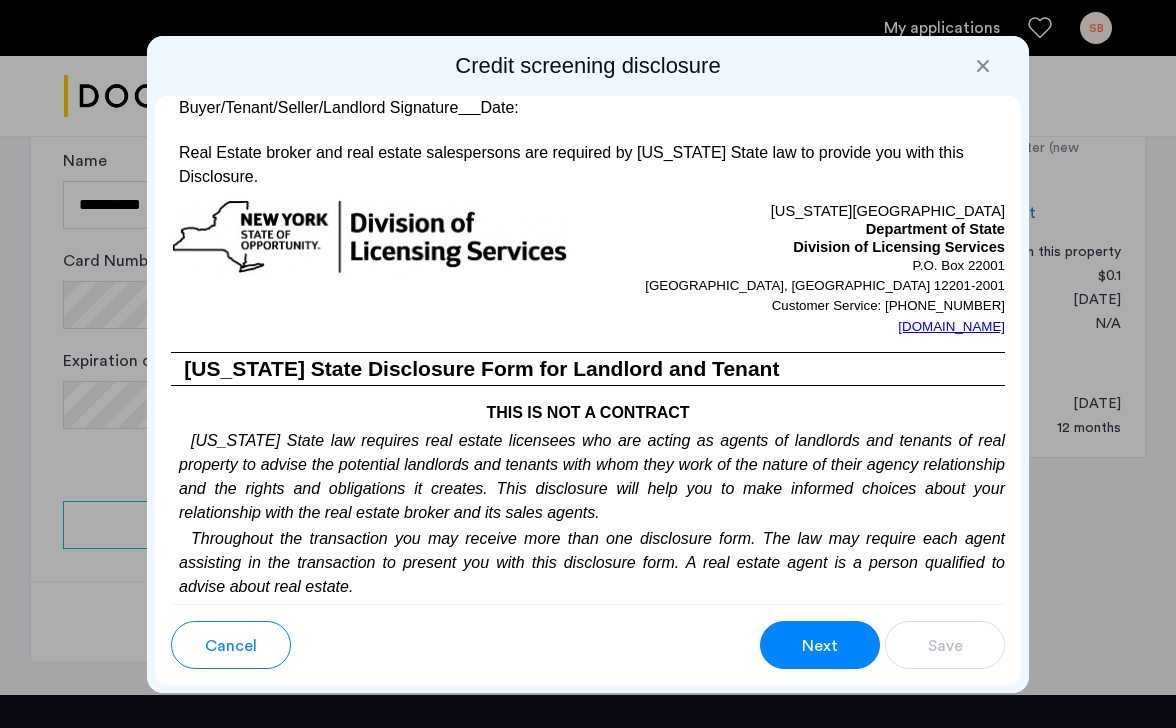 scroll, scrollTop: 4412, scrollLeft: 0, axis: vertical 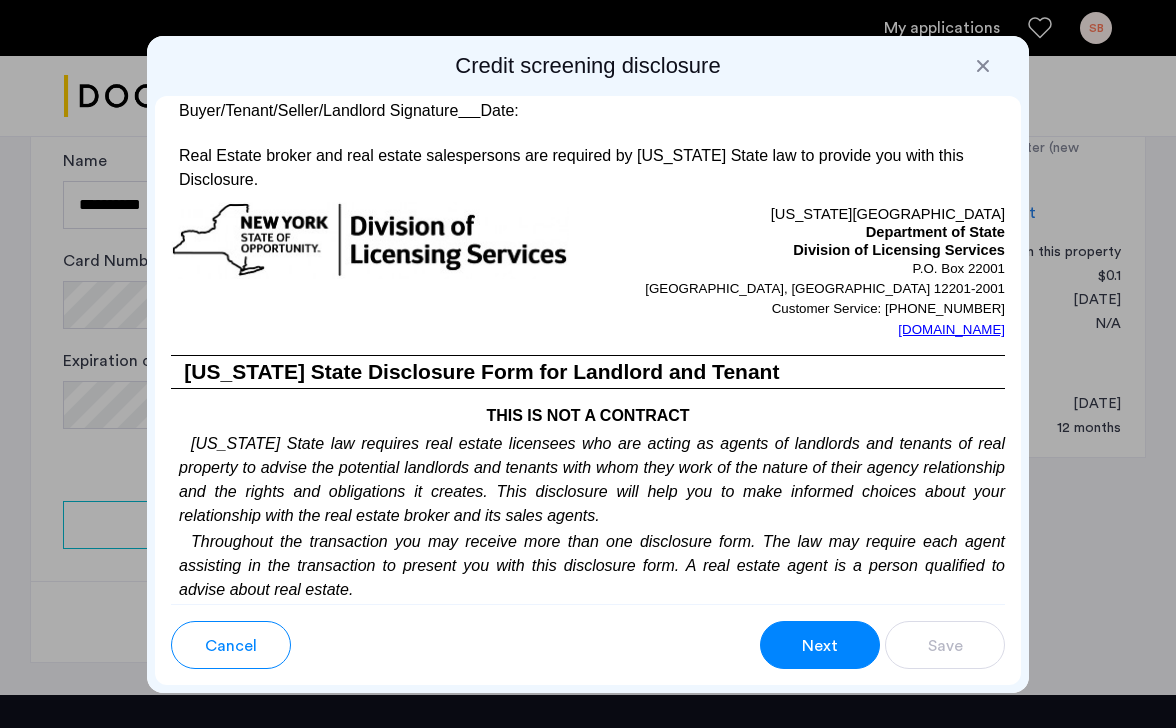 click on "Sign" at bounding box center (496, 56) 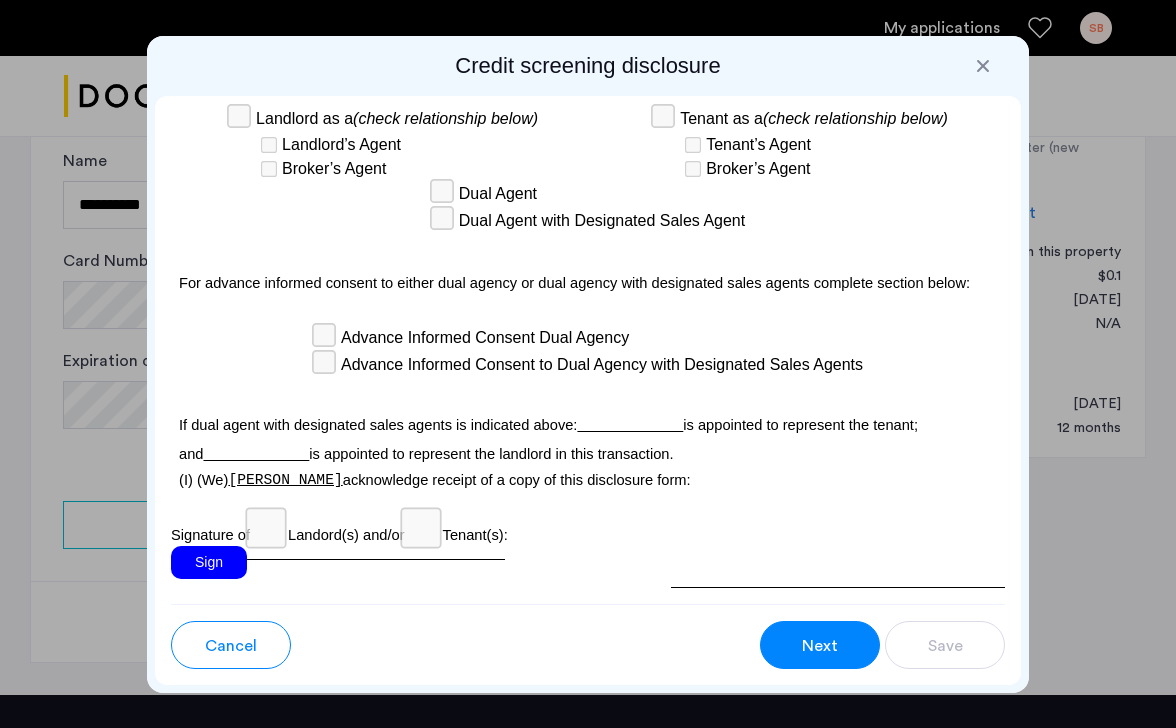 scroll, scrollTop: 6790, scrollLeft: 0, axis: vertical 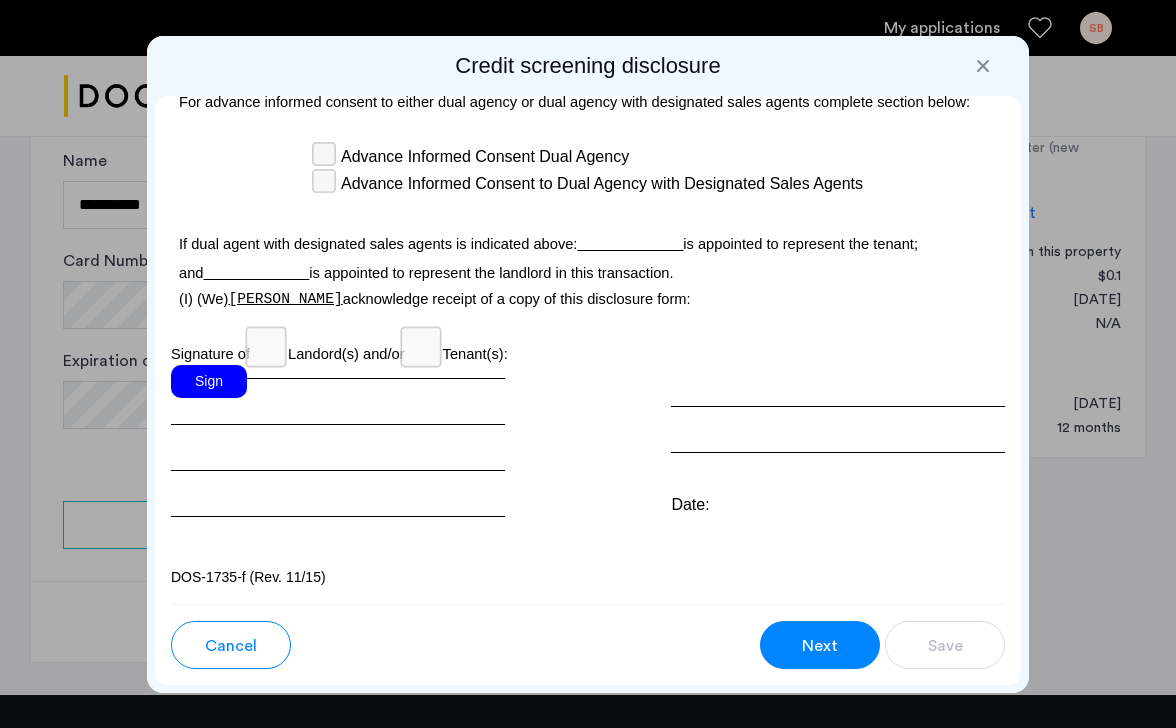 click on "Sign" at bounding box center [209, 381] 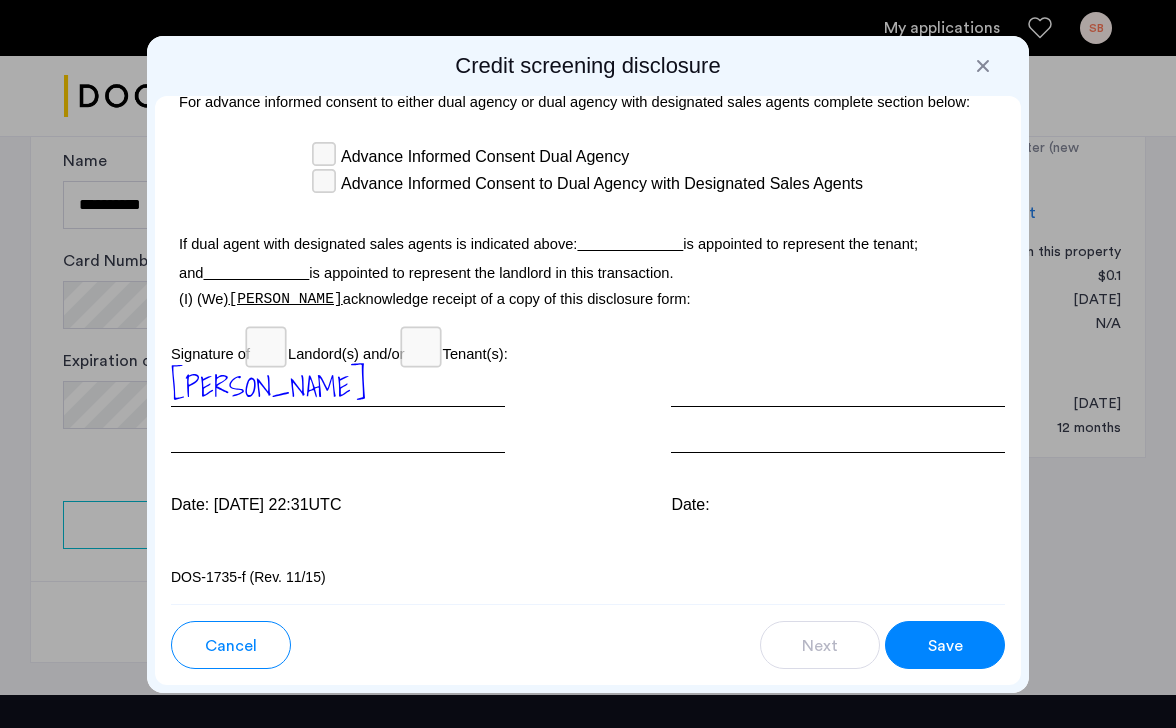 click on "Save" at bounding box center (945, 645) 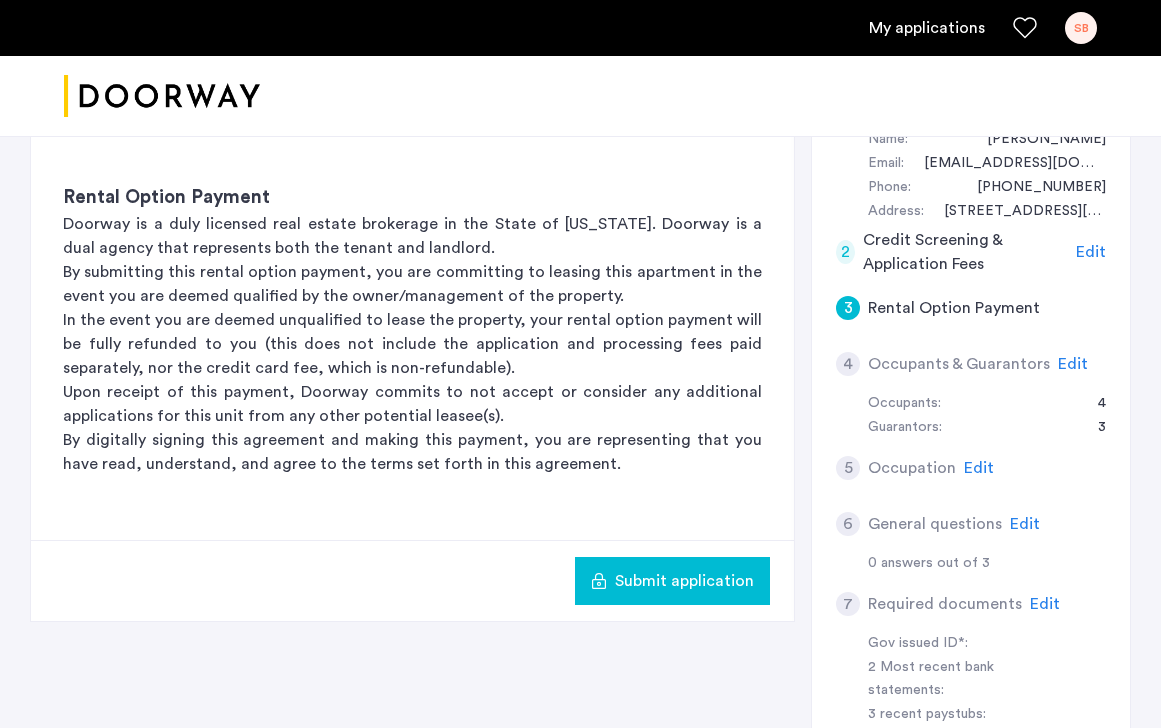 scroll, scrollTop: 453, scrollLeft: 0, axis: vertical 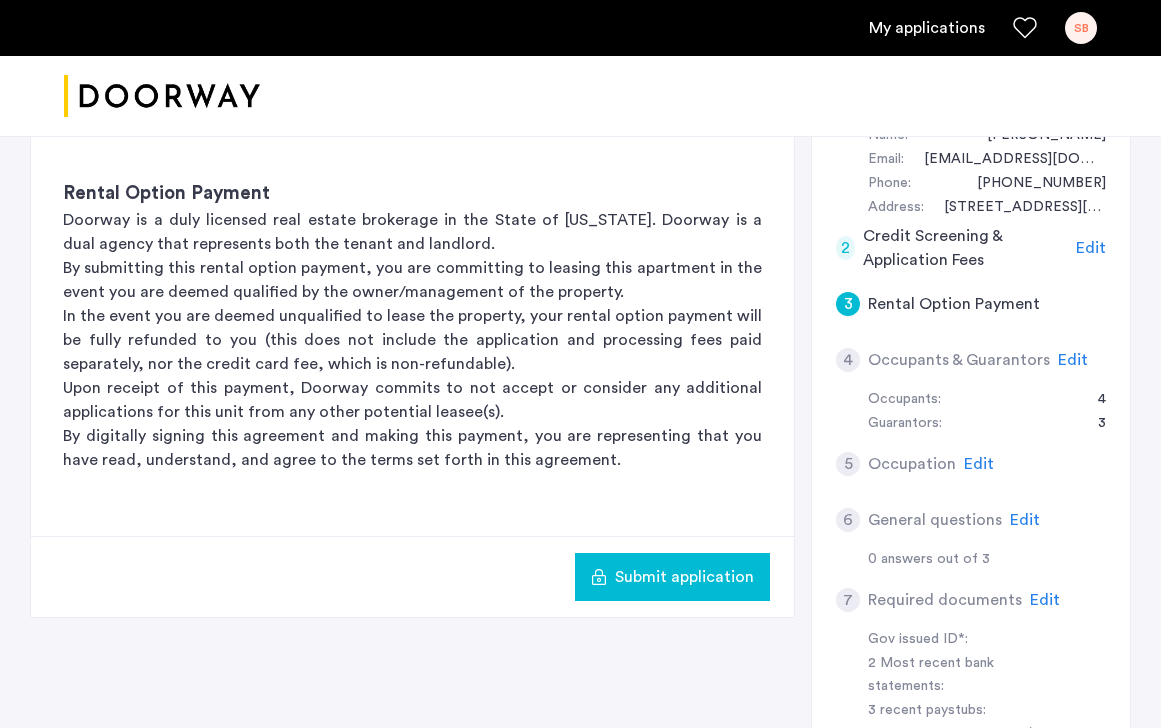 click on "Edit" 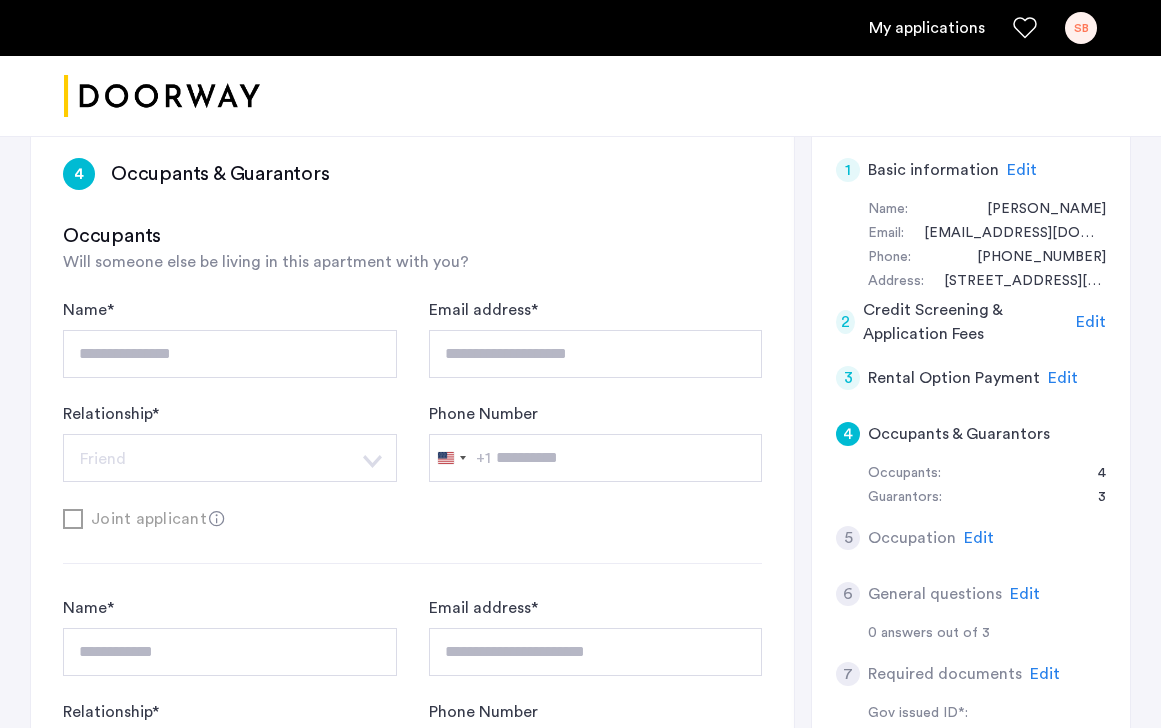scroll, scrollTop: 379, scrollLeft: 0, axis: vertical 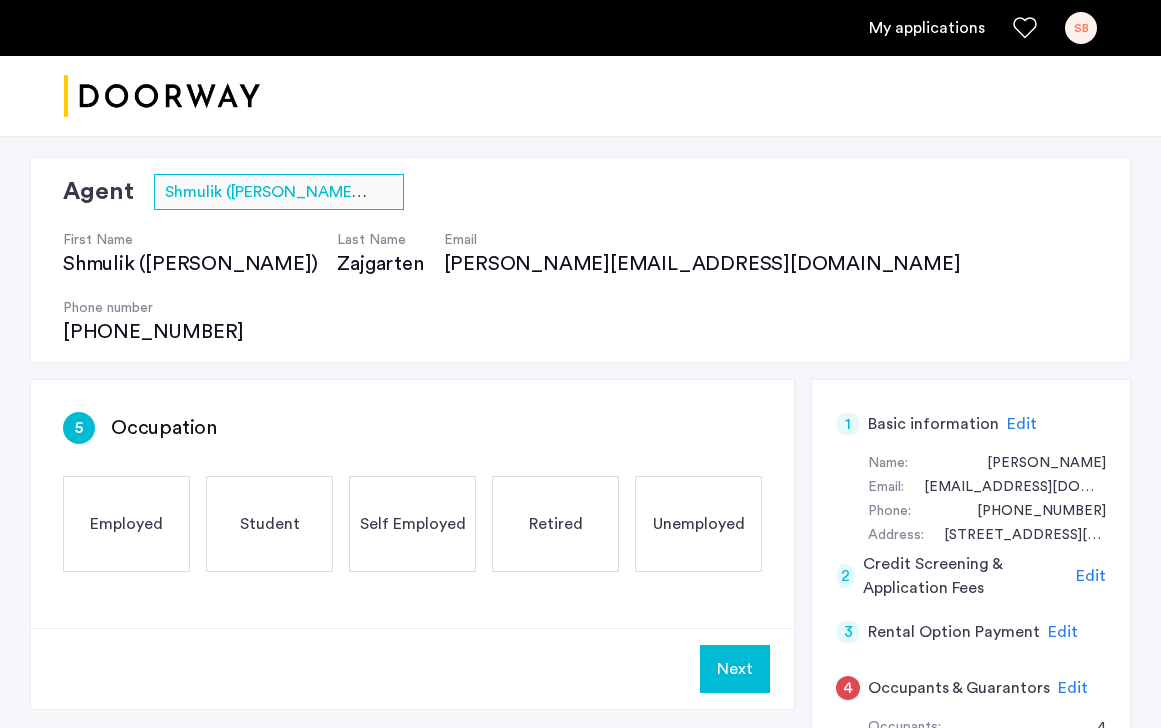 click on "Self Employed" 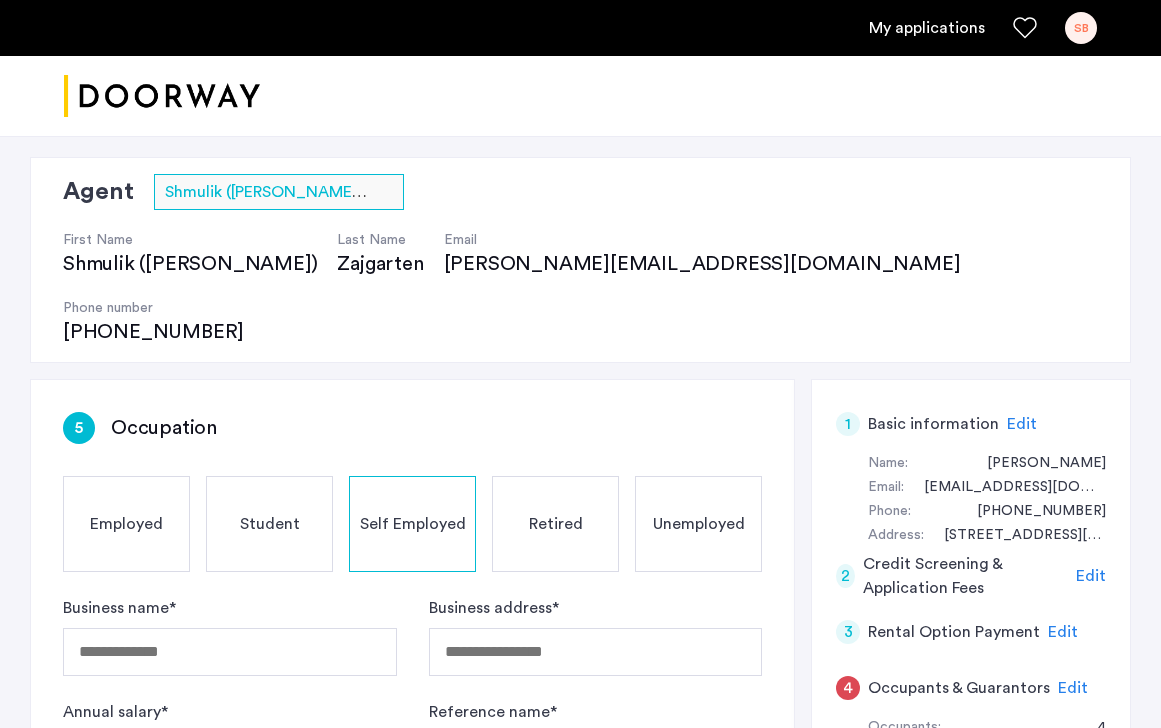 scroll, scrollTop: 341, scrollLeft: 0, axis: vertical 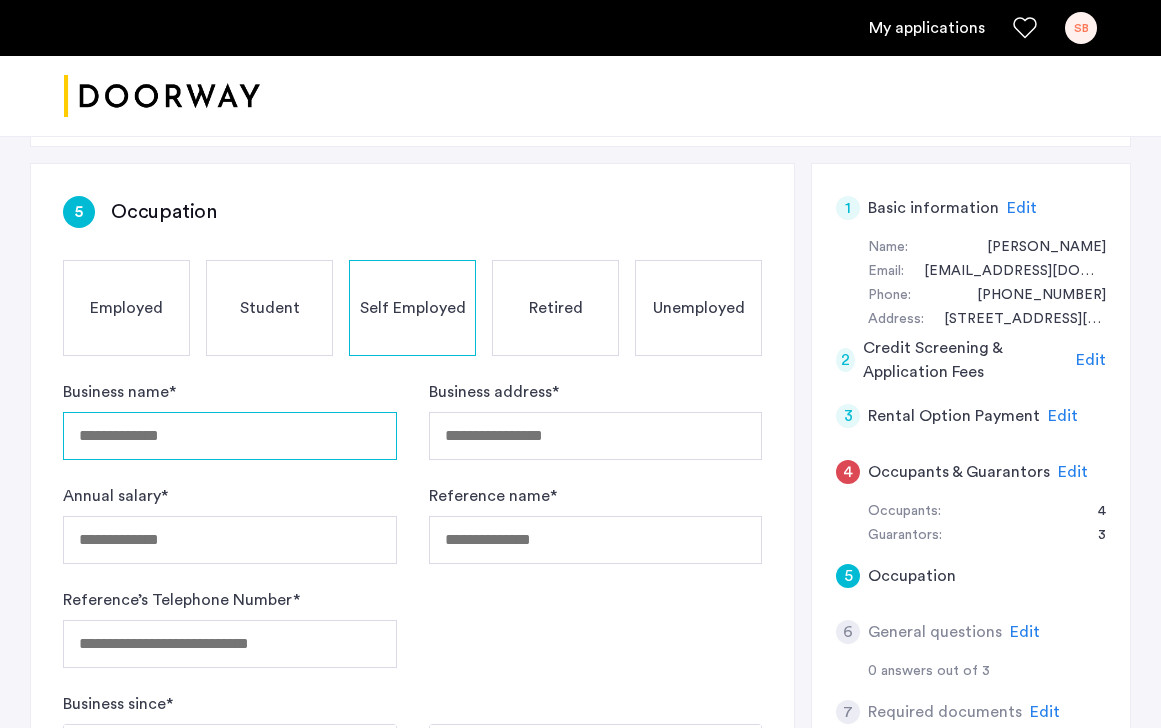 click on "Business name  *" at bounding box center [230, 436] 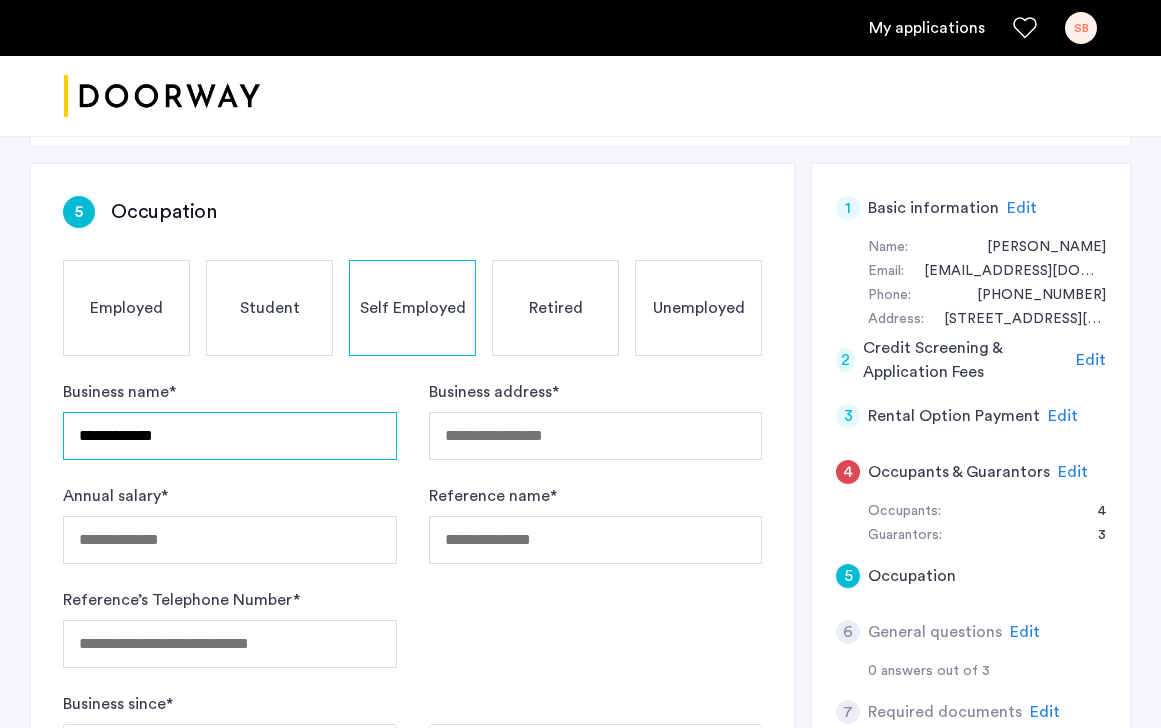 type on "**********" 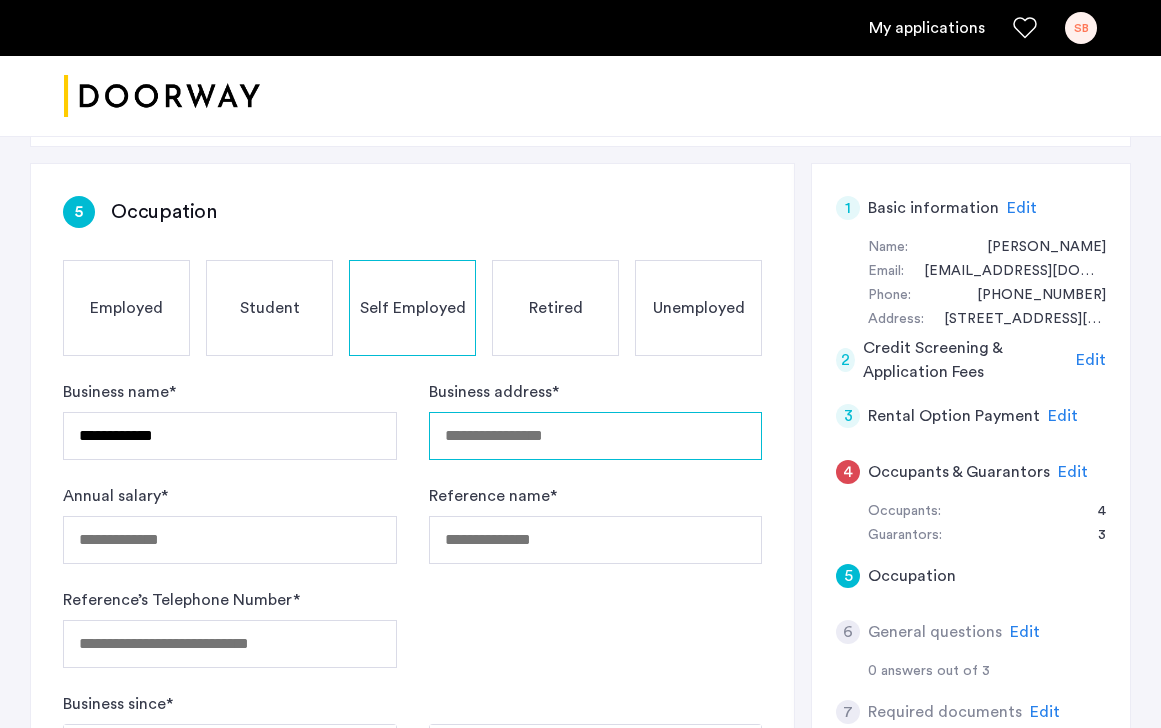 click on "Business address  *" at bounding box center (596, 436) 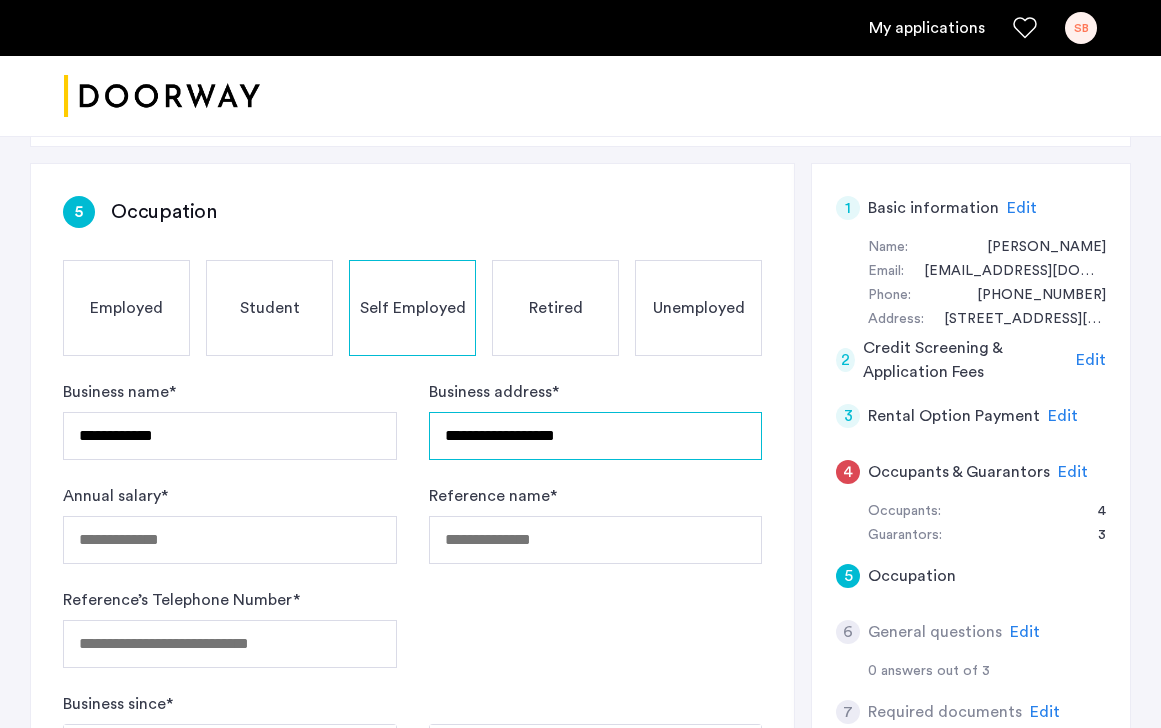 type on "**********" 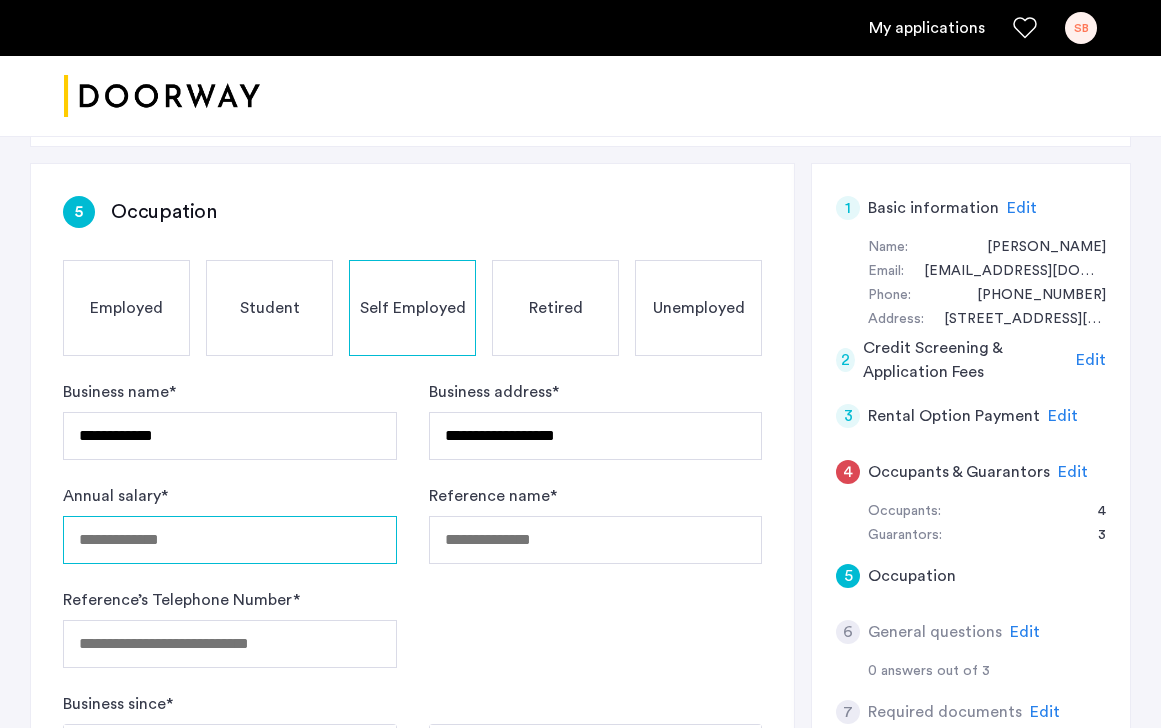 click on "Annual salary  *" at bounding box center [230, 540] 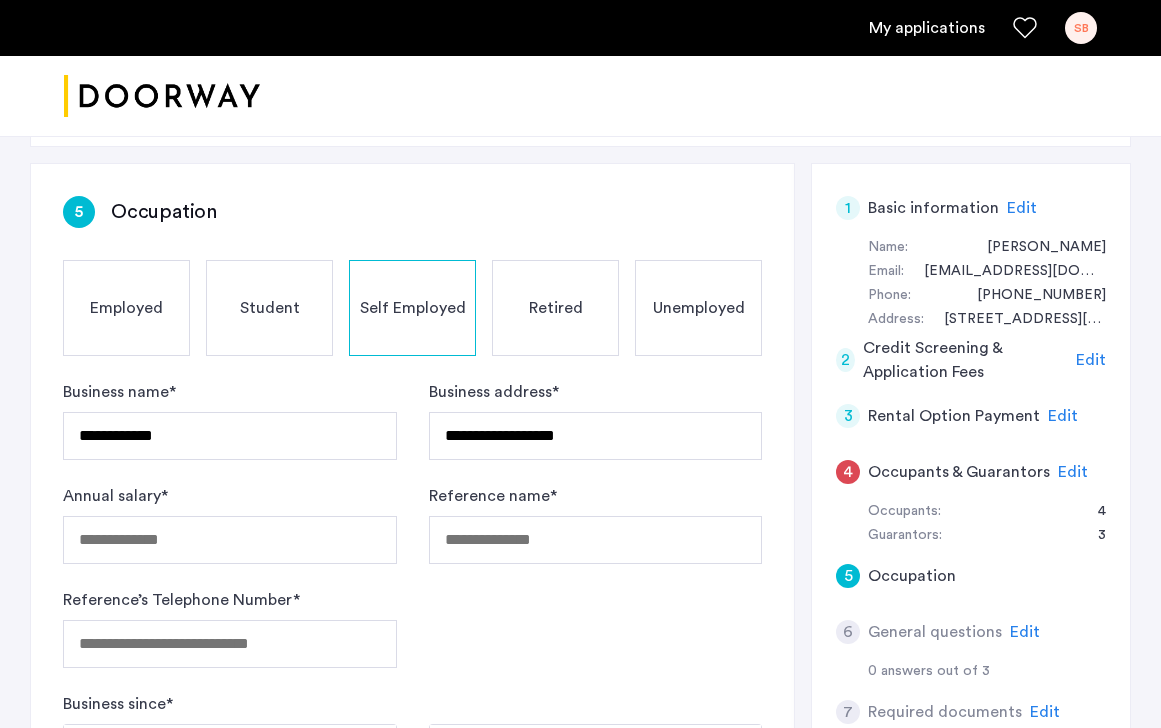 click on "Annual salary  *" 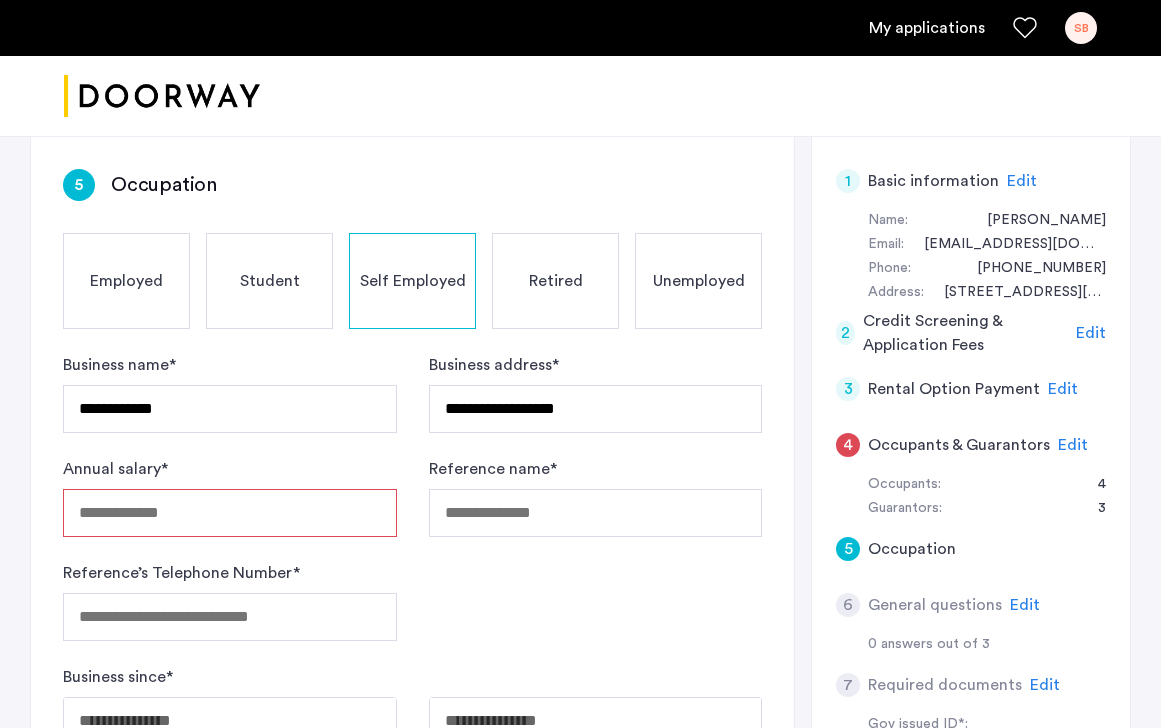scroll, scrollTop: 371, scrollLeft: 0, axis: vertical 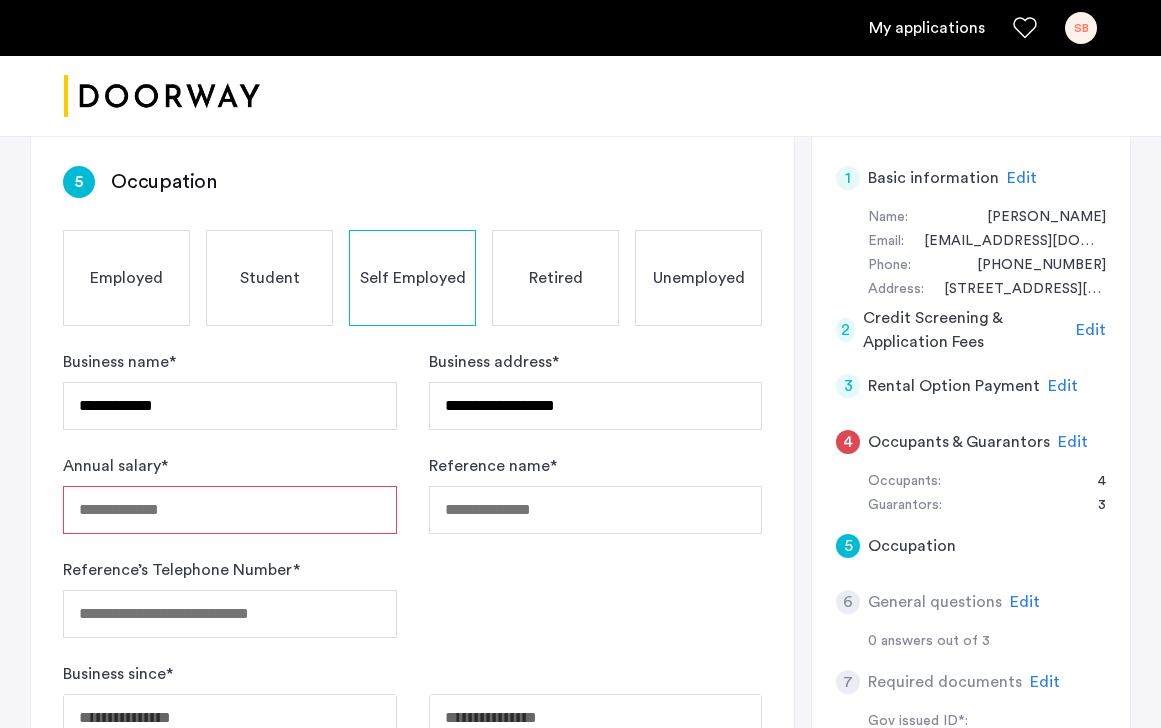 click on "Annual salary  *" at bounding box center (230, 510) 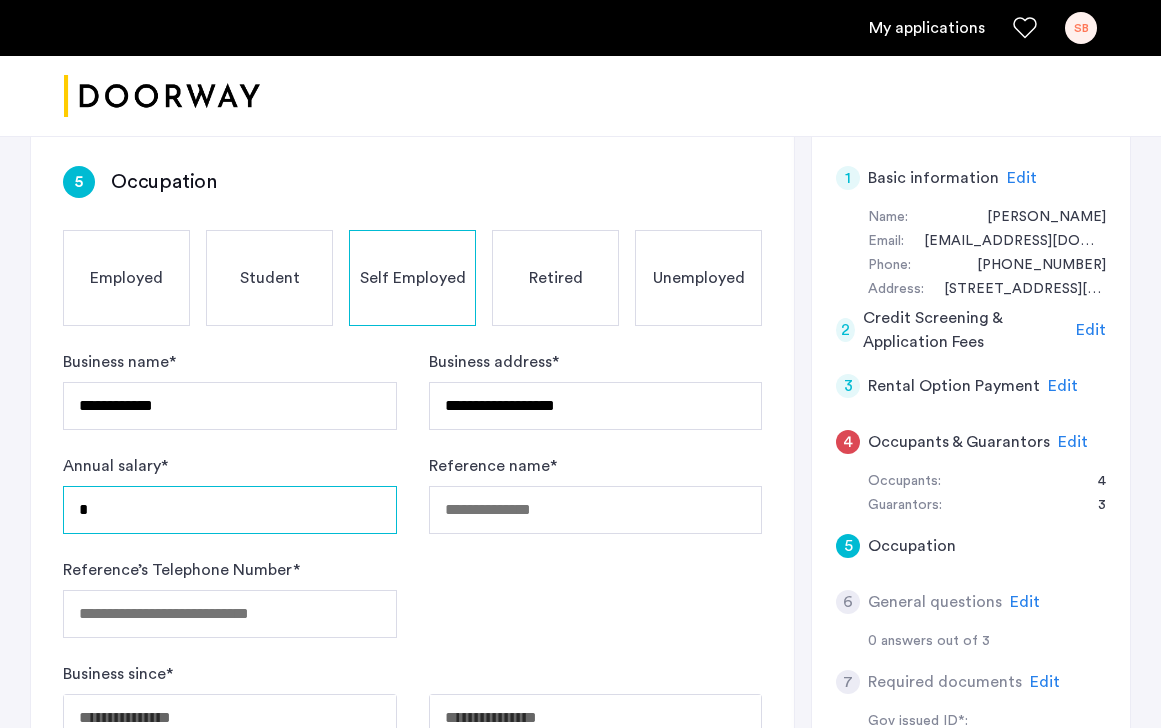 type on "*" 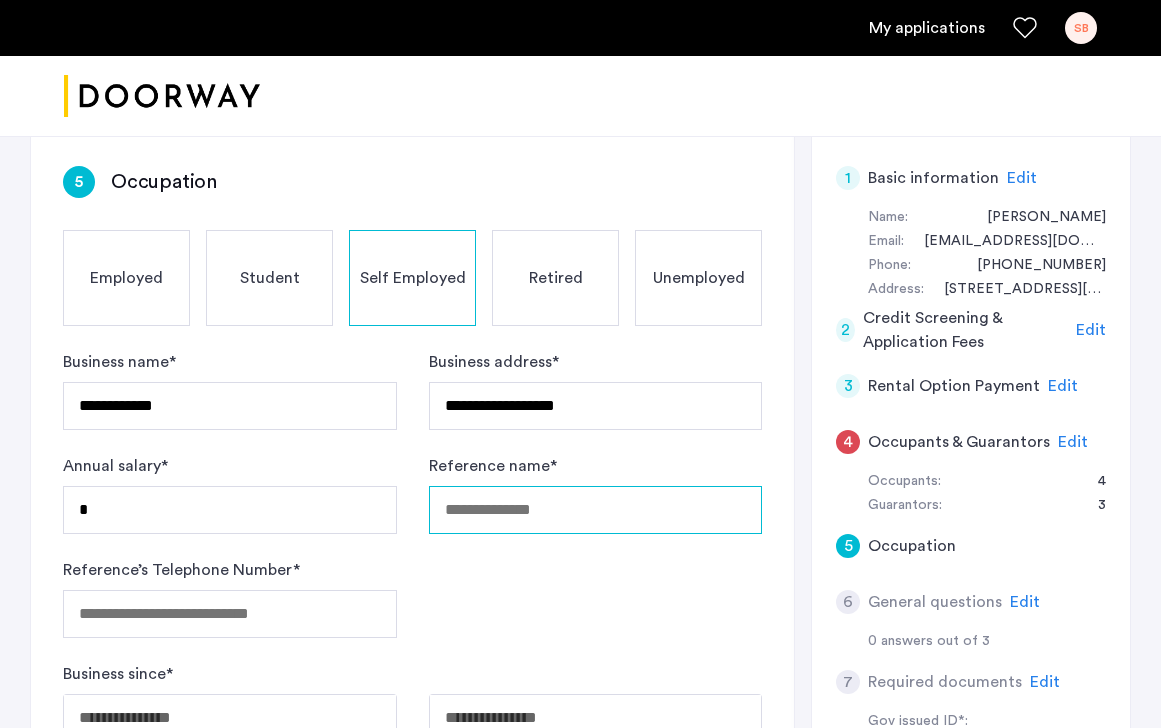 click on "Reference name  *" at bounding box center [596, 510] 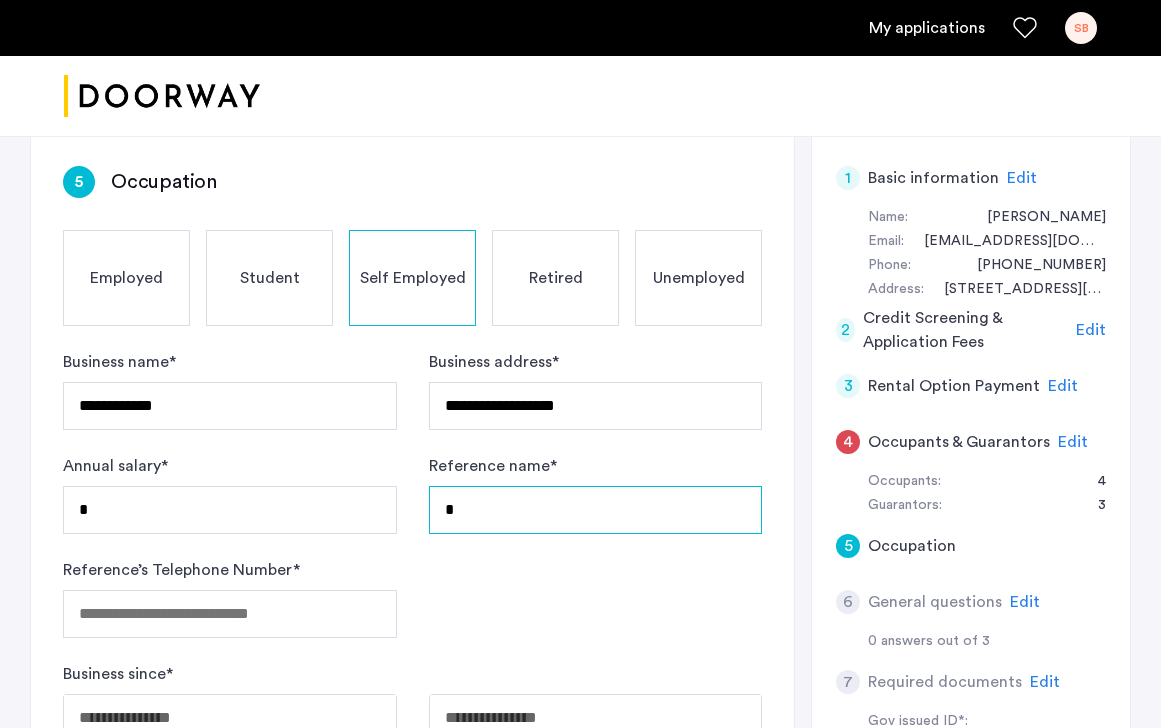 type on "*" 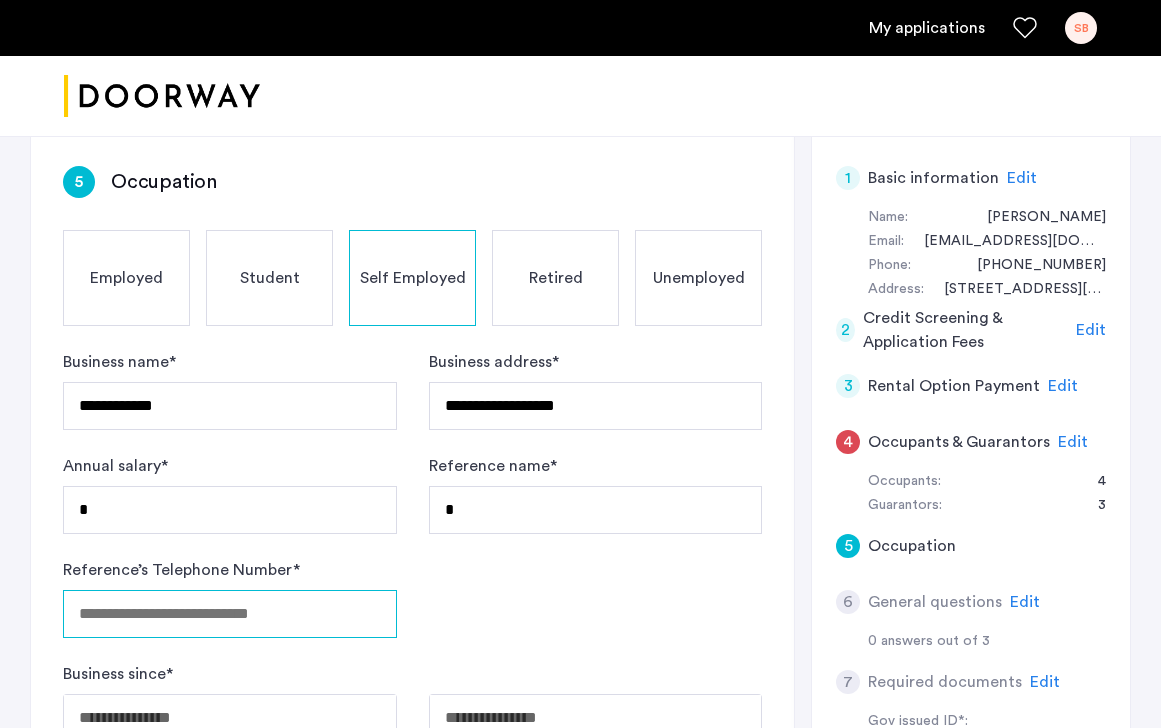 click on "Reference’s Telephone Number  *" at bounding box center [230, 614] 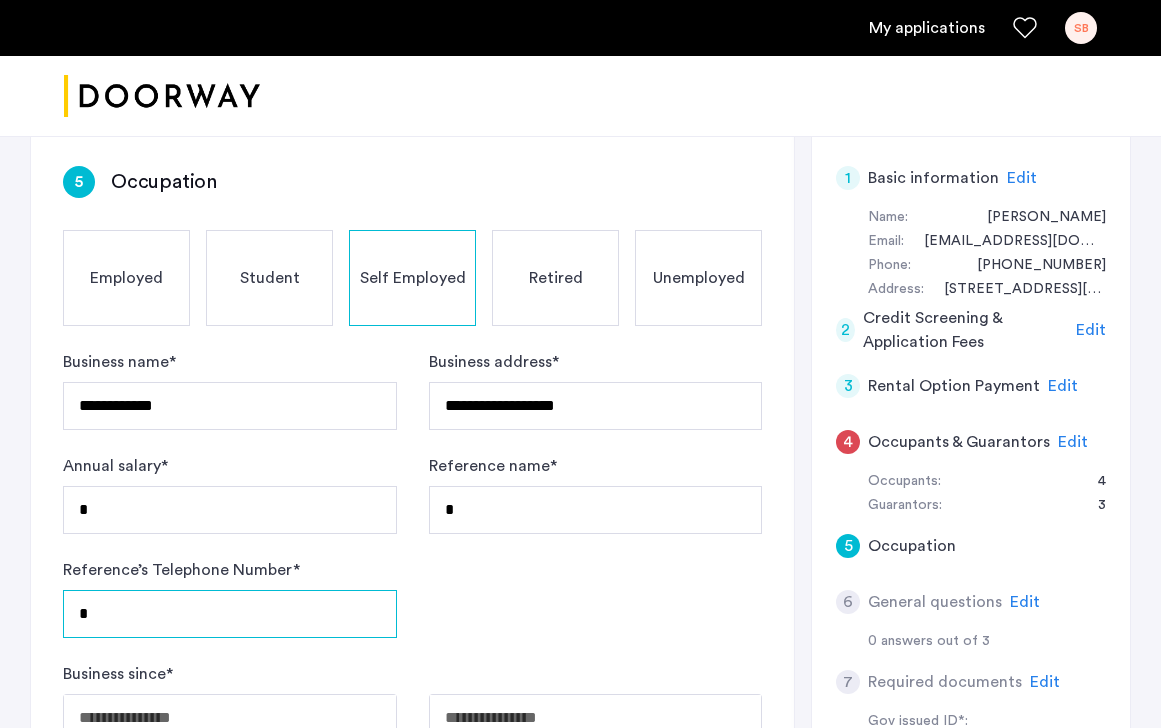 type on "*" 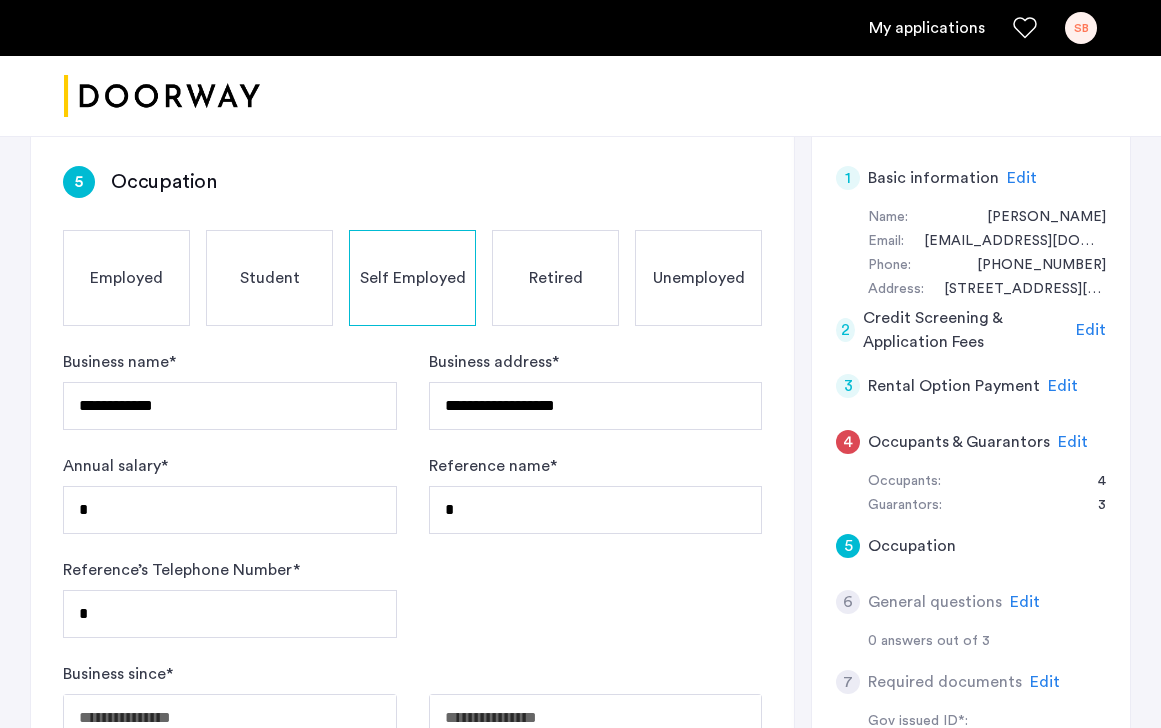 click on "**********" at bounding box center [580, -7] 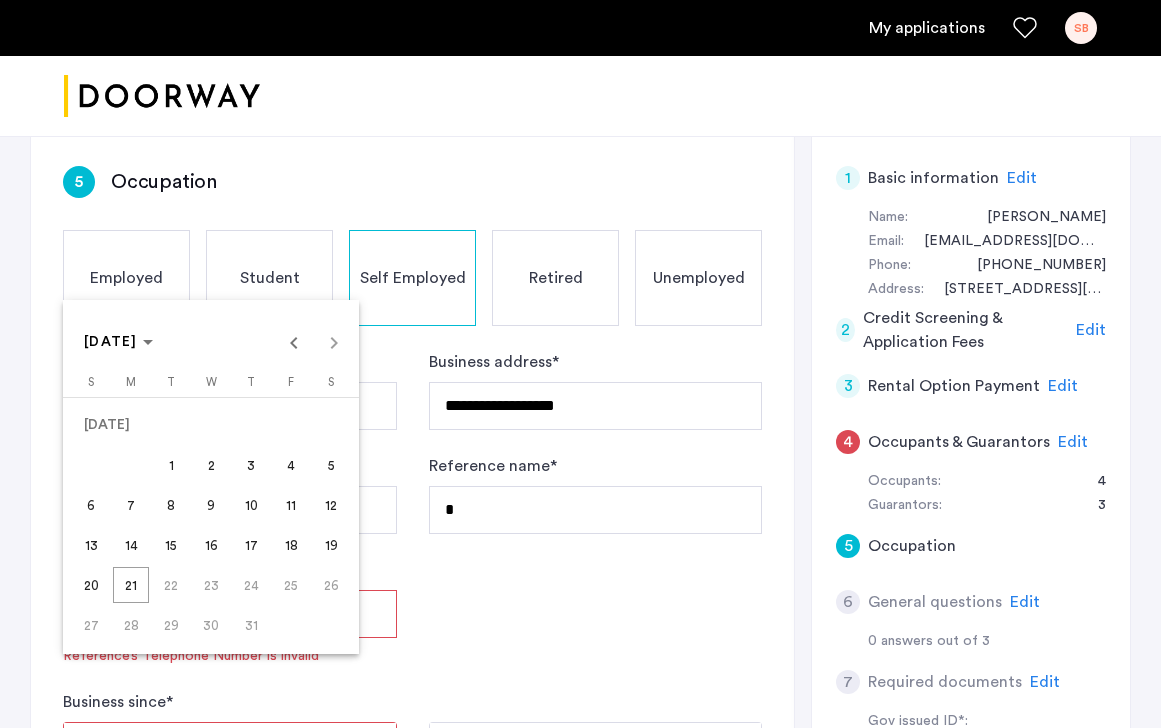 click at bounding box center (580, 364) 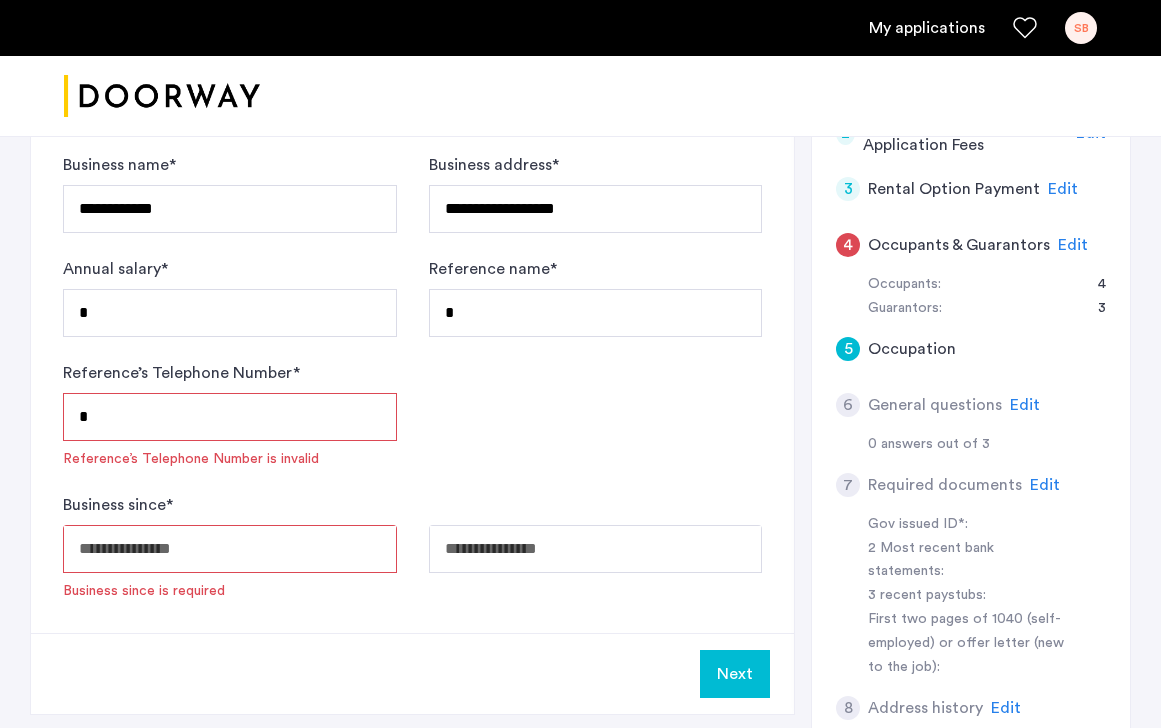 scroll, scrollTop: 616, scrollLeft: 0, axis: vertical 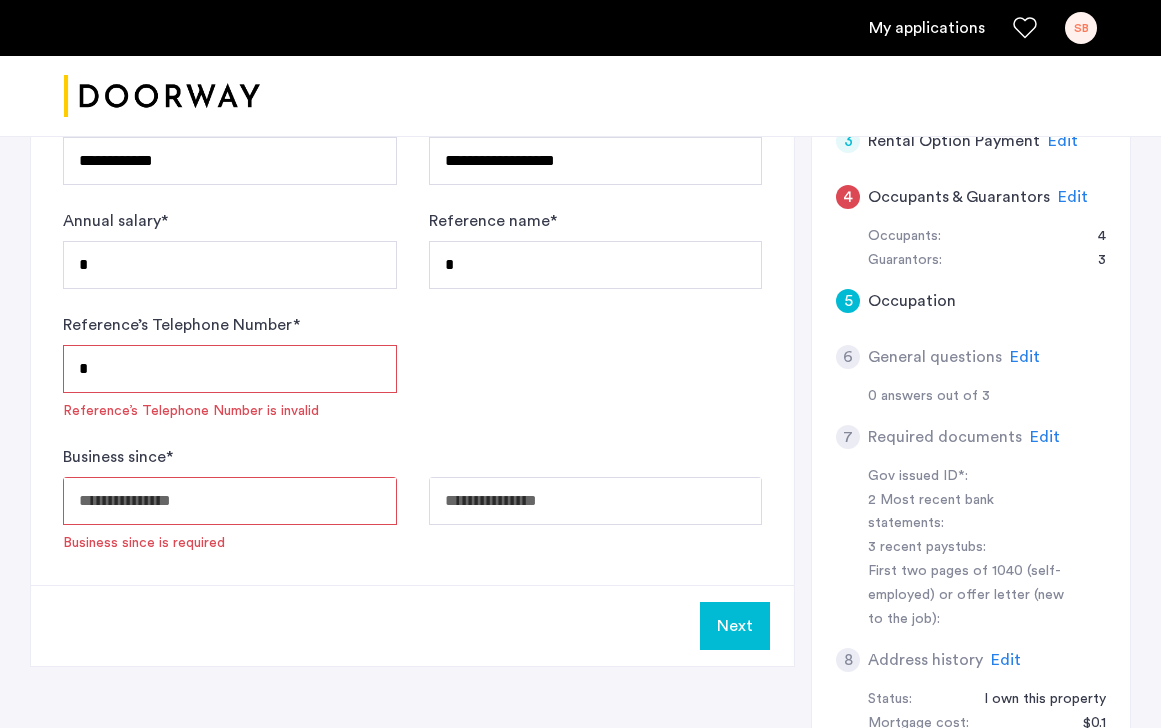 click on "Next" 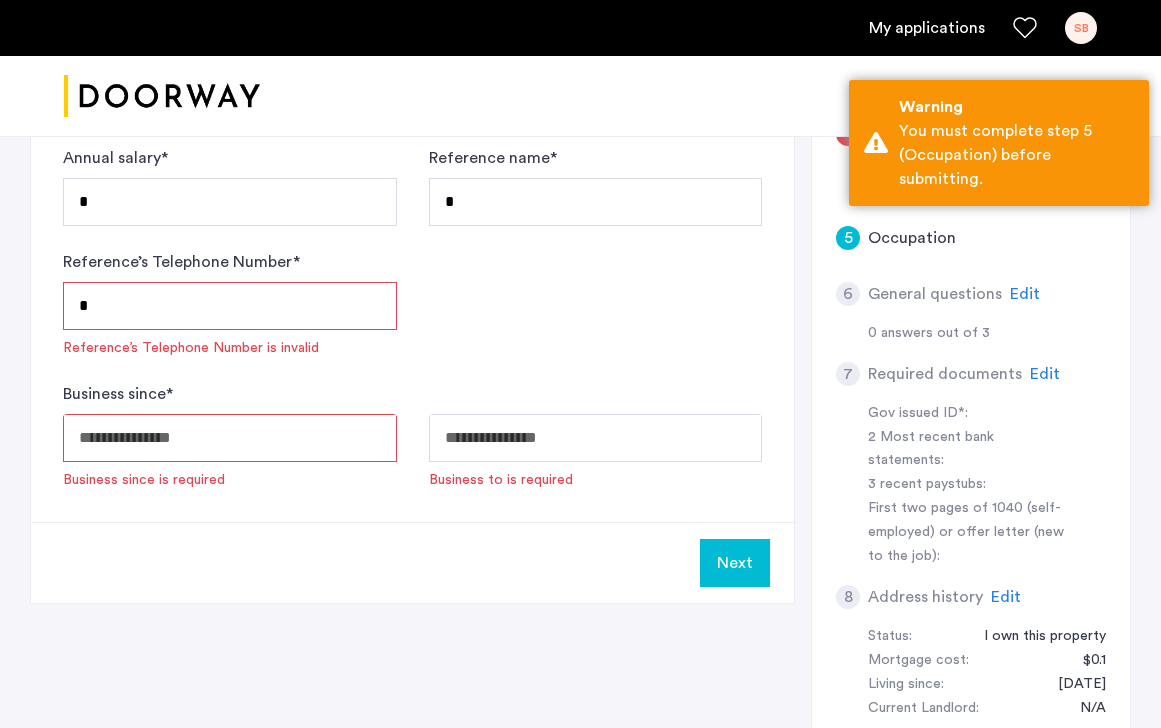 scroll, scrollTop: 677, scrollLeft: 0, axis: vertical 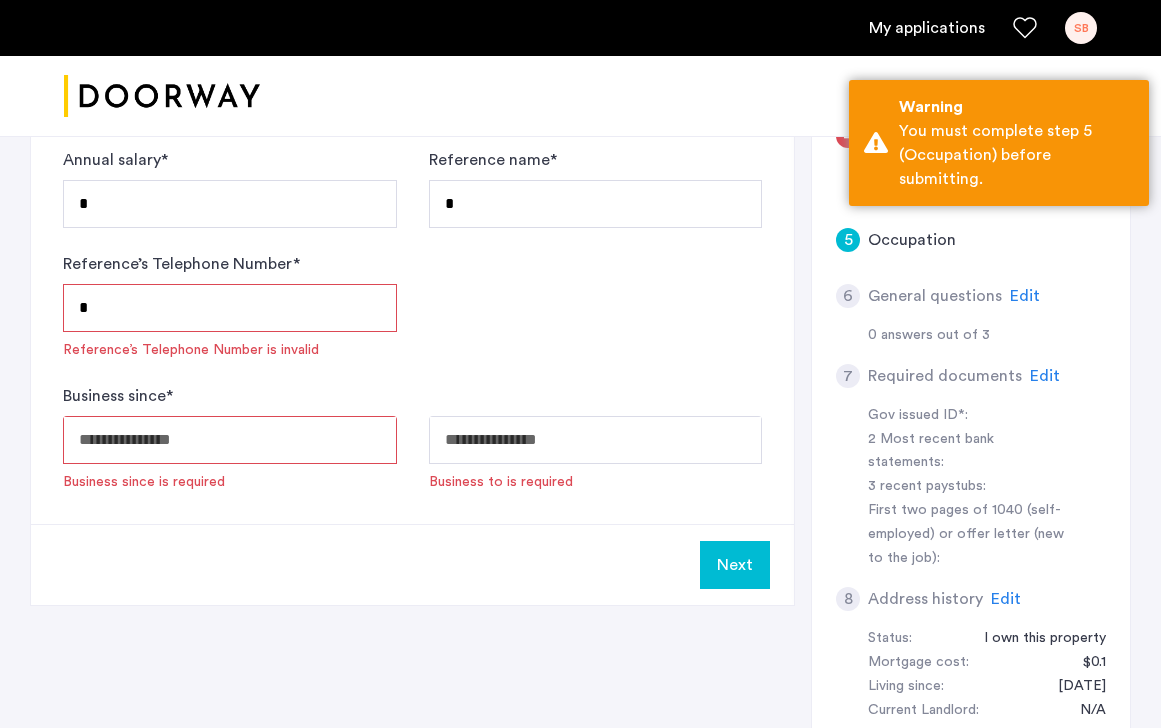 click on "Edit" 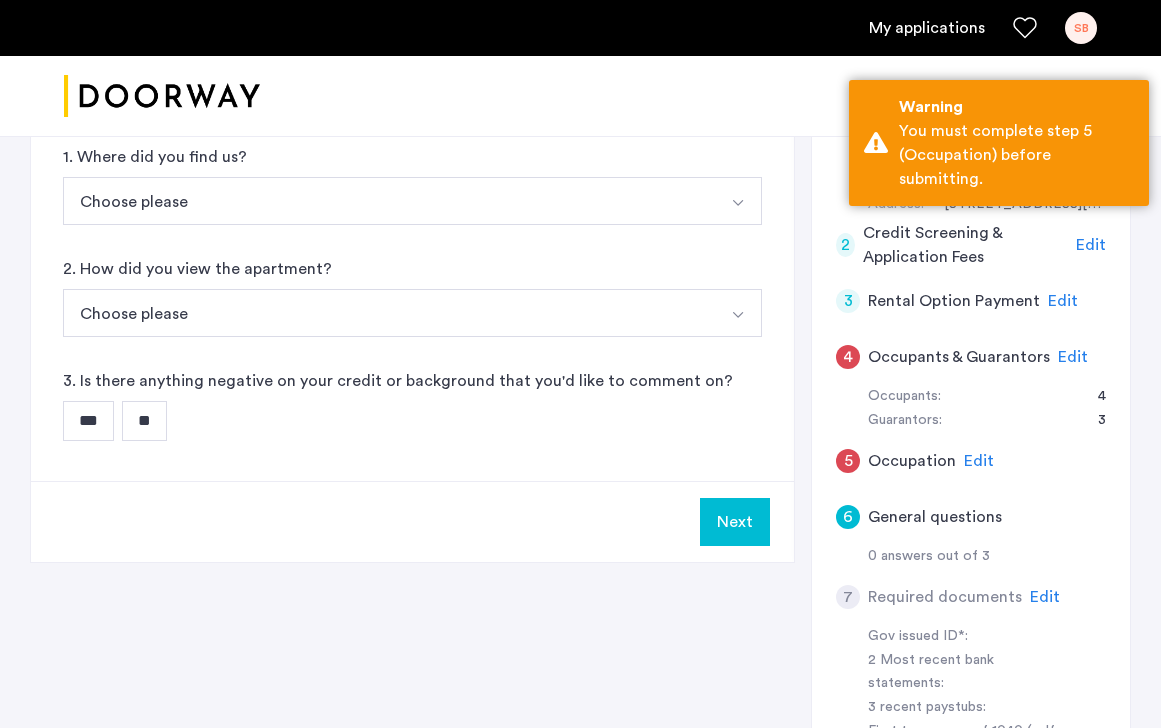 scroll, scrollTop: 158, scrollLeft: 0, axis: vertical 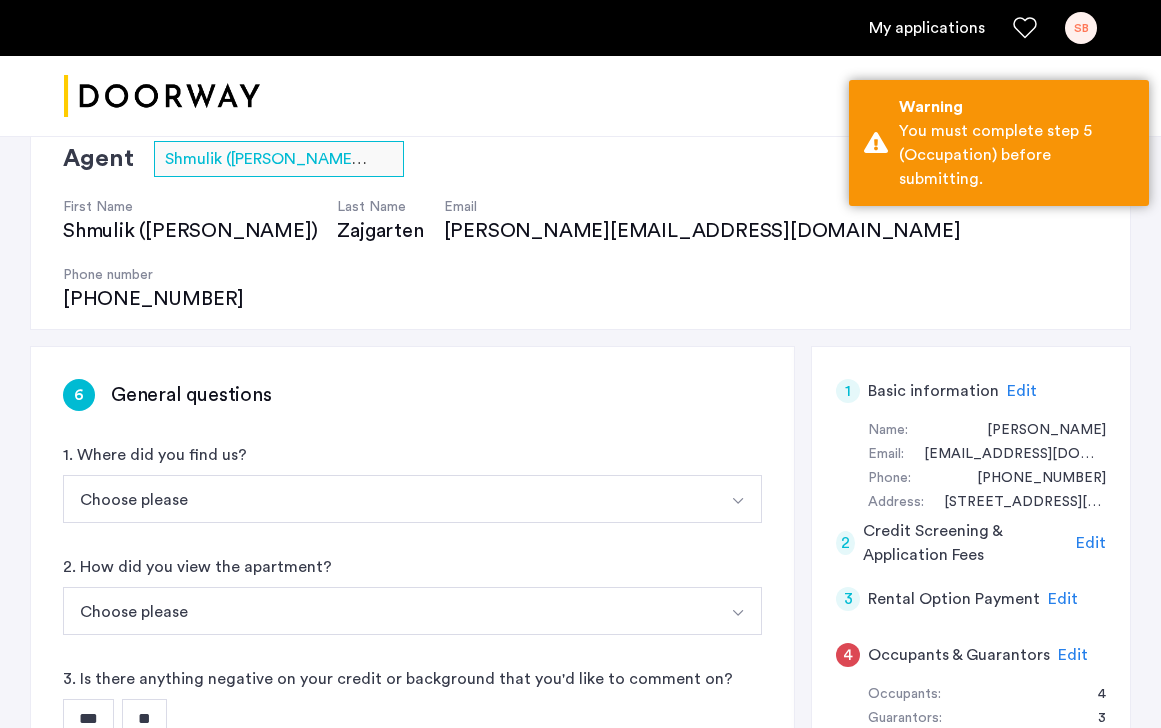 click on "Choose please" at bounding box center [389, 499] 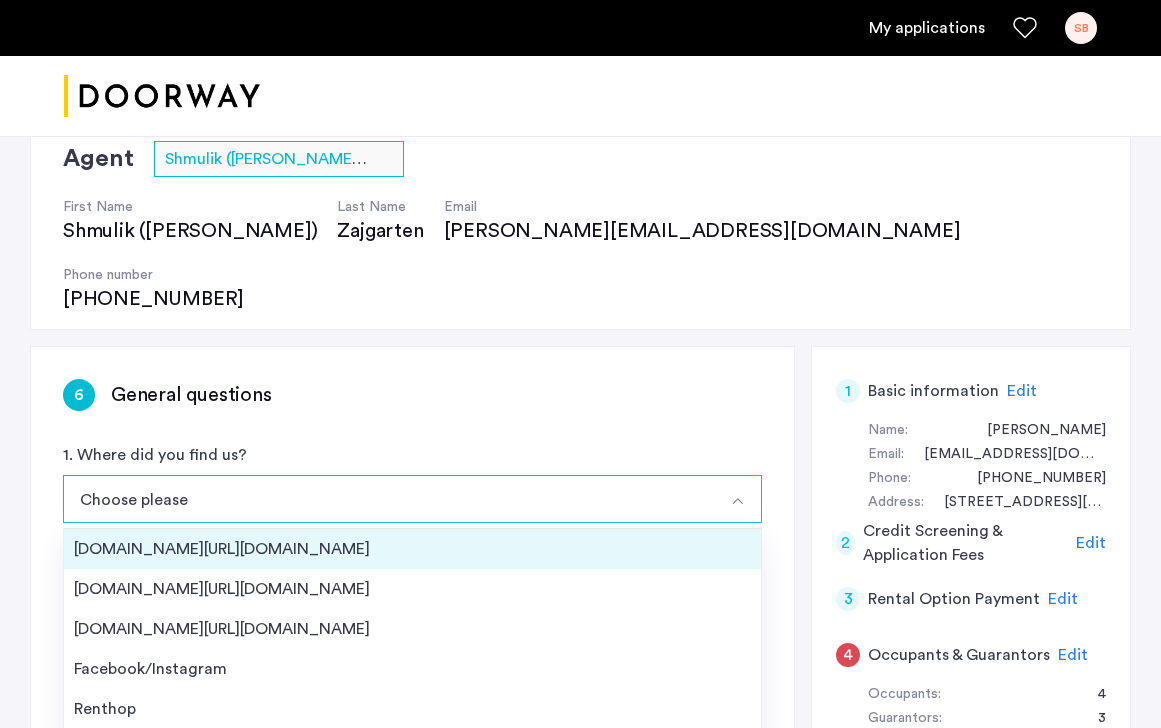 click on "[DOMAIN_NAME][URL][DOMAIN_NAME]" at bounding box center [412, 549] 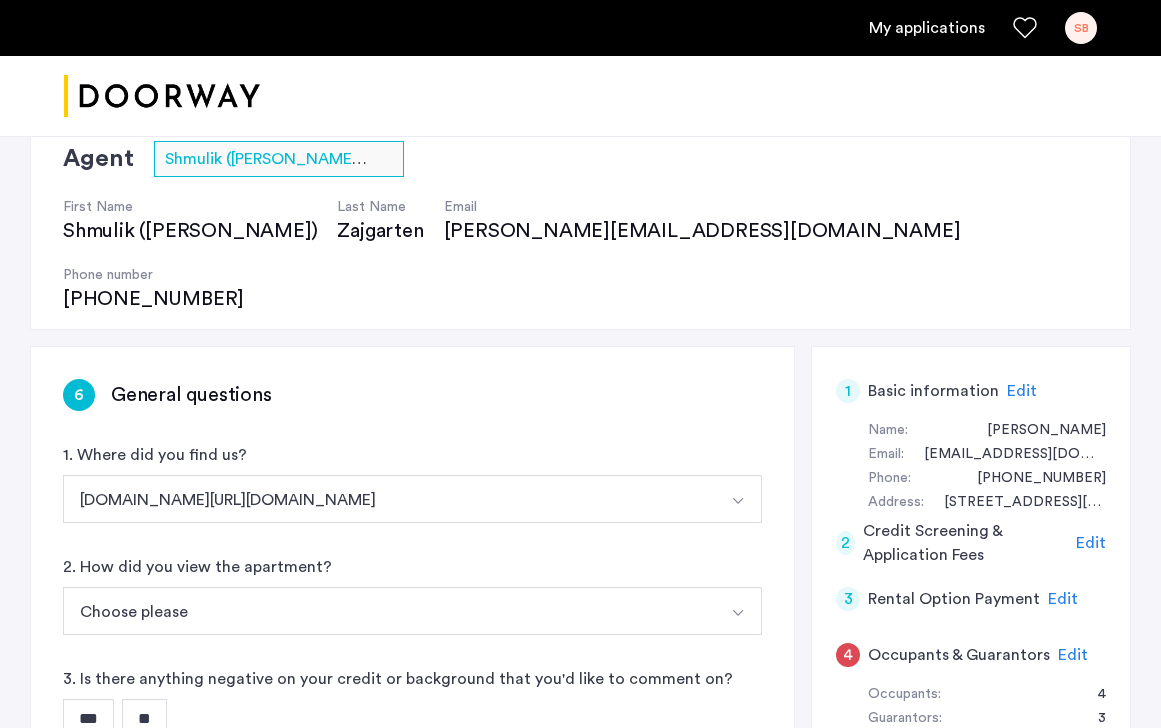 click on "Choose please" at bounding box center [389, 611] 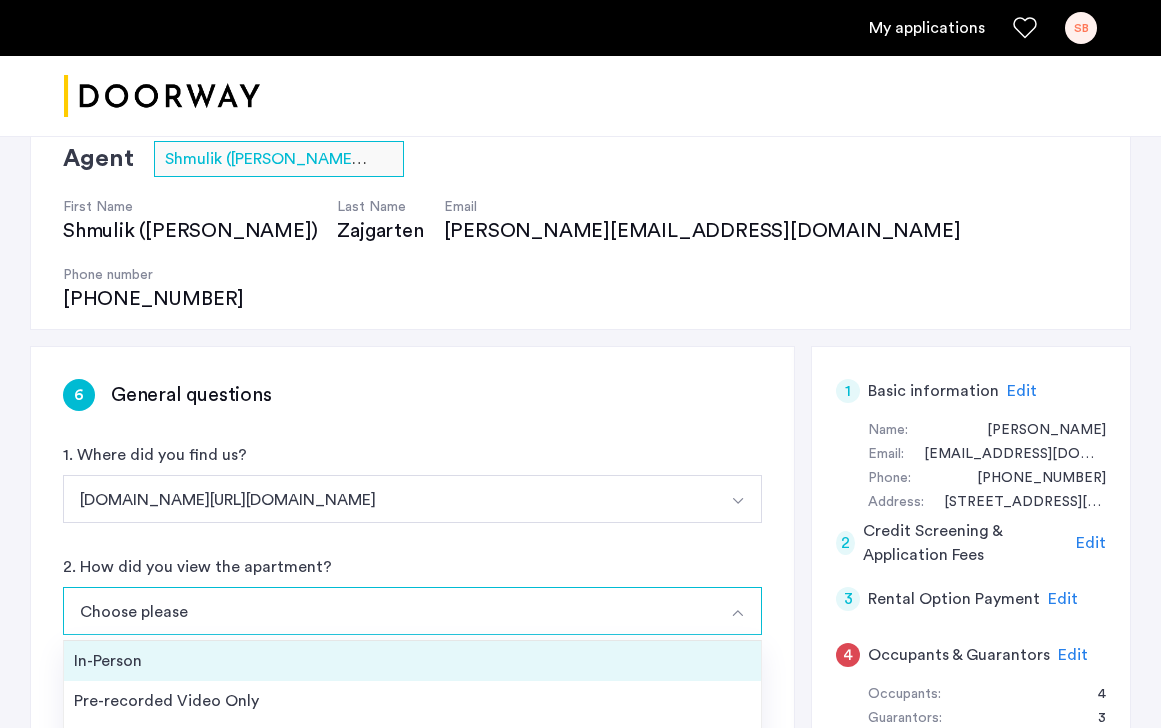 click on "In-Person" at bounding box center [412, 661] 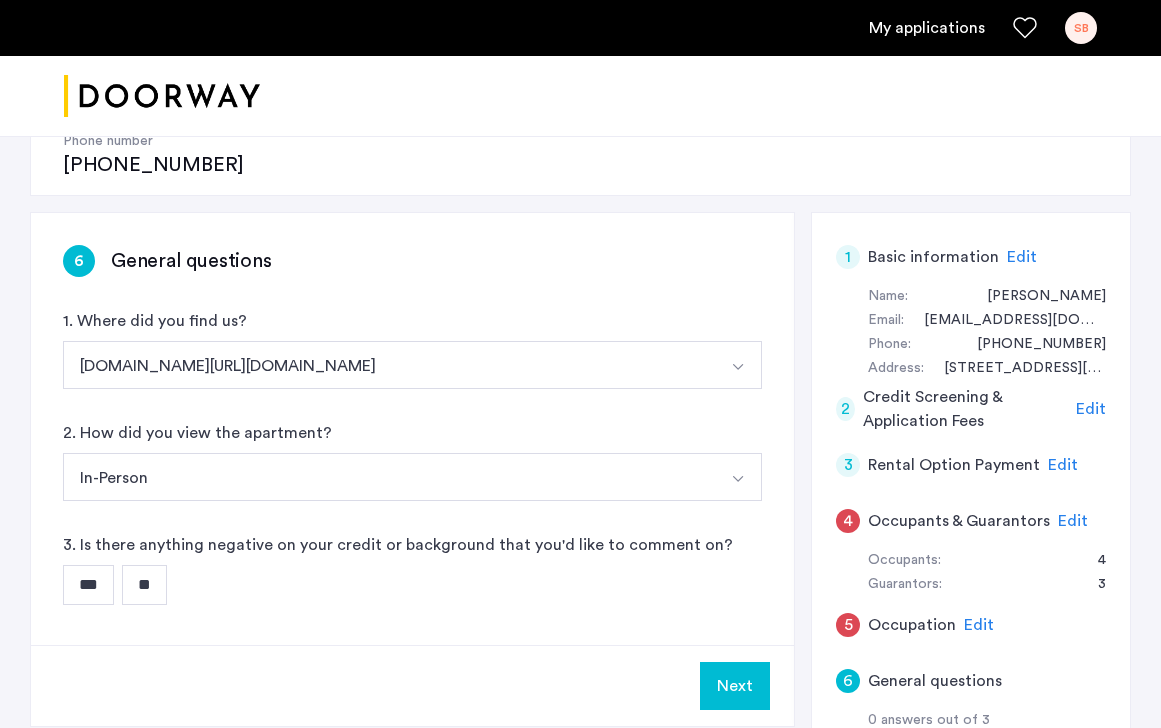 scroll, scrollTop: 302, scrollLeft: 0, axis: vertical 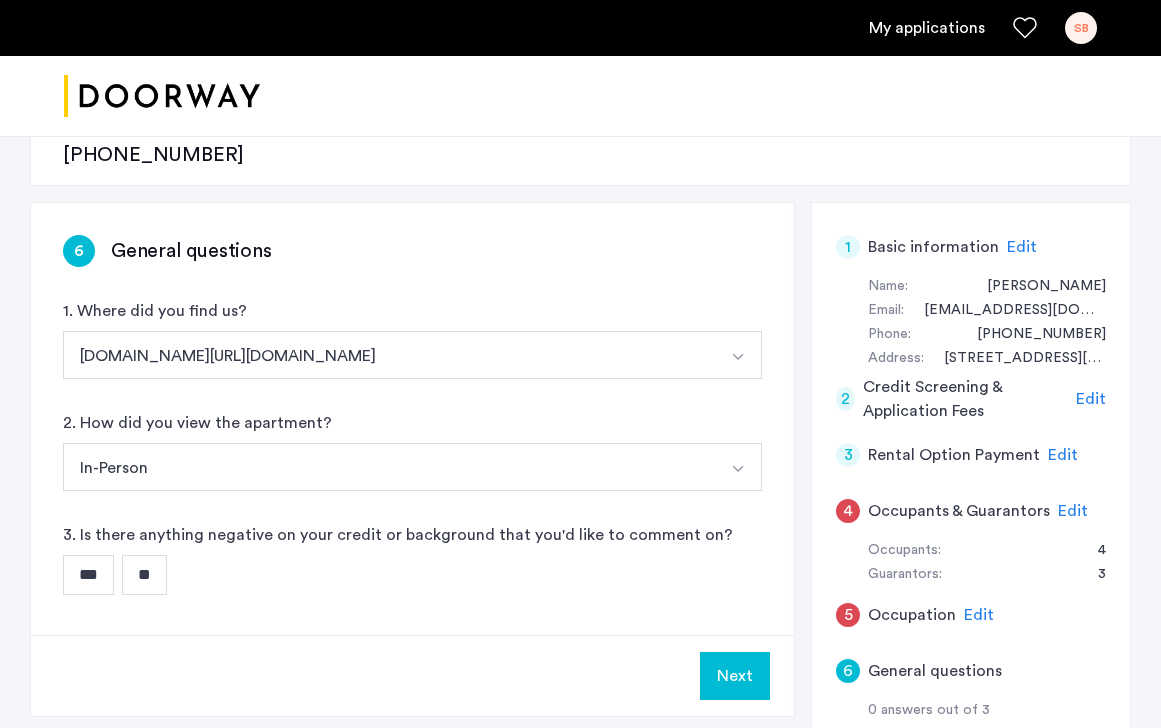 click on "**" at bounding box center (144, 575) 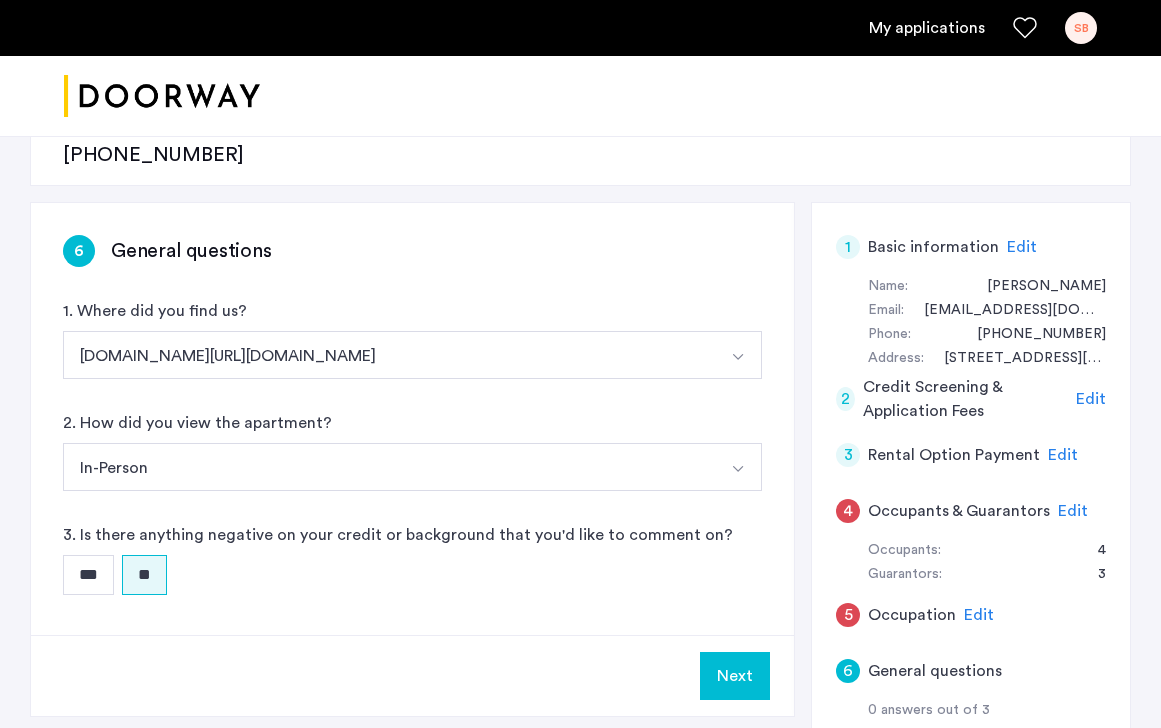 click on "Next" at bounding box center [735, 676] 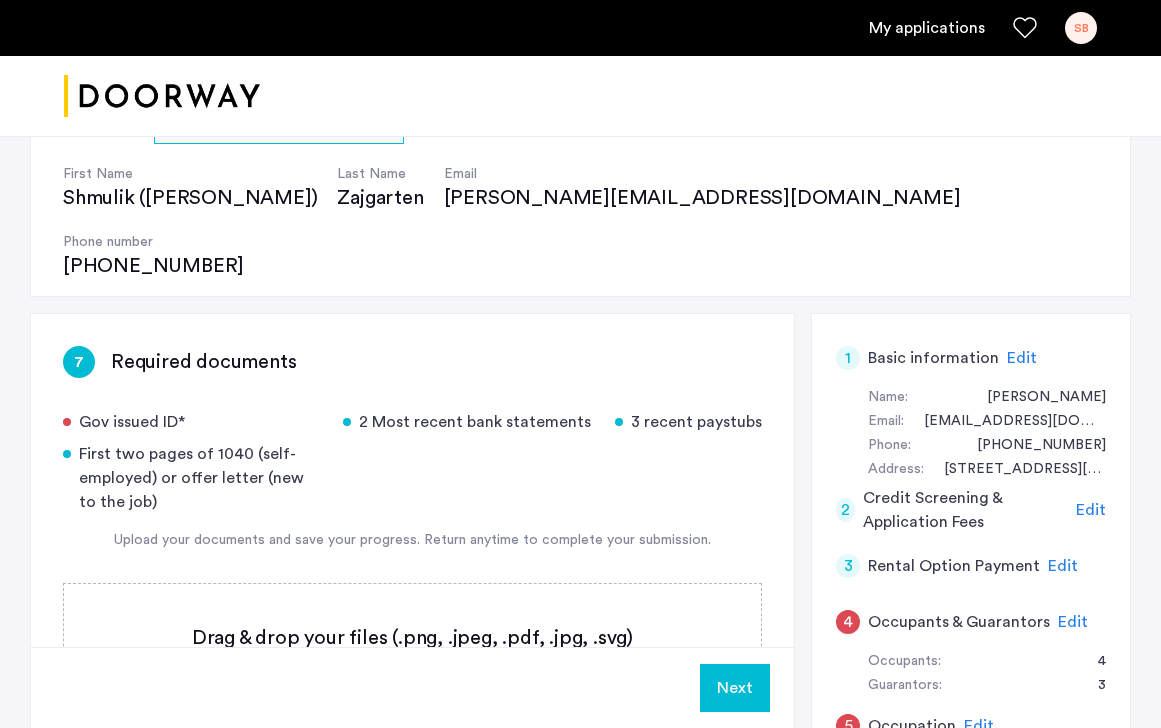 scroll, scrollTop: 386, scrollLeft: 0, axis: vertical 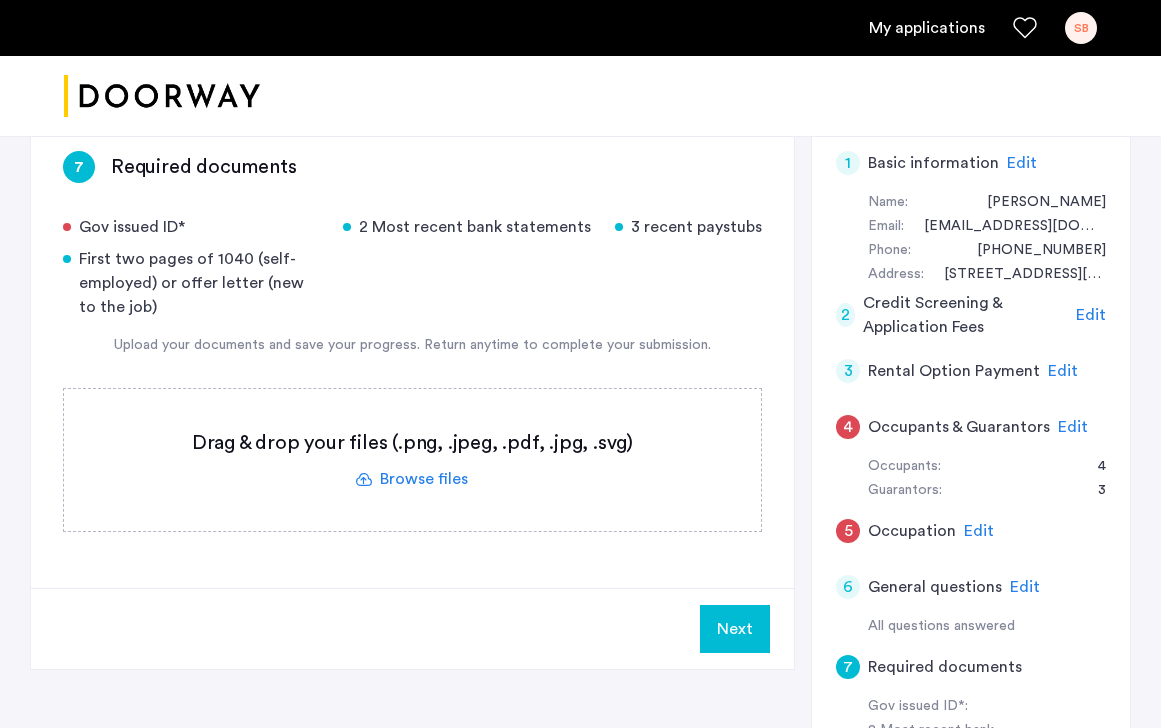 click 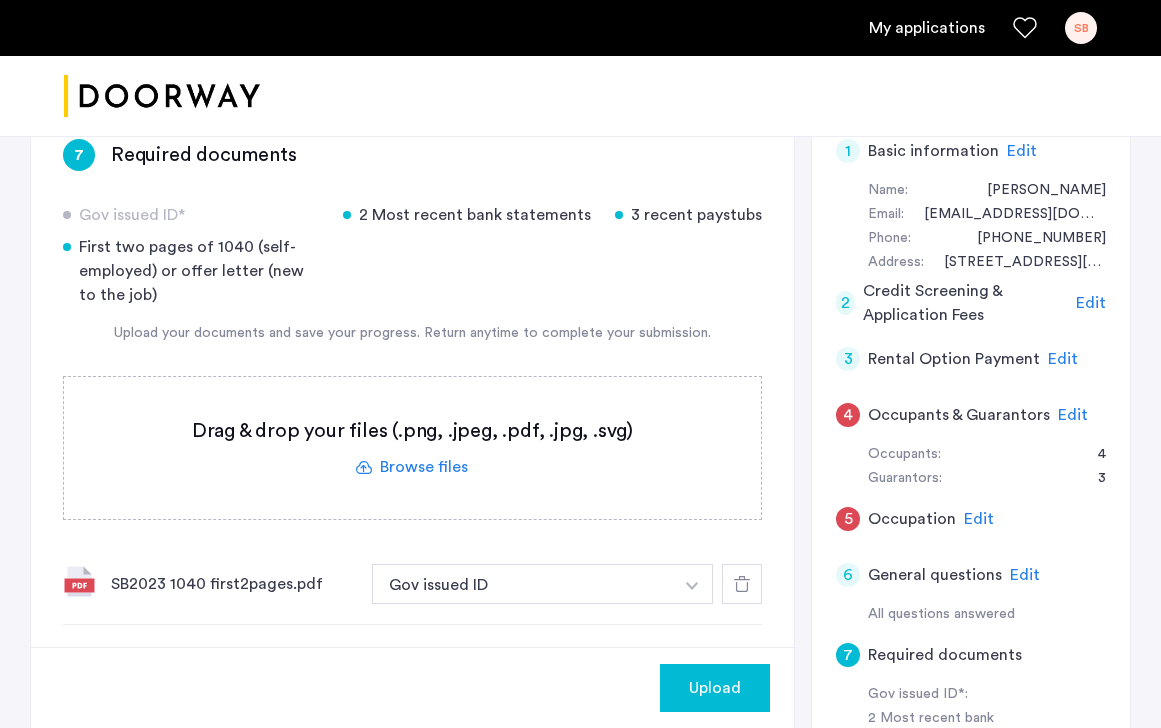 scroll, scrollTop: 426, scrollLeft: 0, axis: vertical 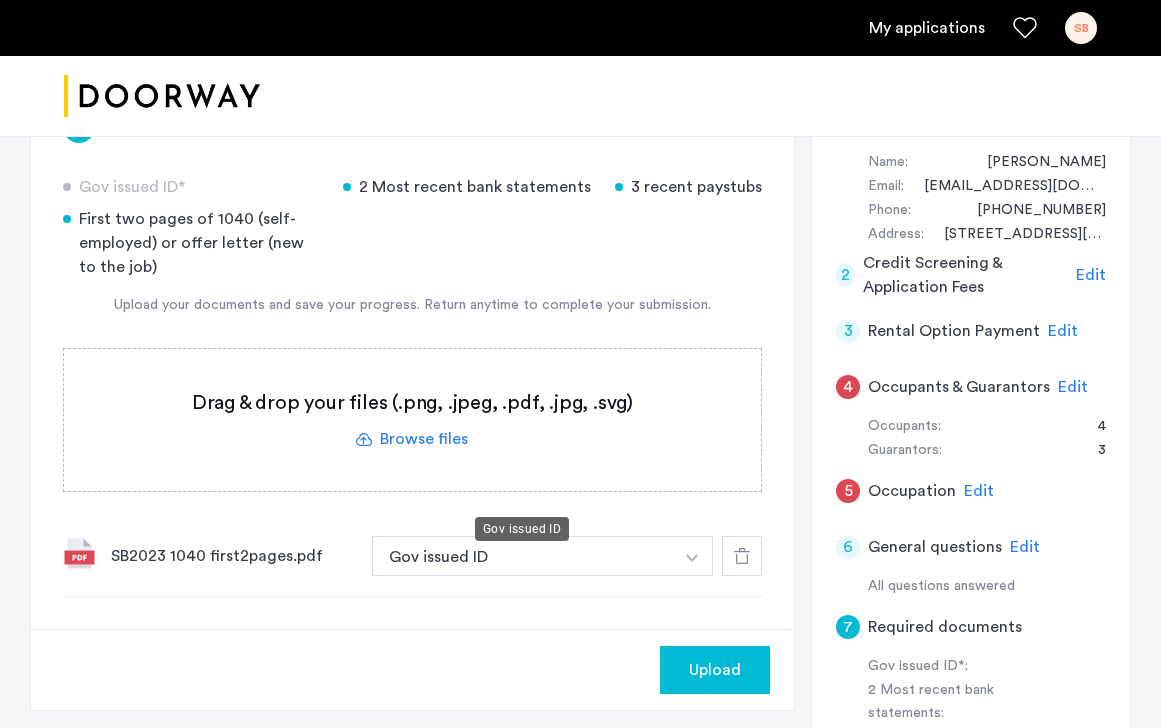click on "Gov issued ID" at bounding box center [522, 556] 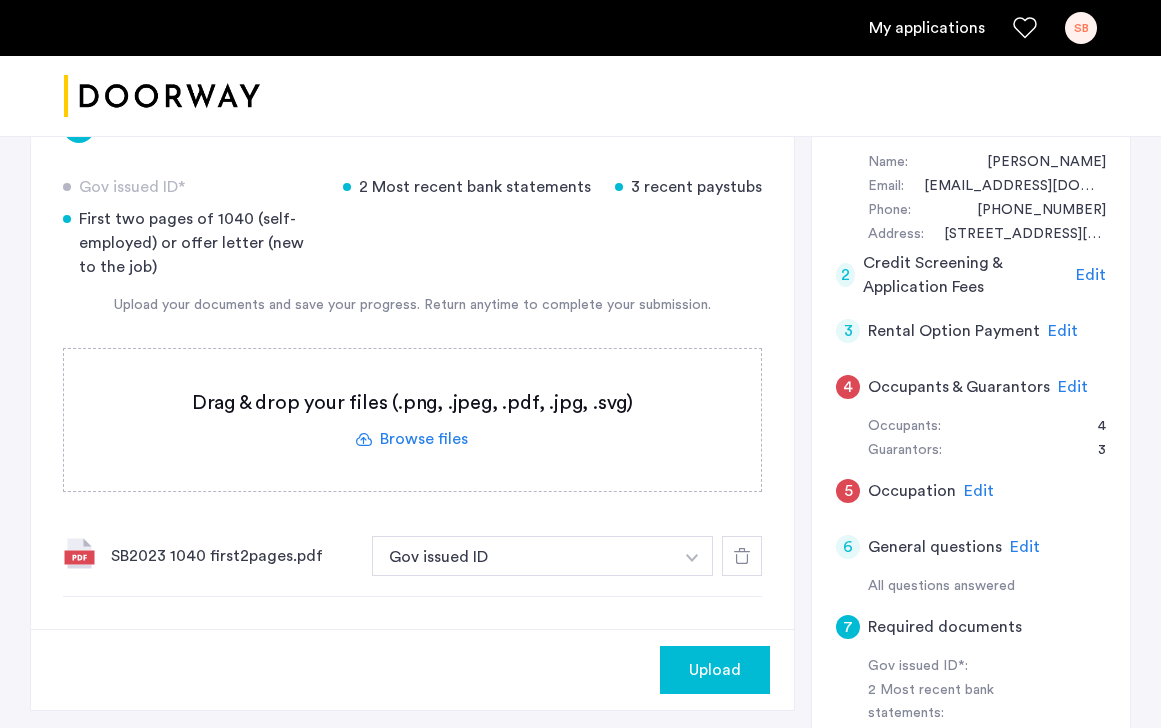click on "Gov issued ID" at bounding box center (522, 556) 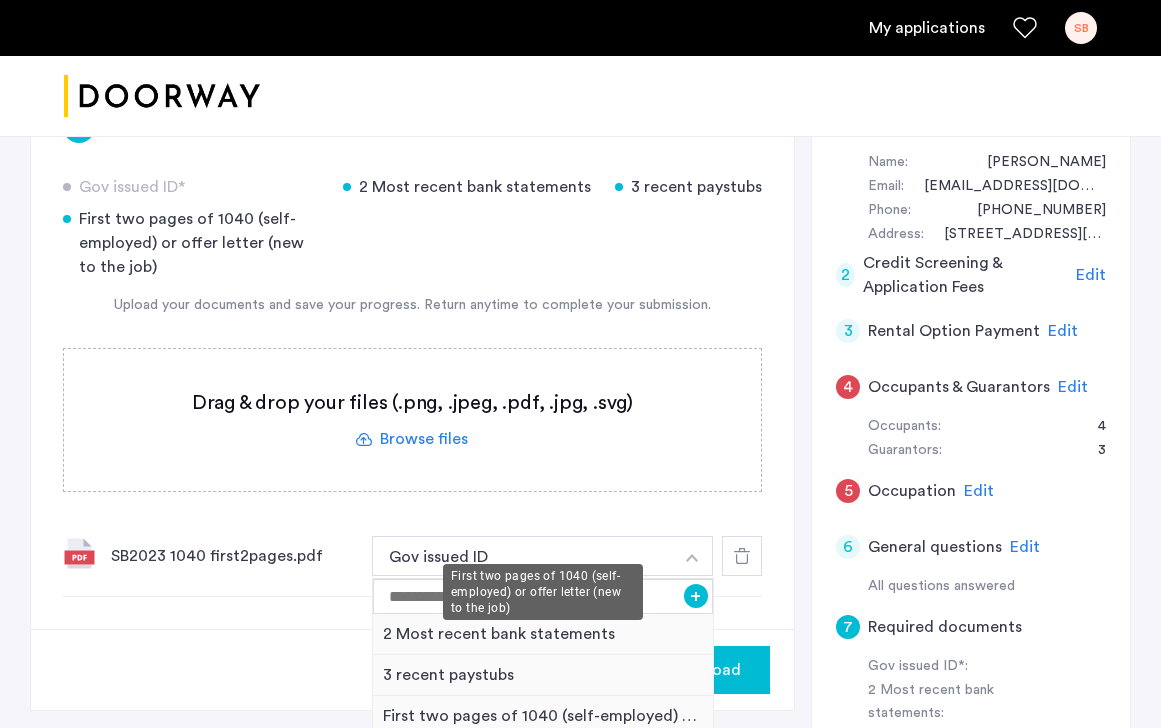 click on "First two pages of 1040 (self-employed) or offer letter (new to the job)" at bounding box center (543, 716) 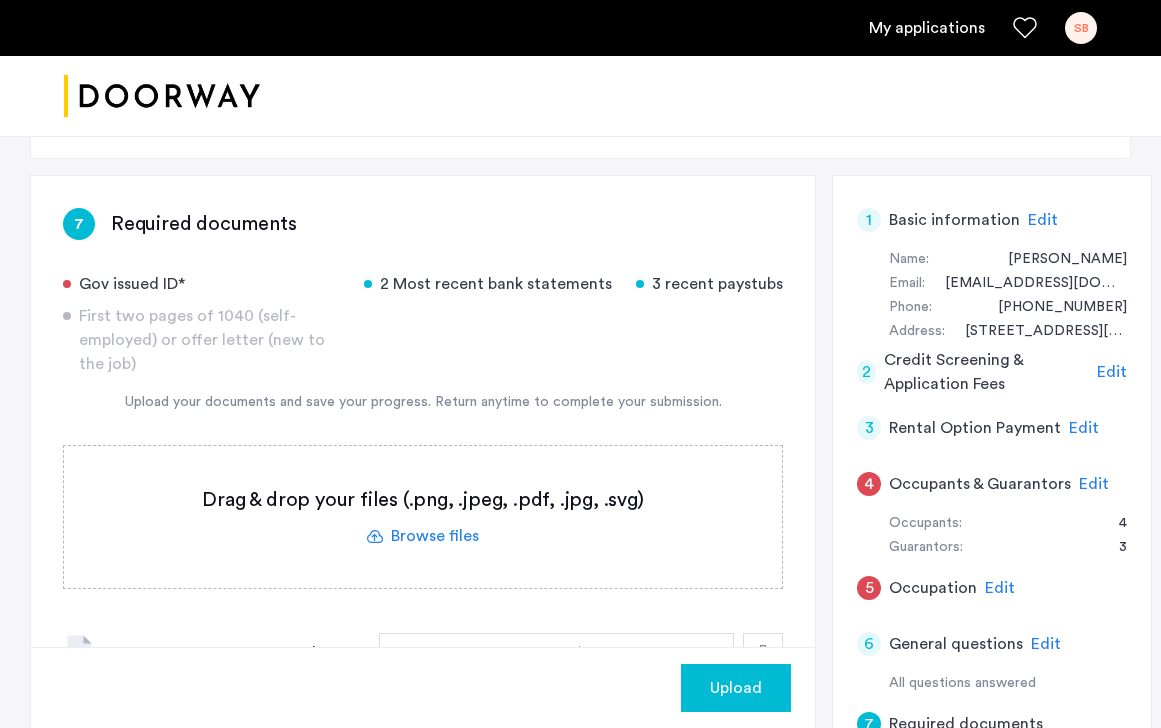 scroll, scrollTop: 327, scrollLeft: 0, axis: vertical 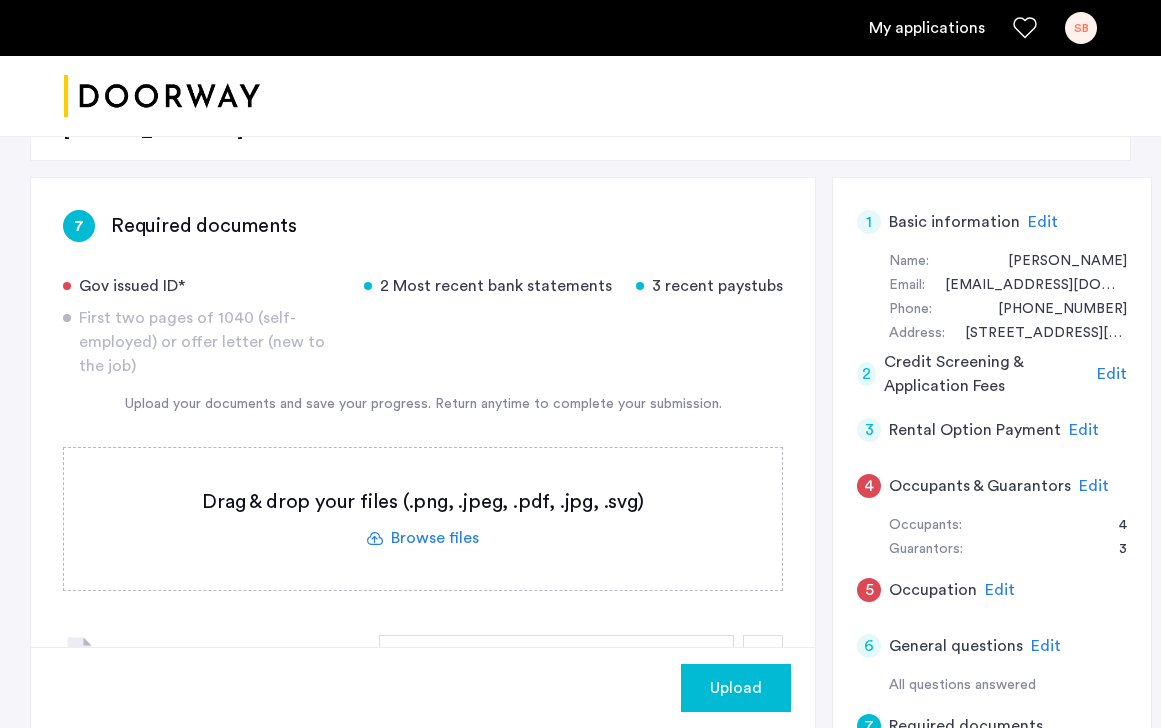 click 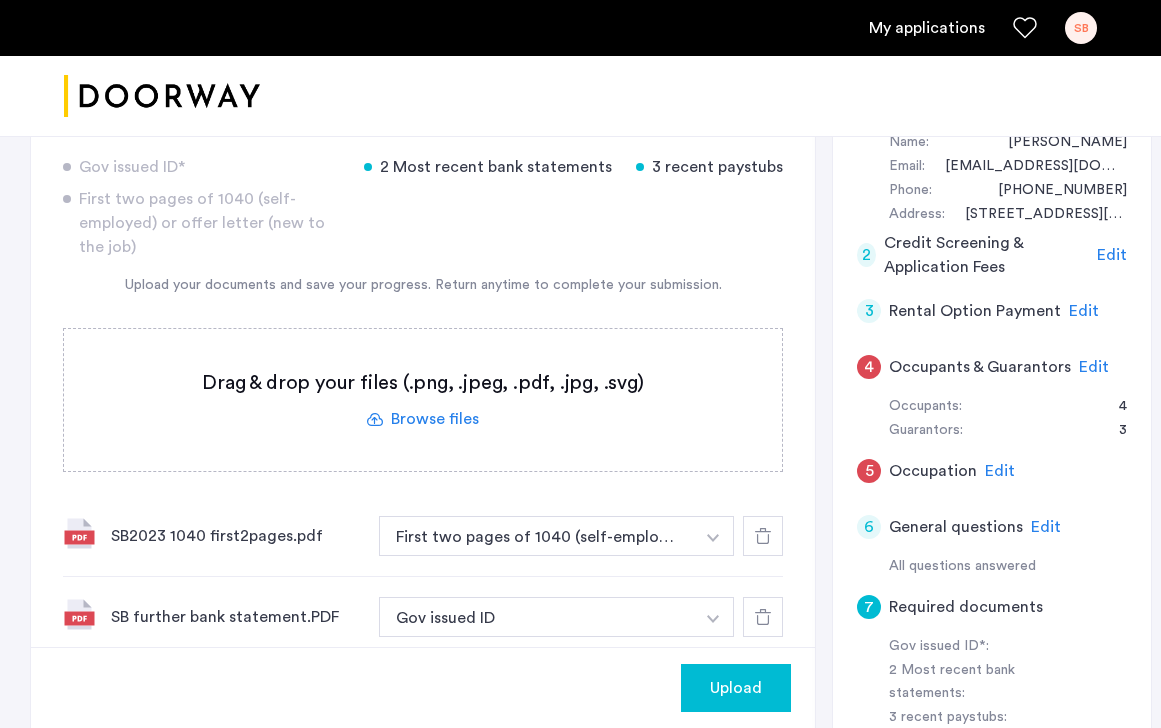 scroll, scrollTop: 448, scrollLeft: 0, axis: vertical 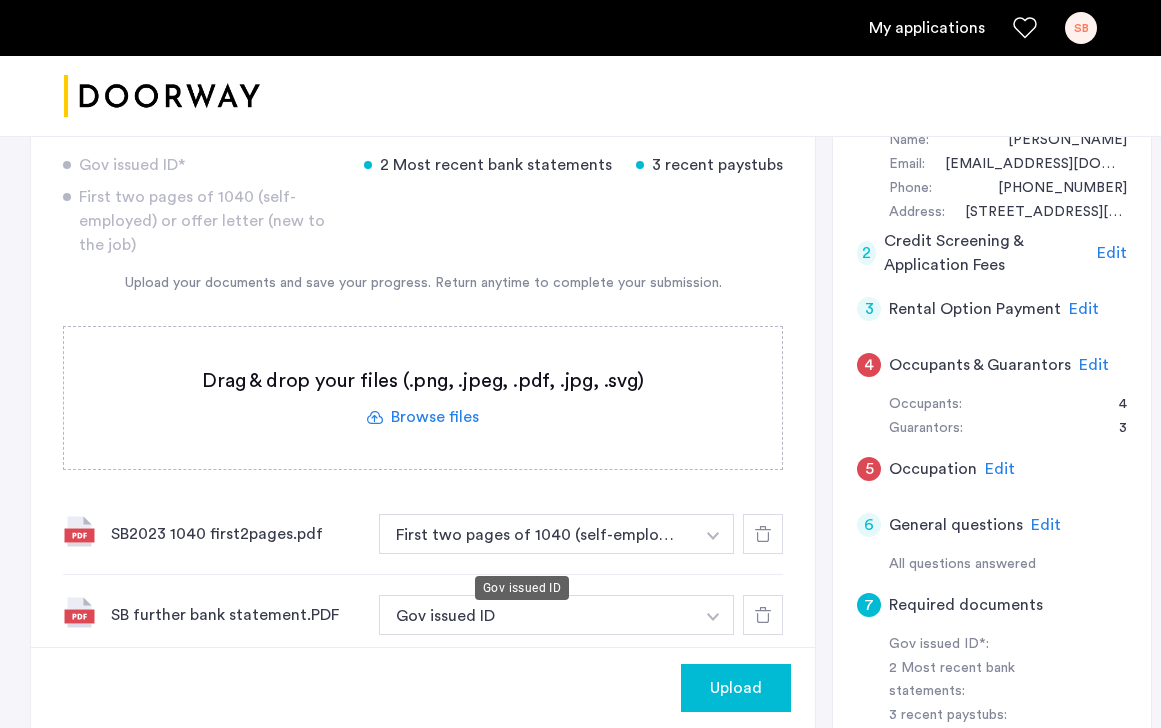 click on "Gov issued ID" at bounding box center [536, 615] 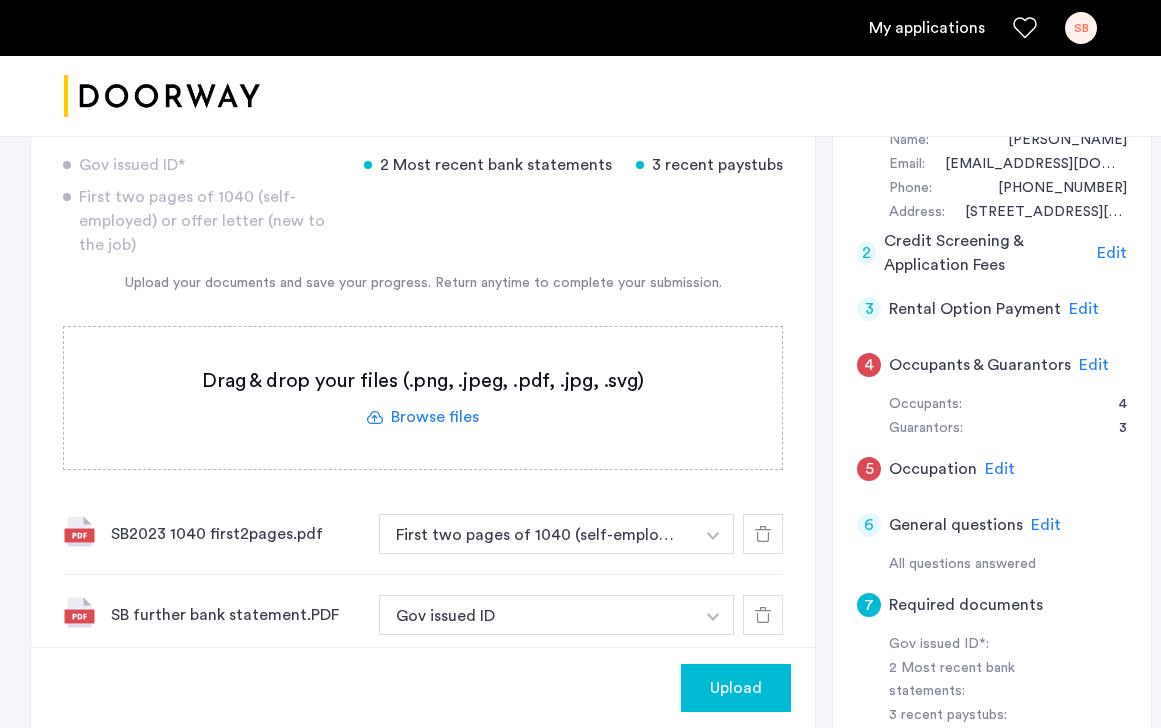 click at bounding box center [713, 534] 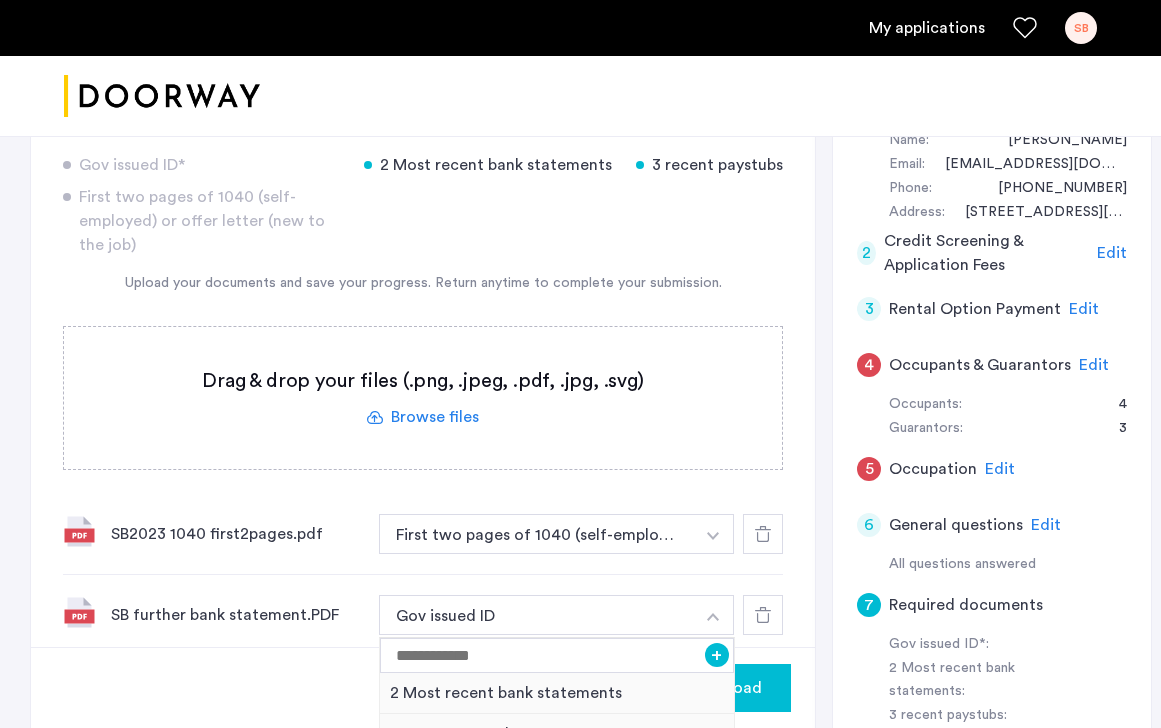 scroll, scrollTop: 452, scrollLeft: 0, axis: vertical 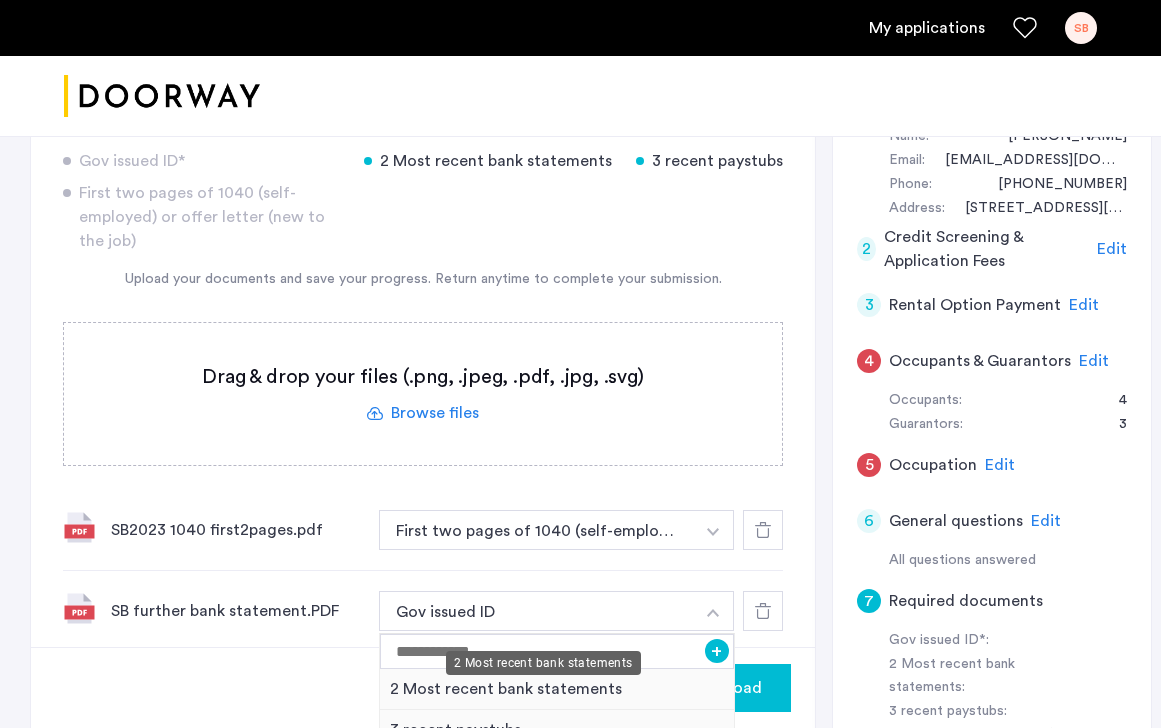 click on "2 Most recent bank statements" at bounding box center (557, 689) 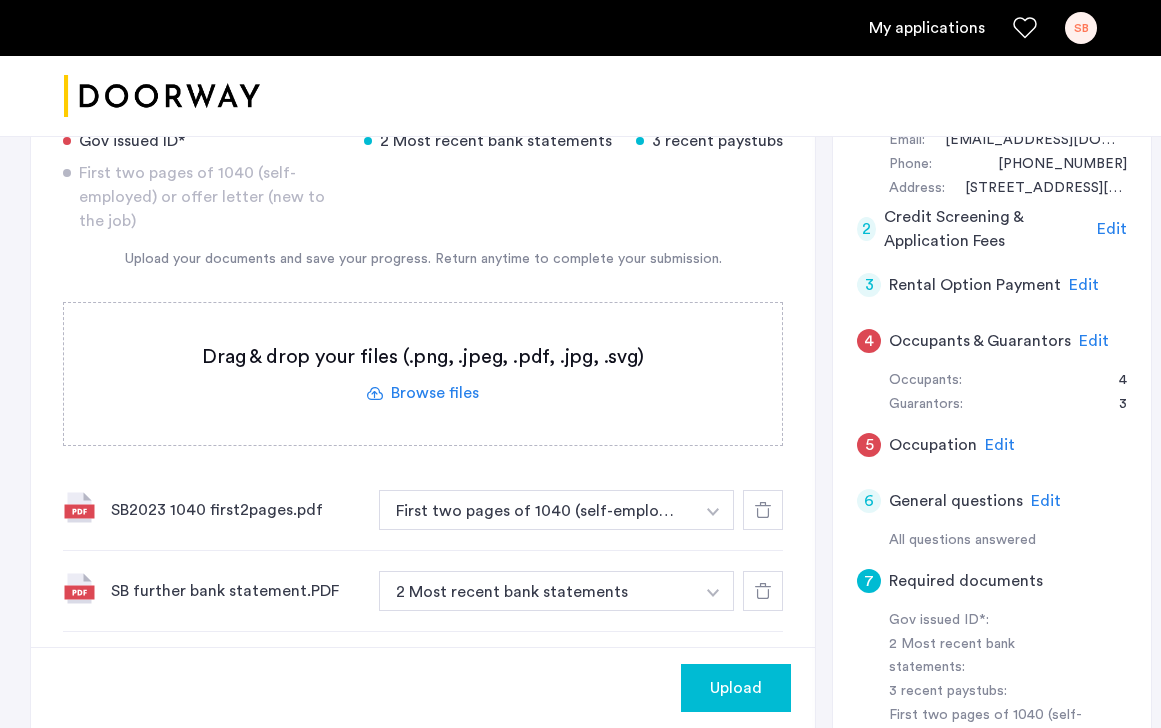 scroll, scrollTop: 469, scrollLeft: 0, axis: vertical 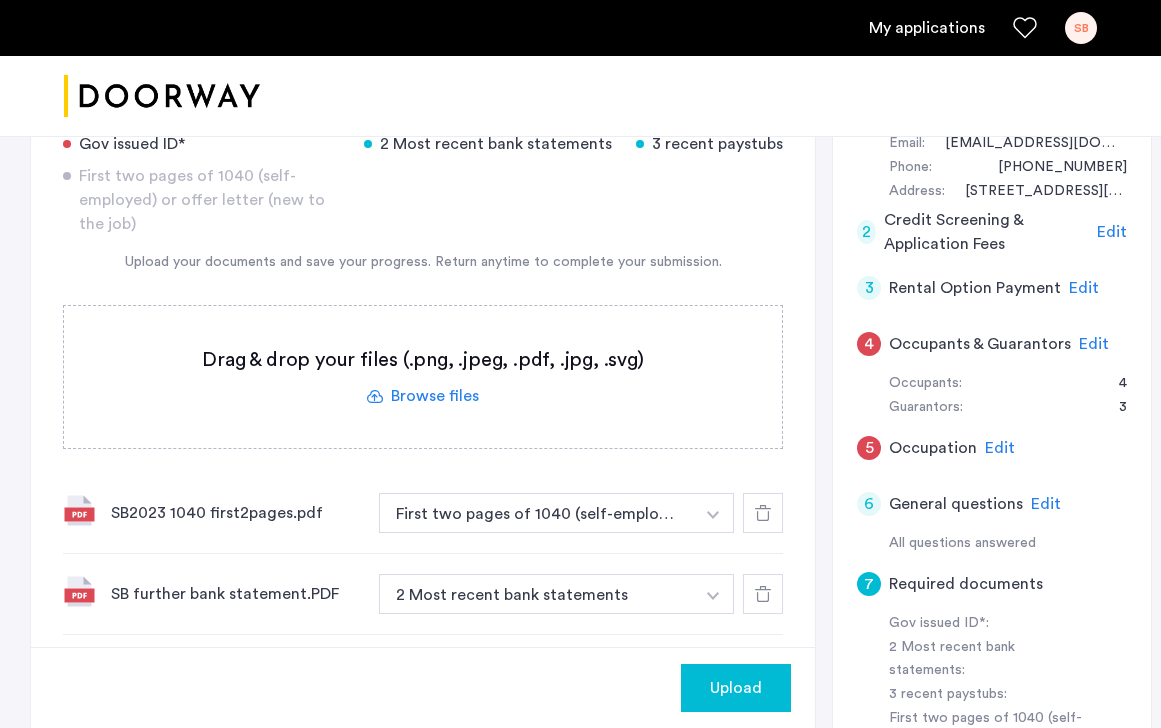 click 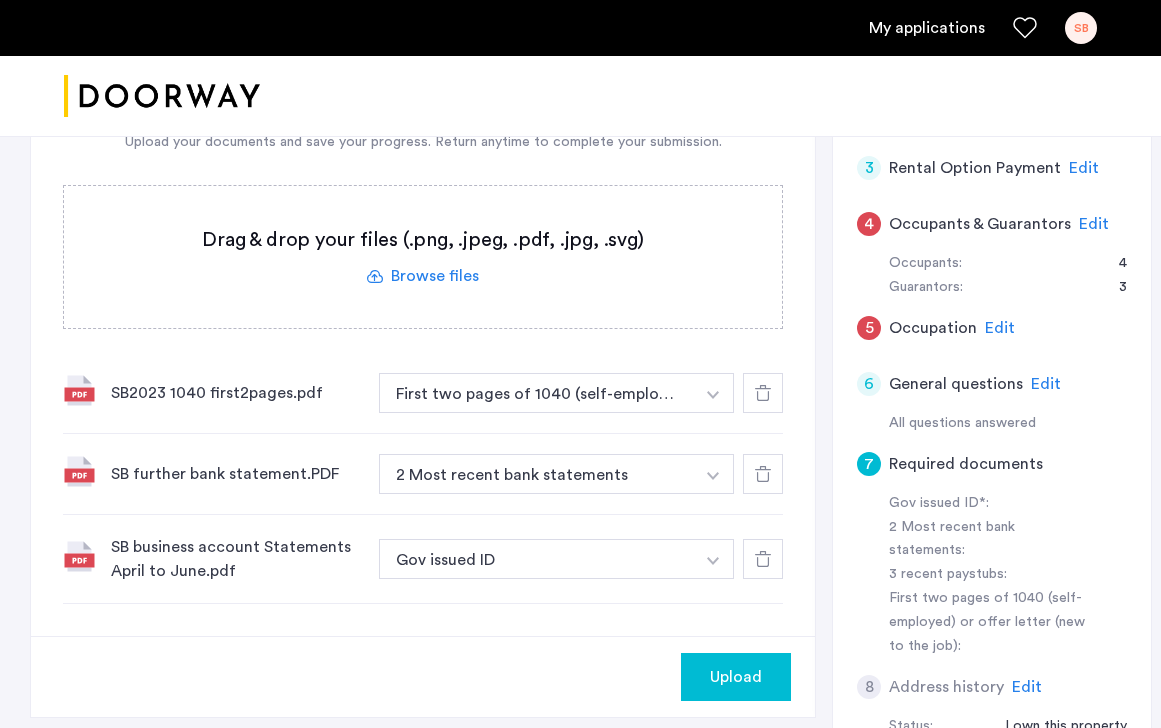 scroll, scrollTop: 591, scrollLeft: 0, axis: vertical 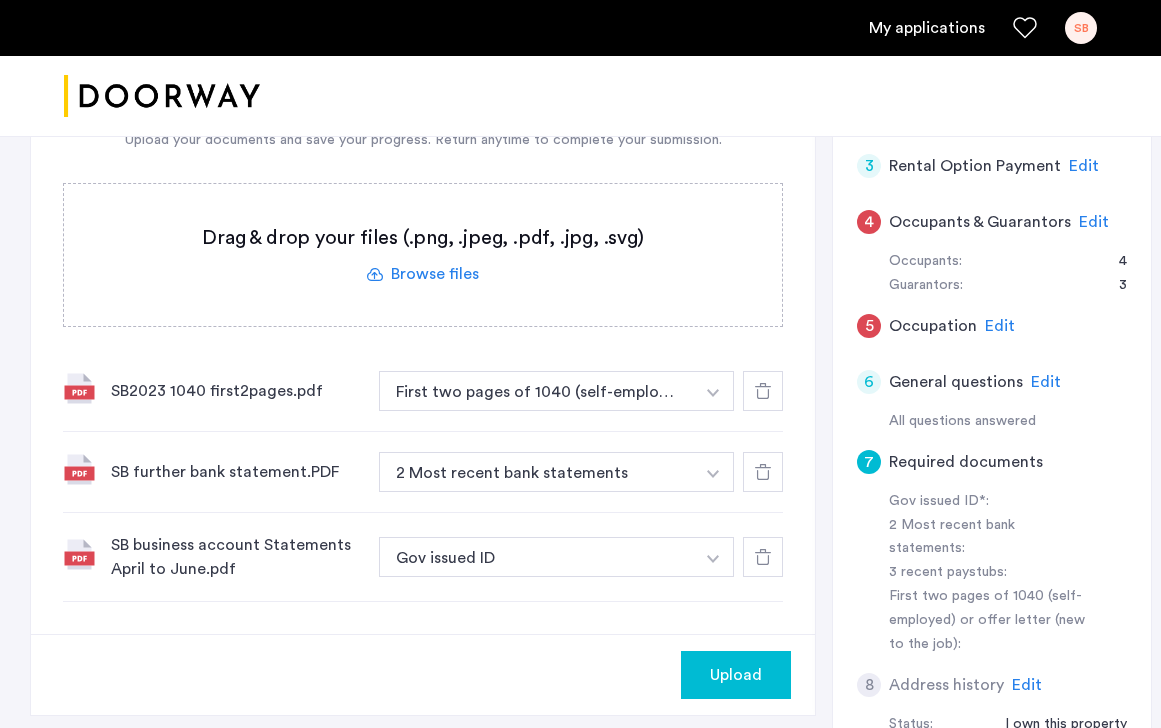 click at bounding box center (713, 393) 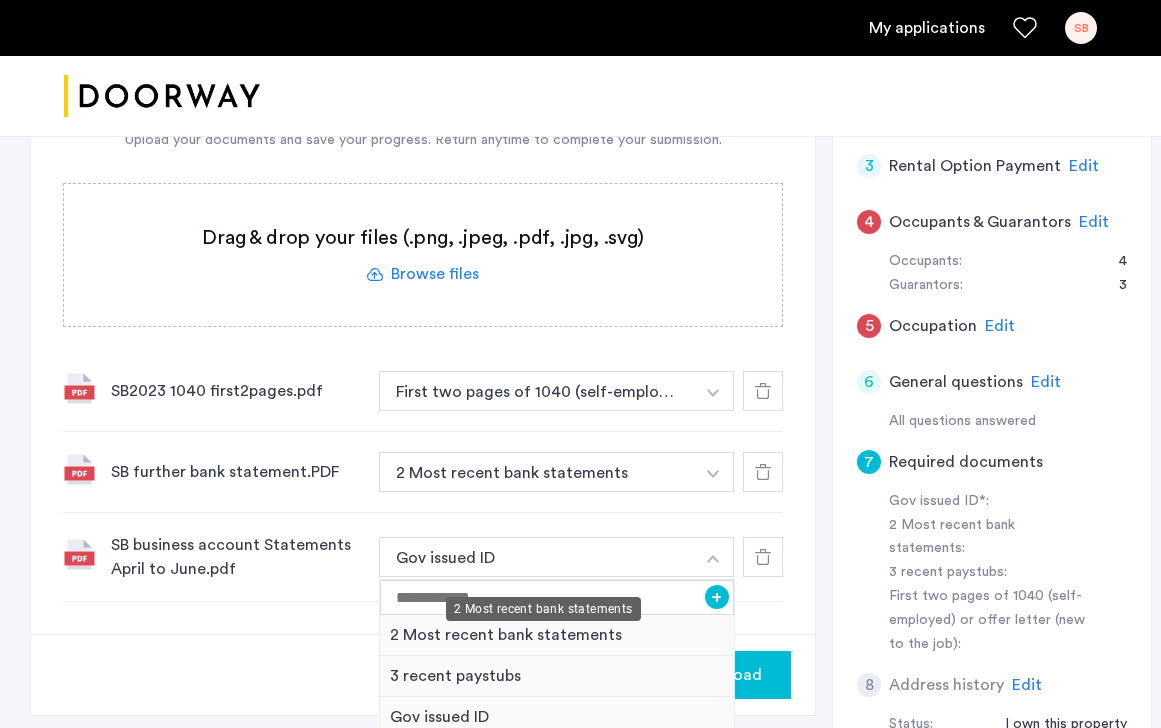 click on "2 Most recent bank statements" at bounding box center [557, 635] 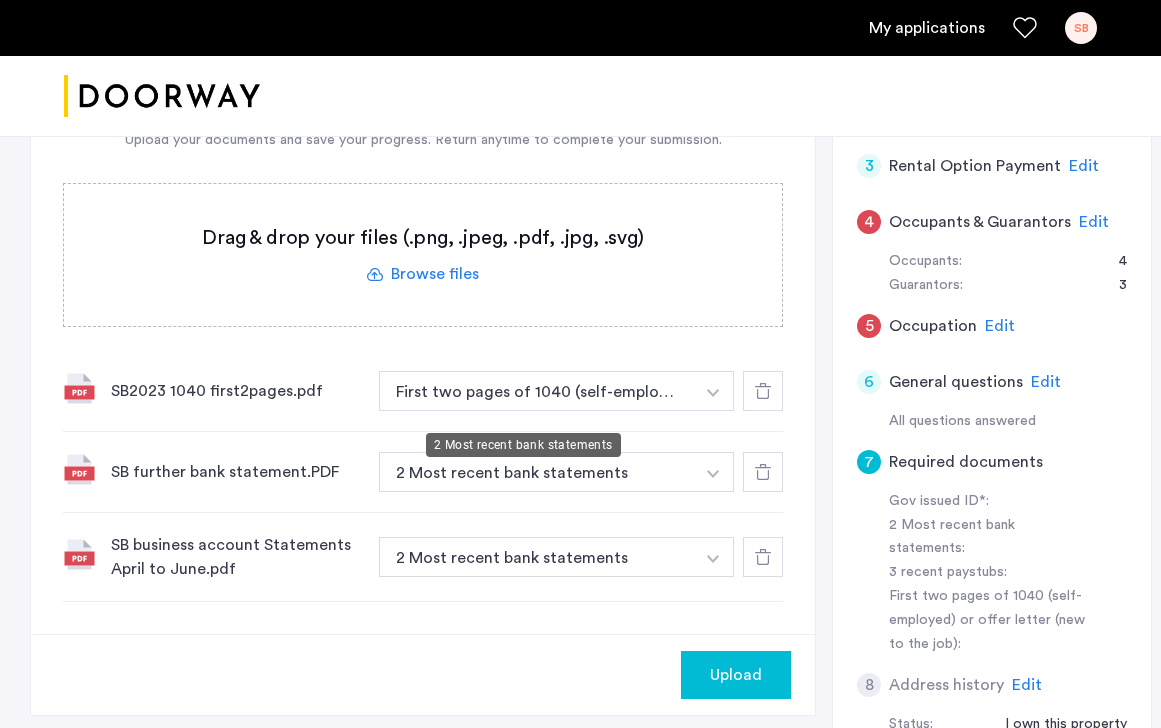 click on "2 Most recent bank statements" at bounding box center (536, 472) 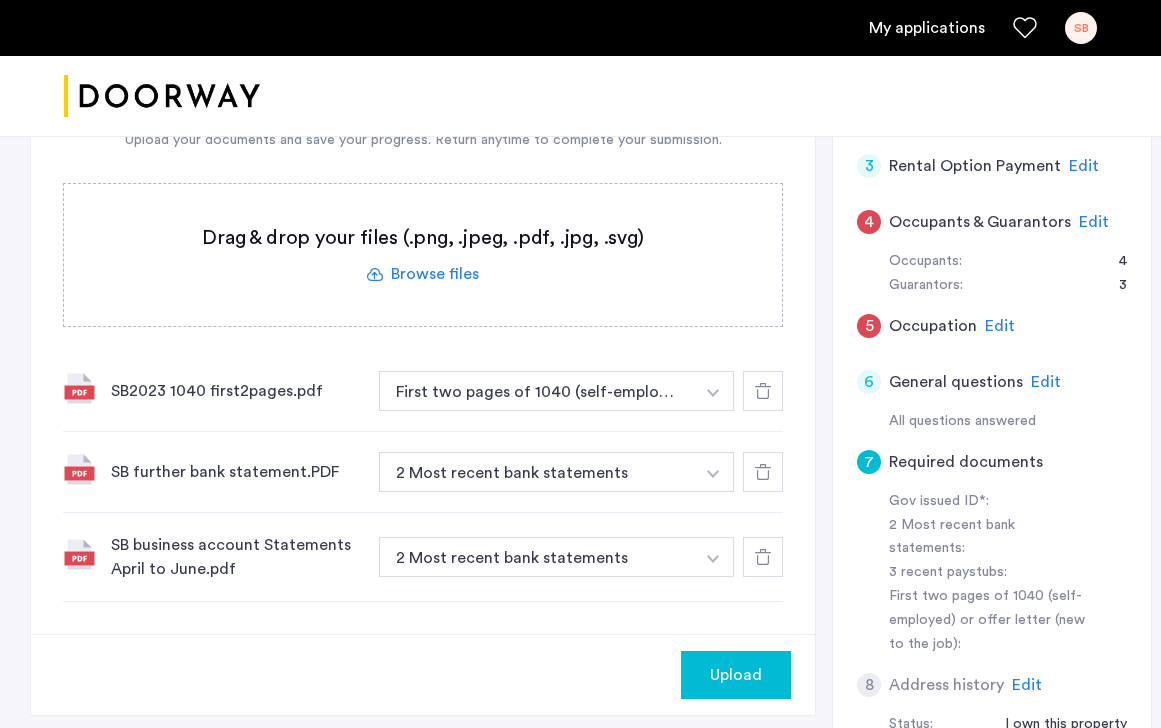 click at bounding box center [713, 393] 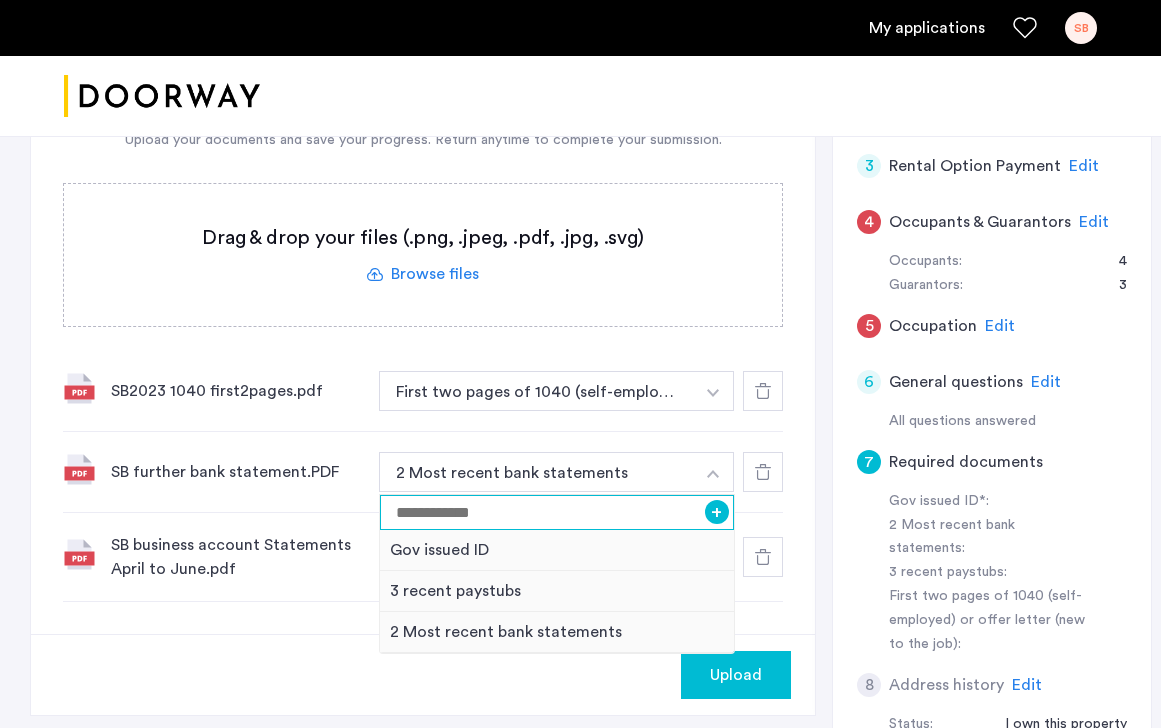click at bounding box center (557, 512) 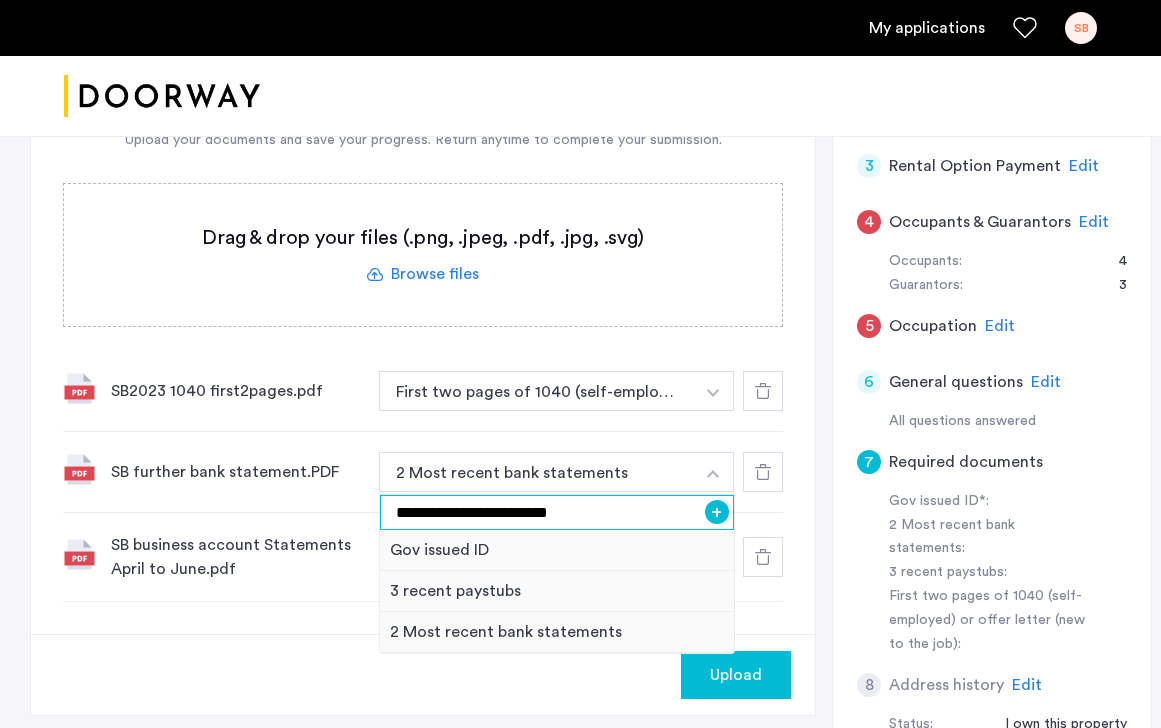 type on "**********" 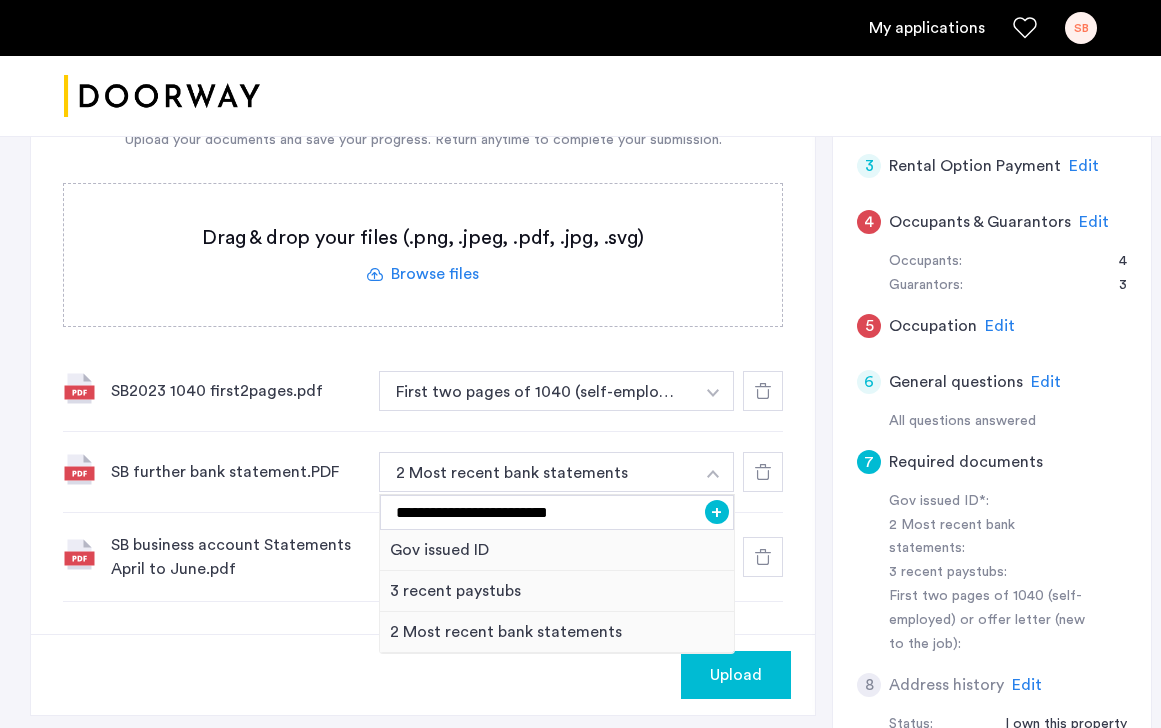 click on "+" at bounding box center (717, 512) 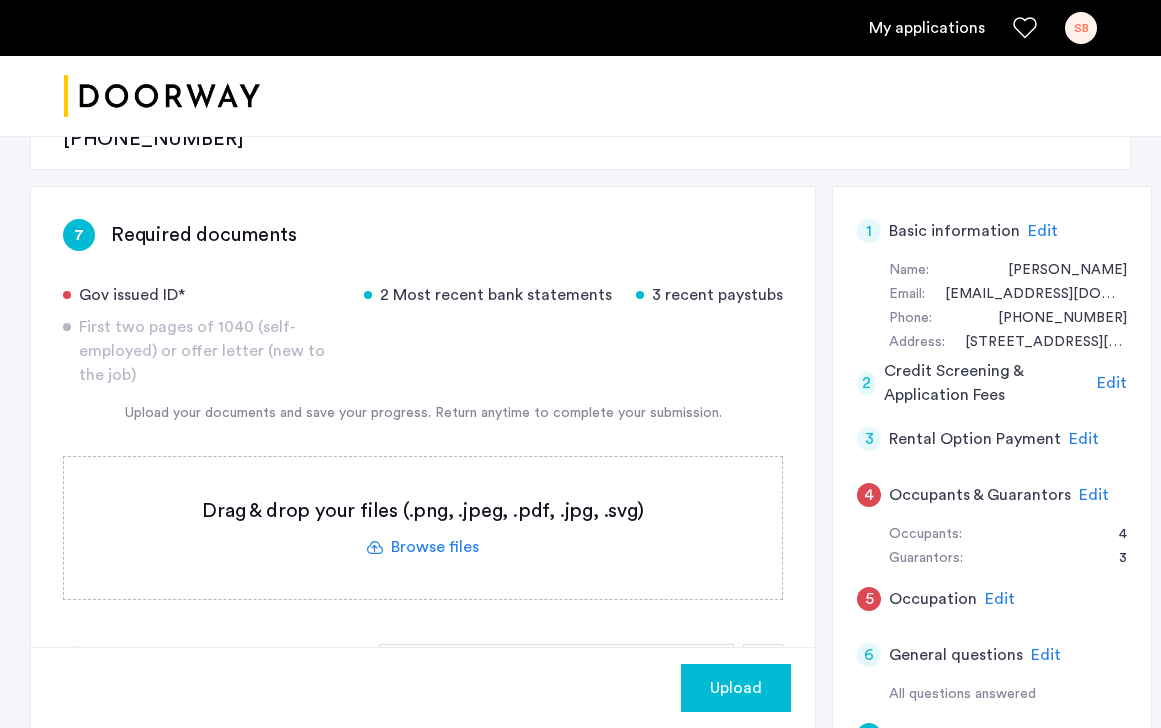 scroll, scrollTop: 306, scrollLeft: 0, axis: vertical 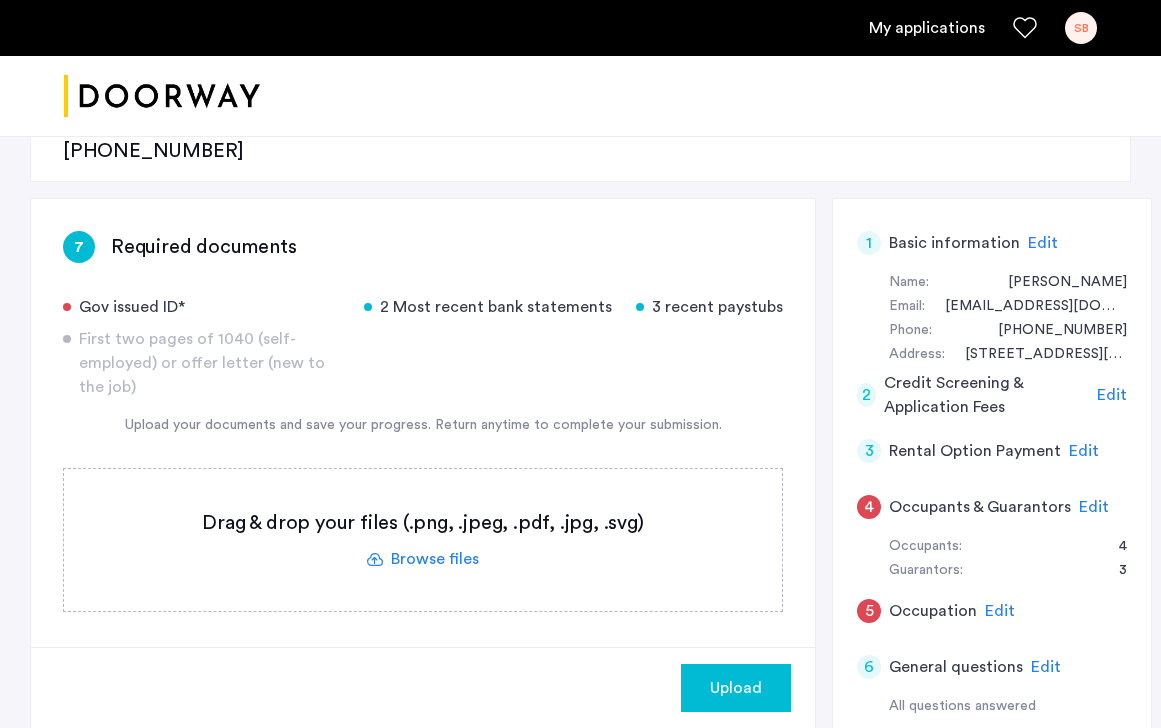 click 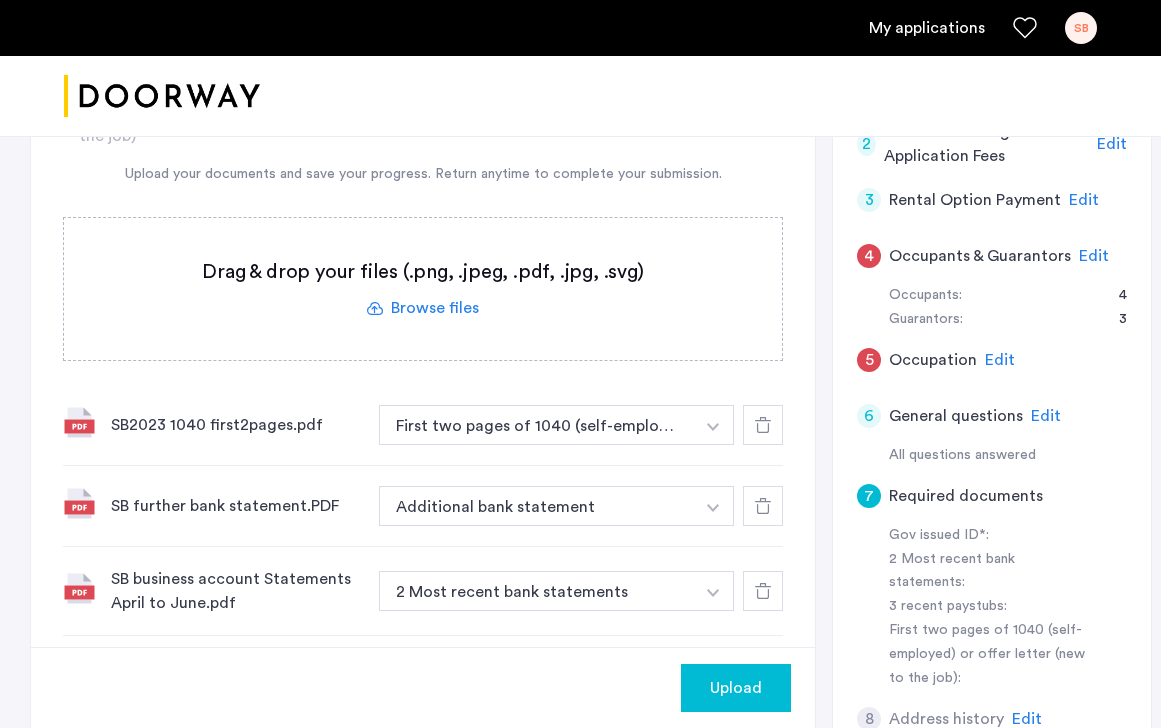 scroll, scrollTop: 683, scrollLeft: 0, axis: vertical 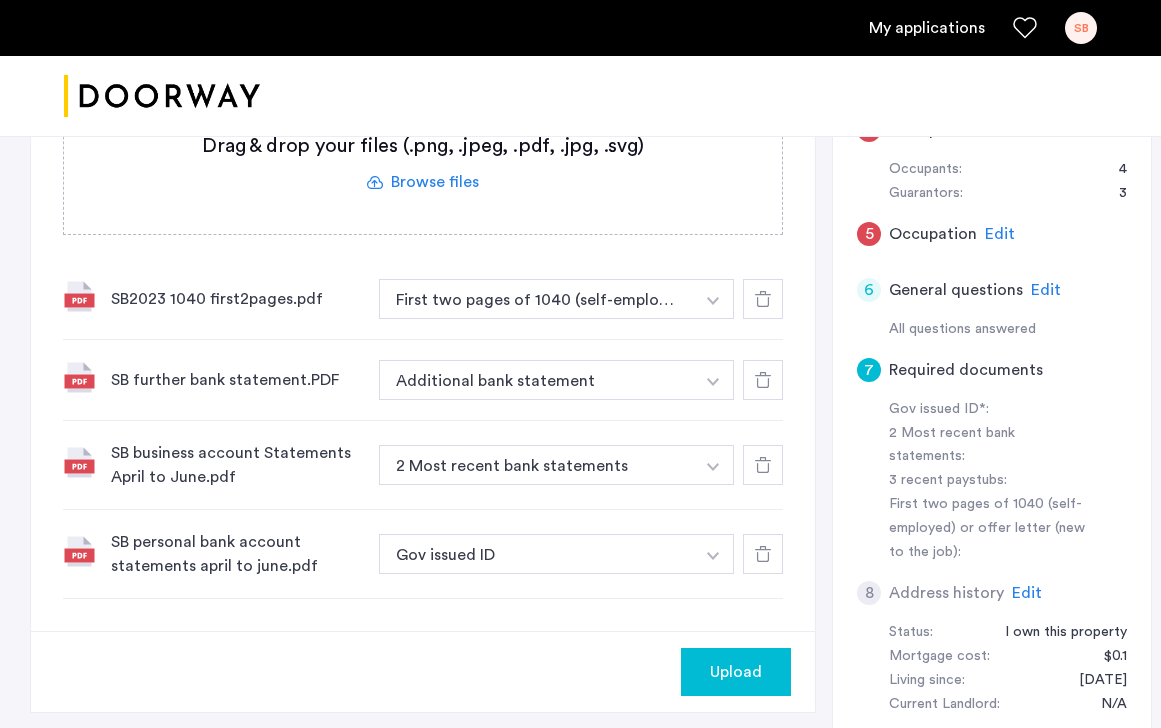click at bounding box center (713, 301) 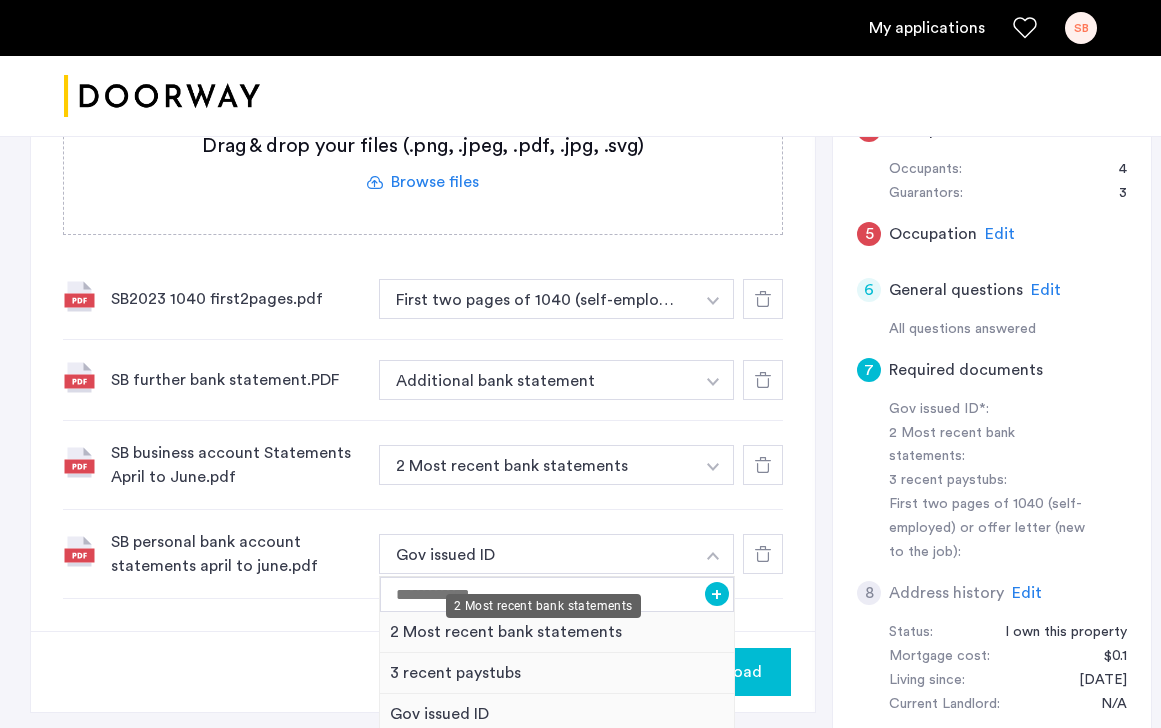 click on "2 Most recent bank statements" at bounding box center (557, 632) 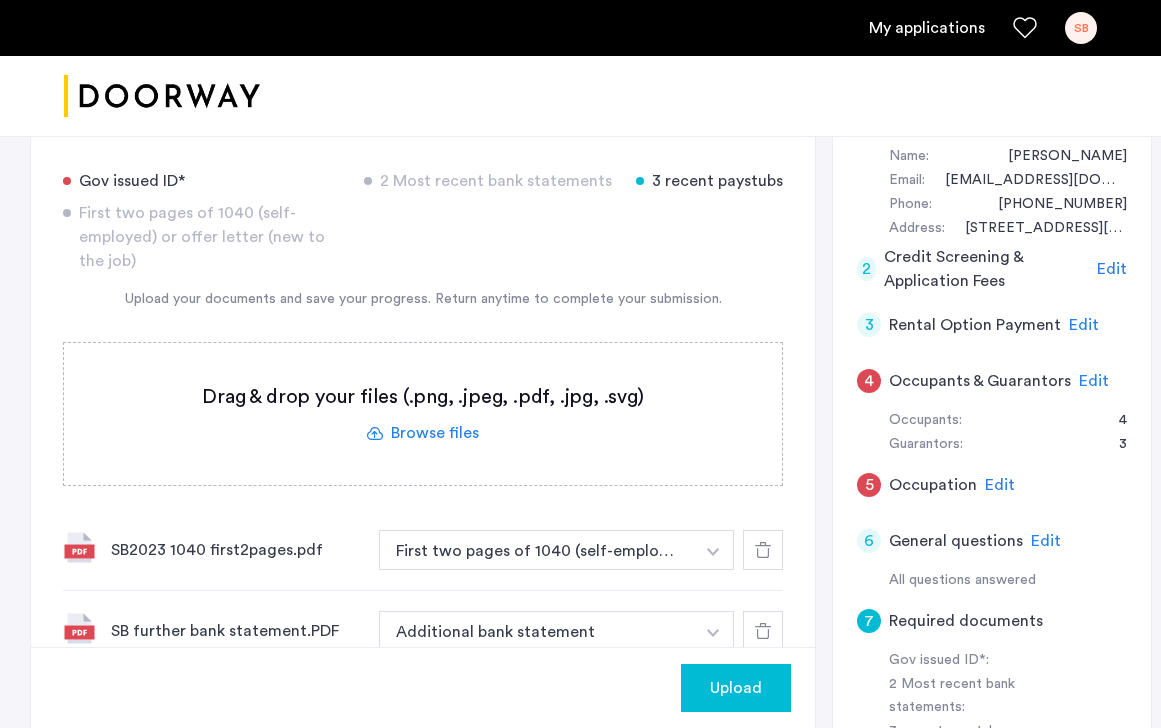 scroll, scrollTop: 403, scrollLeft: 0, axis: vertical 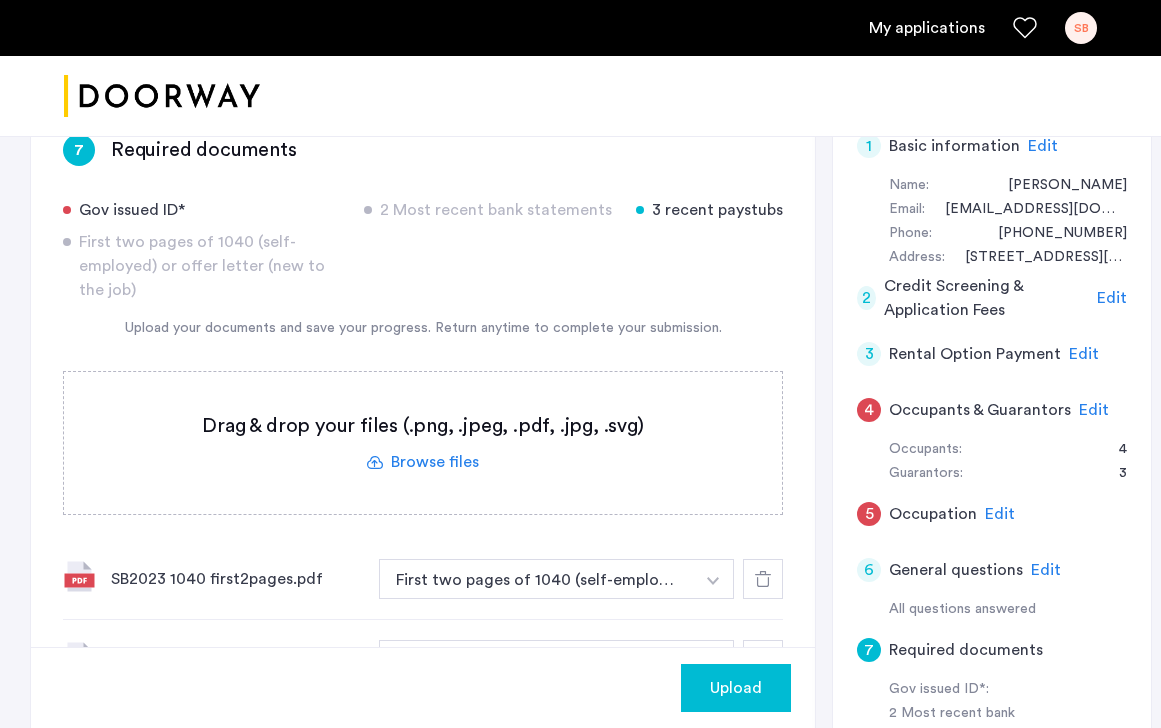 click 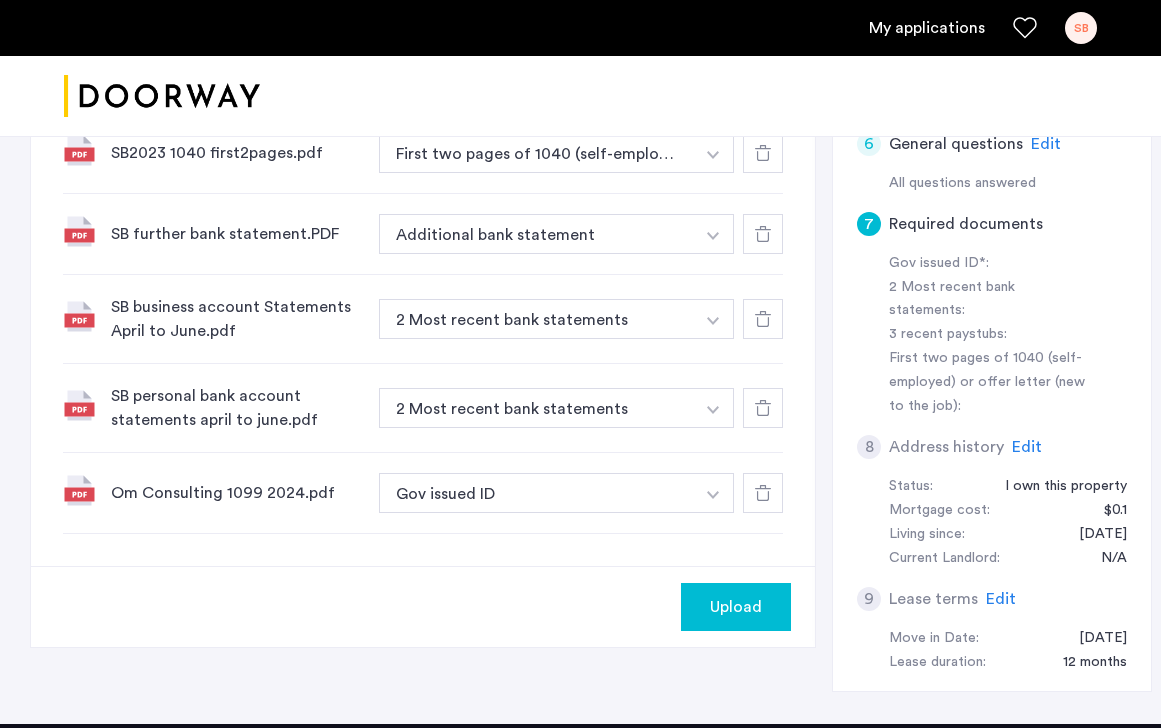 scroll, scrollTop: 836, scrollLeft: 0, axis: vertical 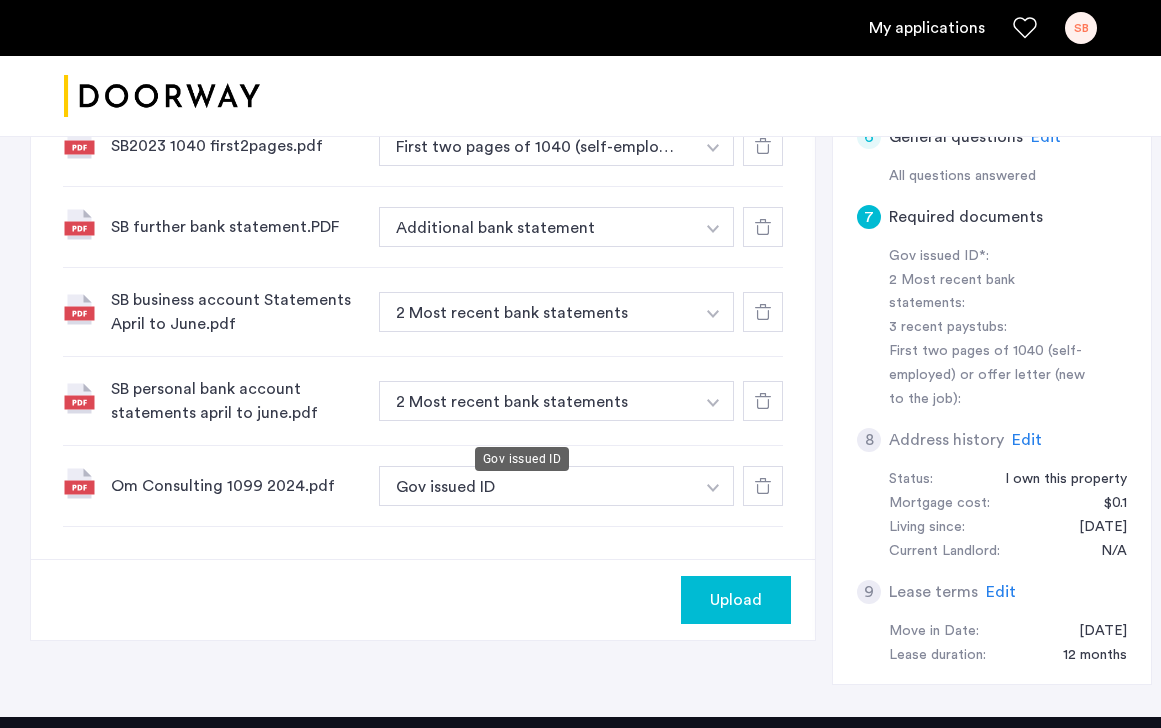 click on "Gov issued ID" at bounding box center (536, 486) 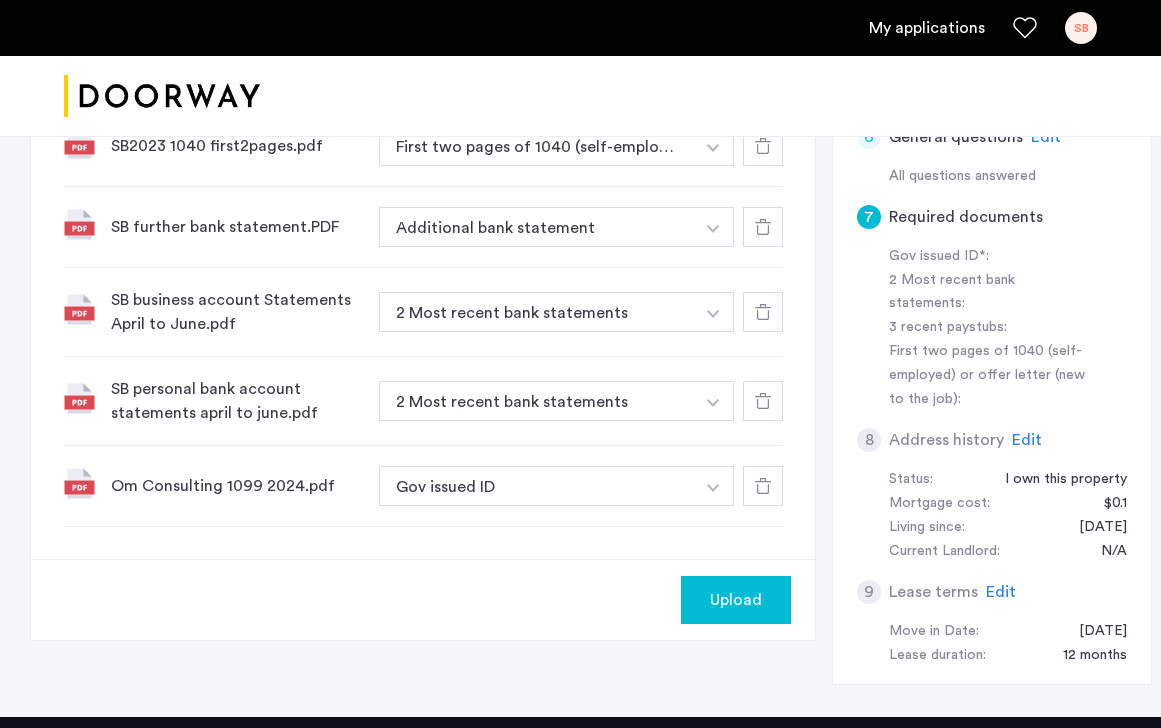 click at bounding box center (713, 148) 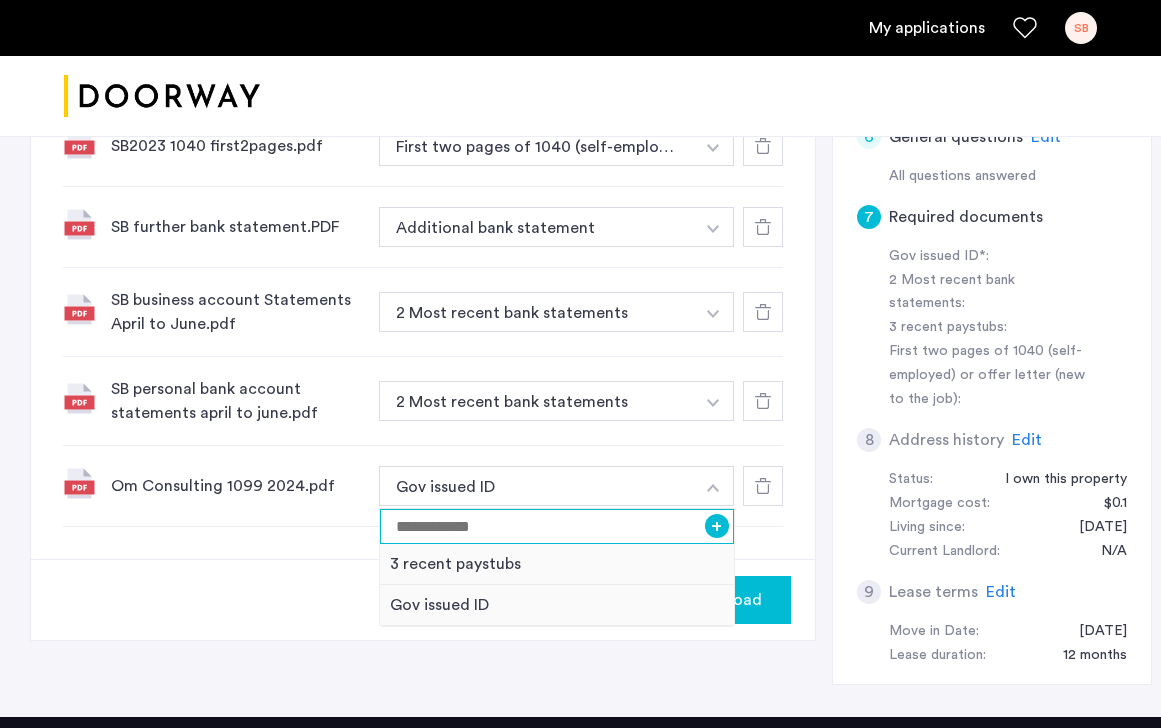 click at bounding box center [557, 526] 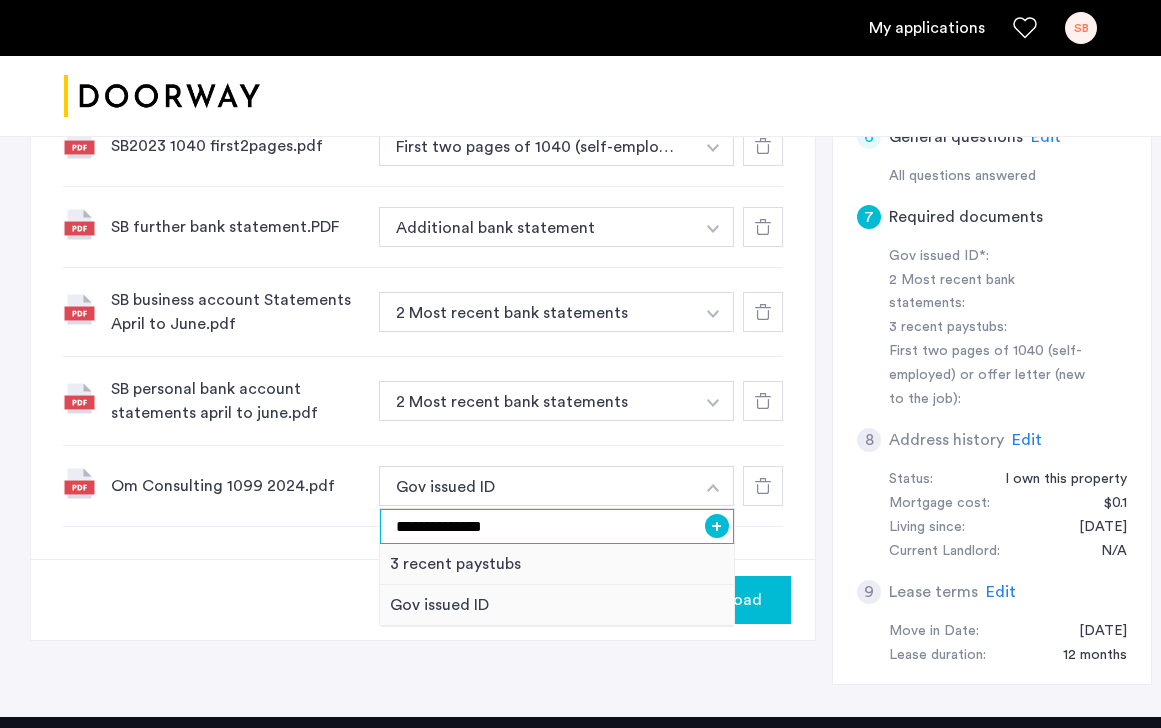 type on "**********" 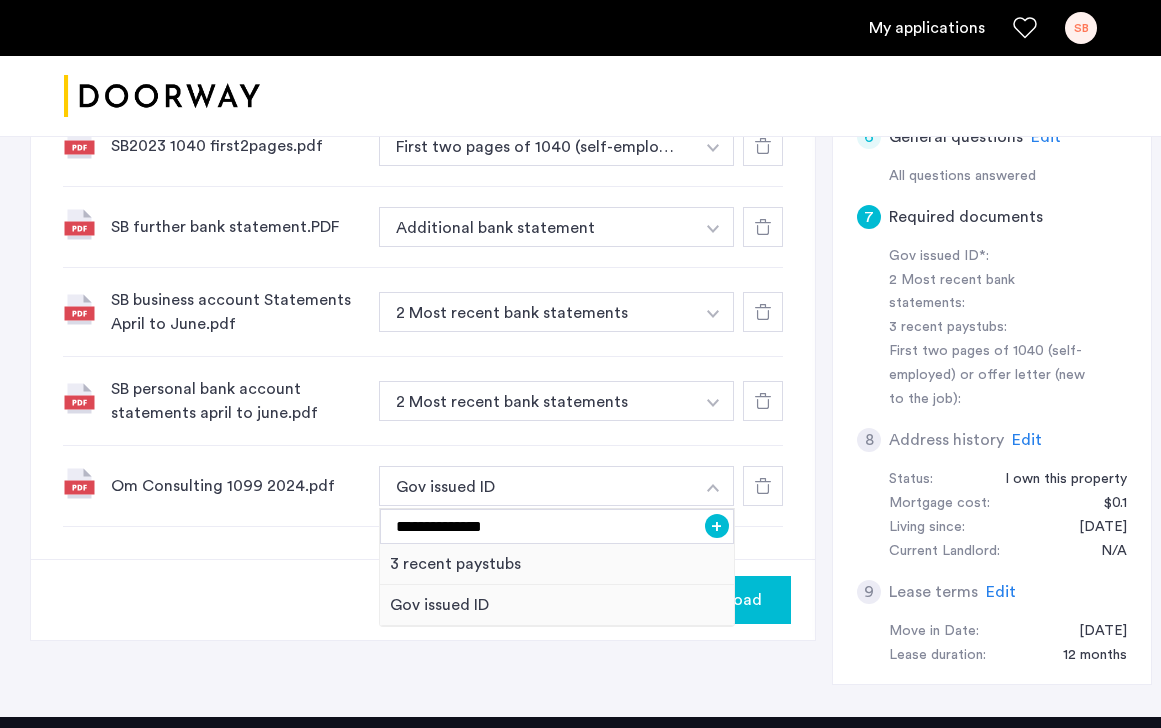 click on "+" at bounding box center [717, 526] 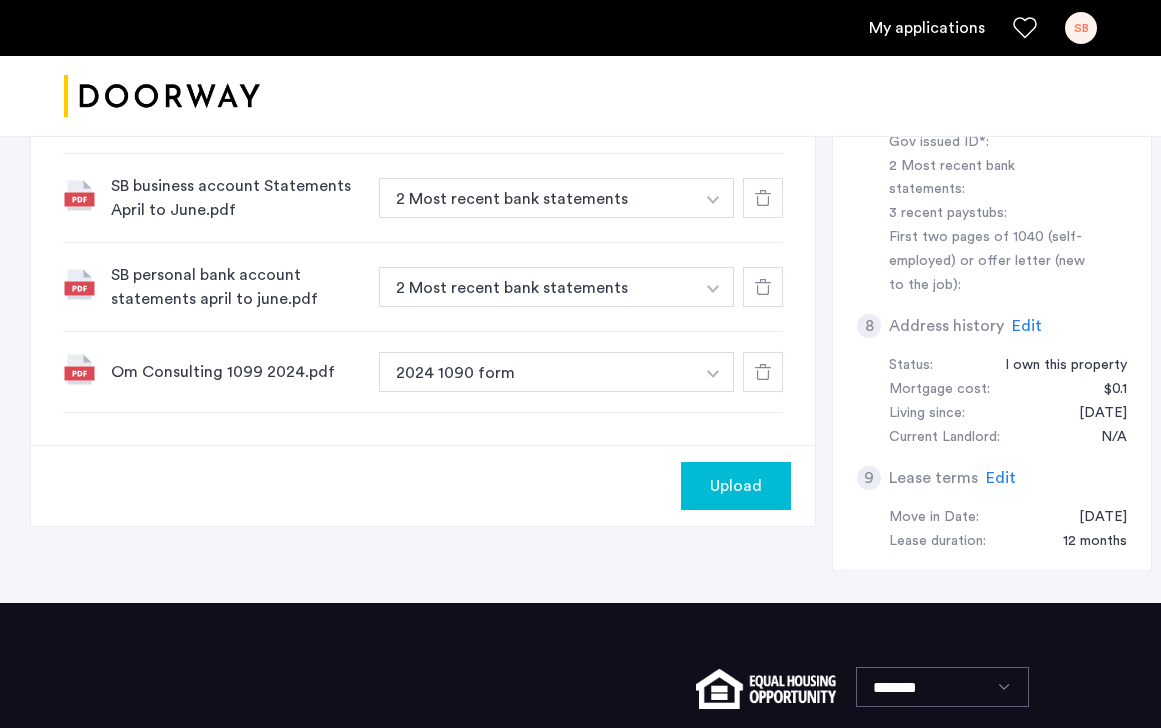 scroll, scrollTop: 951, scrollLeft: 0, axis: vertical 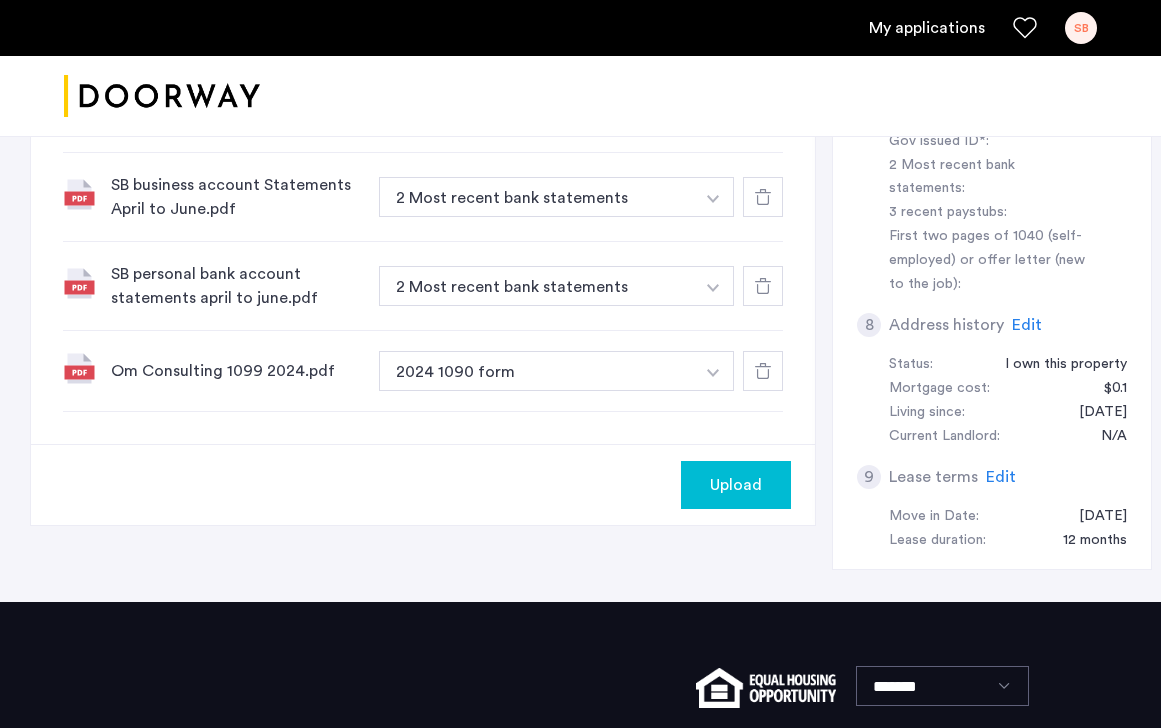 click on "Upload" 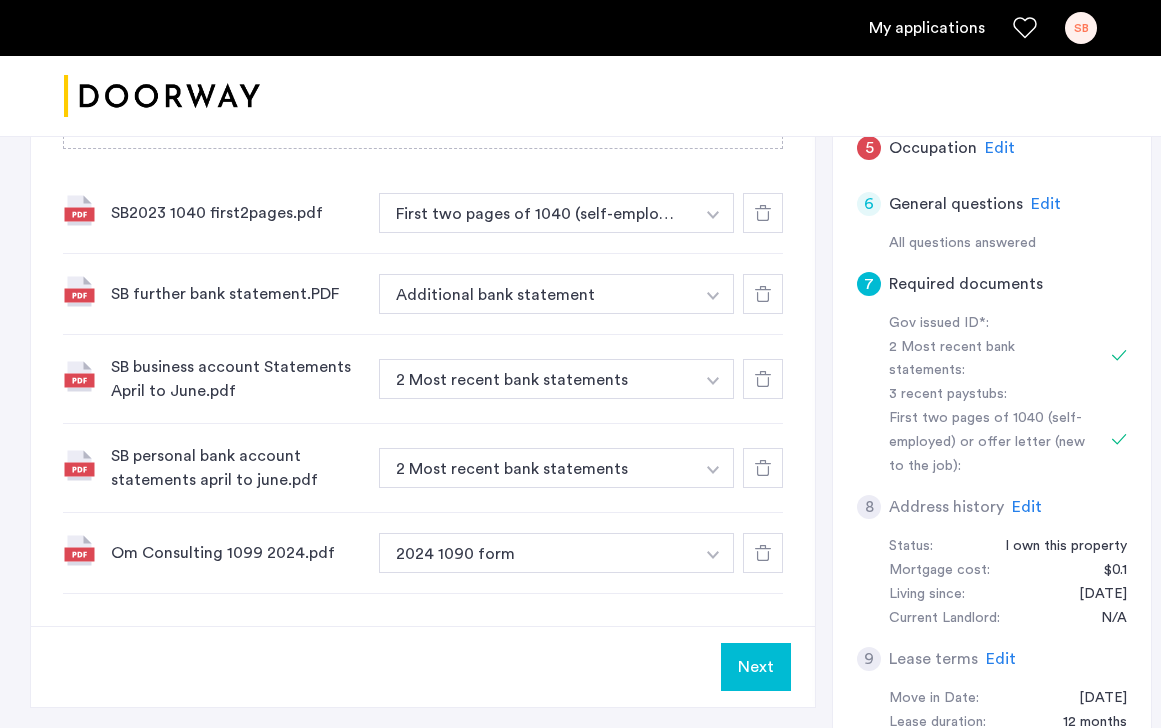 scroll, scrollTop: 785, scrollLeft: 0, axis: vertical 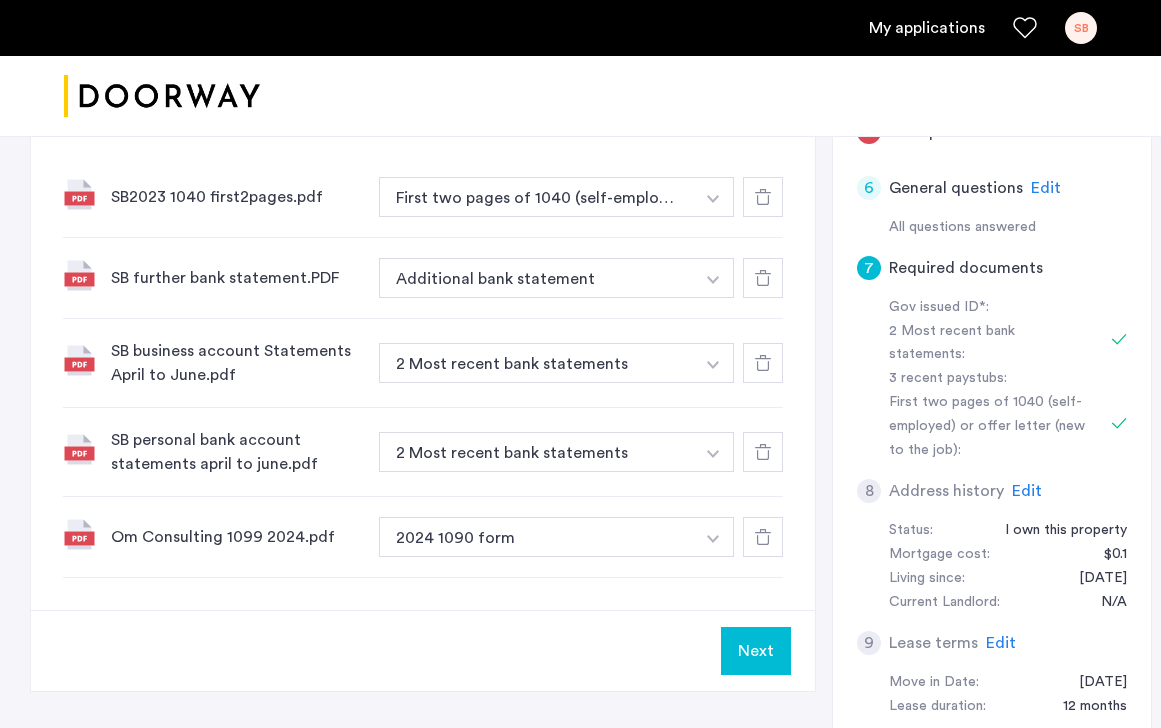 click on "Next" 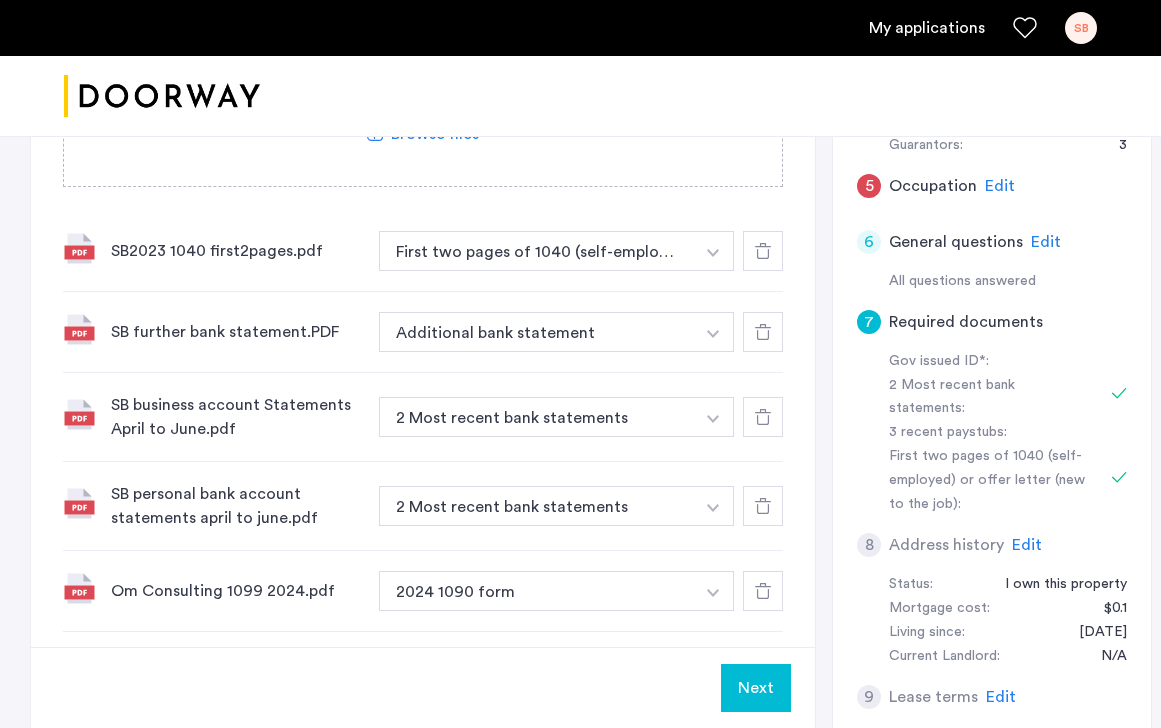 scroll, scrollTop: 730, scrollLeft: 0, axis: vertical 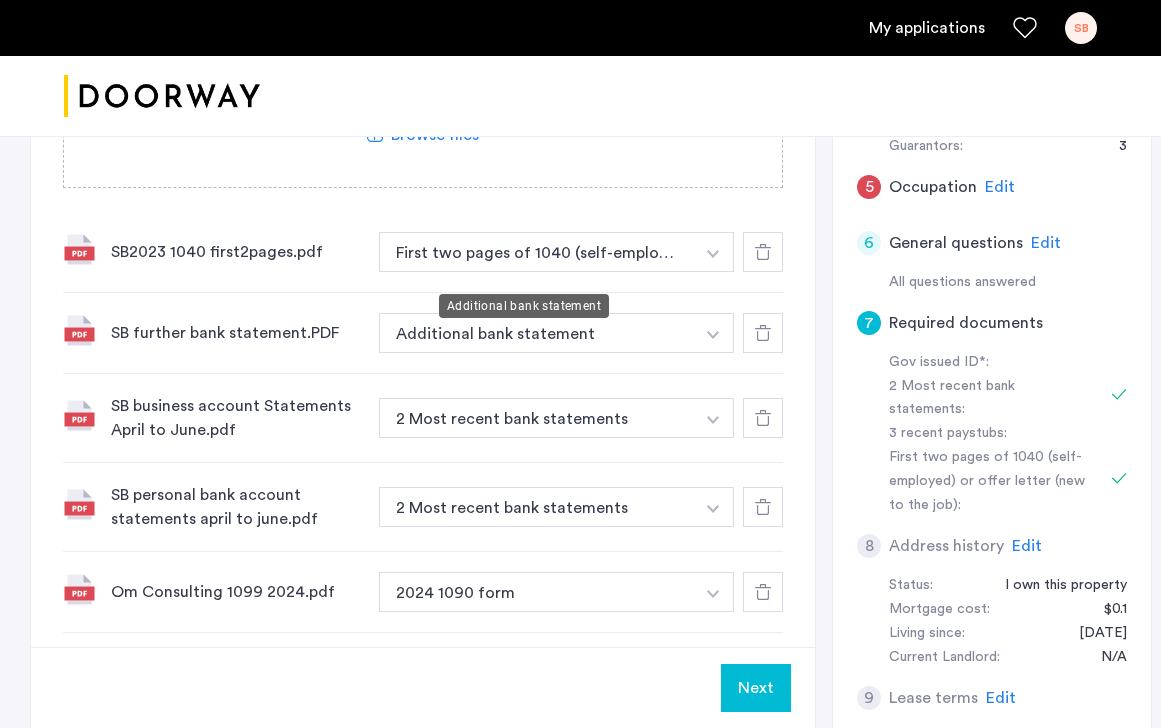 click on "Additional bank statement" at bounding box center (536, 333) 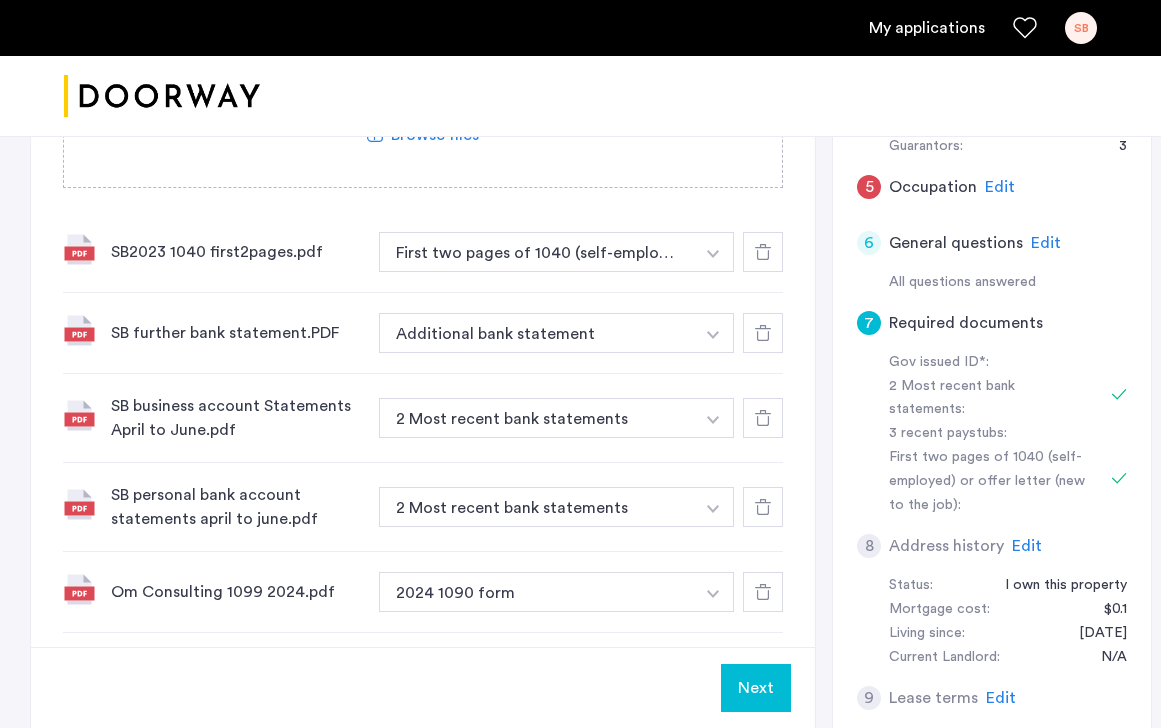 click at bounding box center [713, 254] 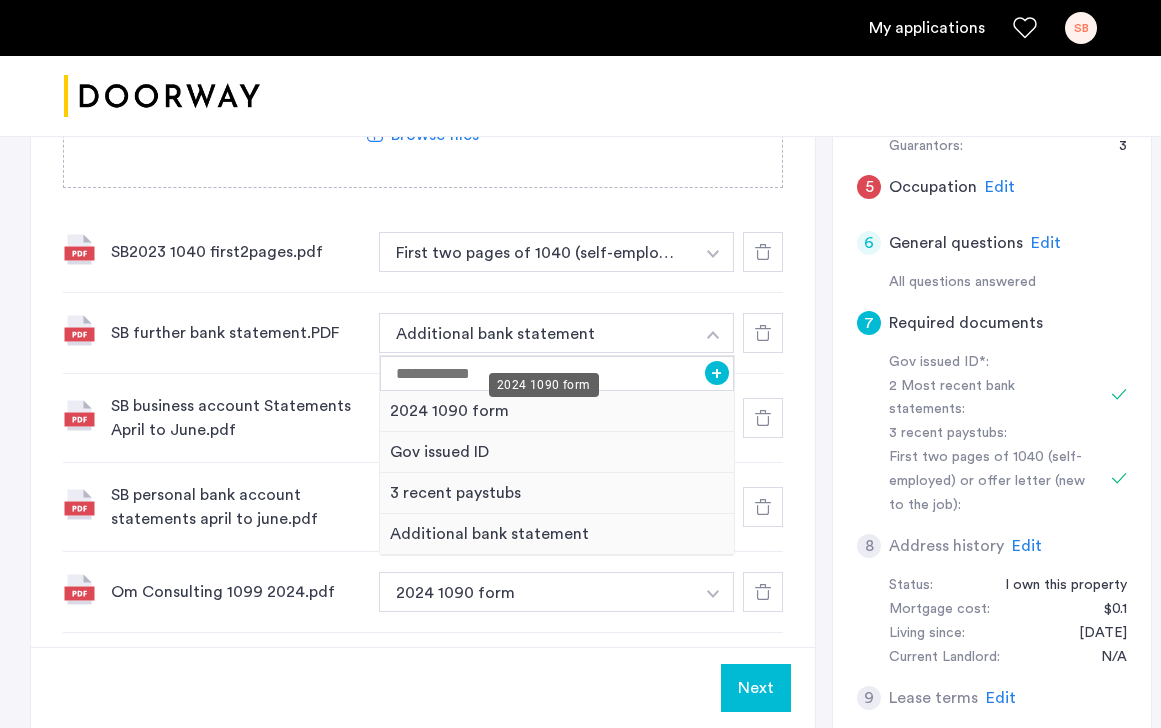 click on "2024 1090 form" at bounding box center (544, 385) 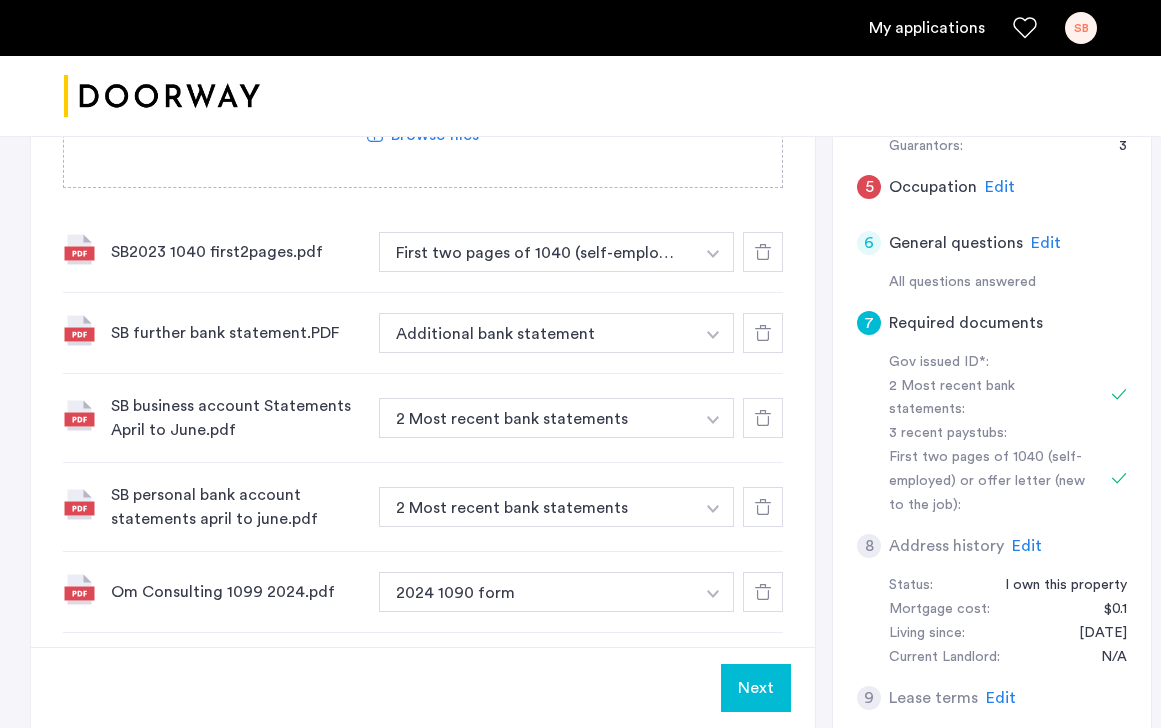 click at bounding box center [713, 252] 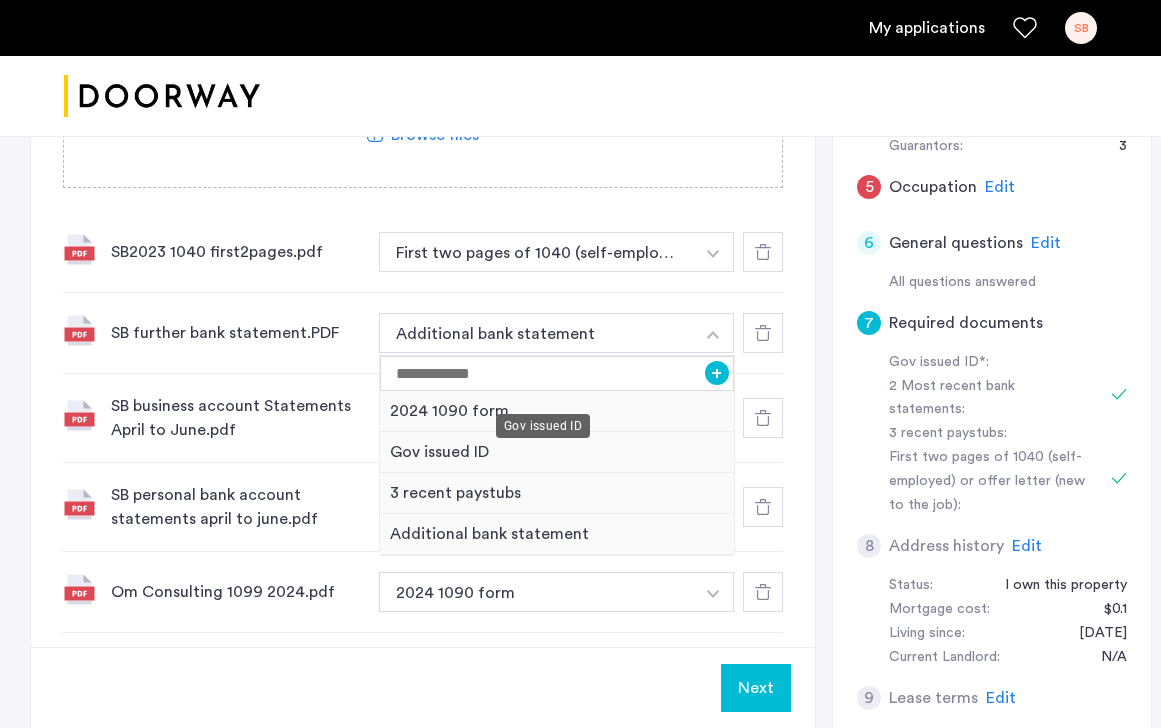click on "Gov issued ID" at bounding box center [557, 452] 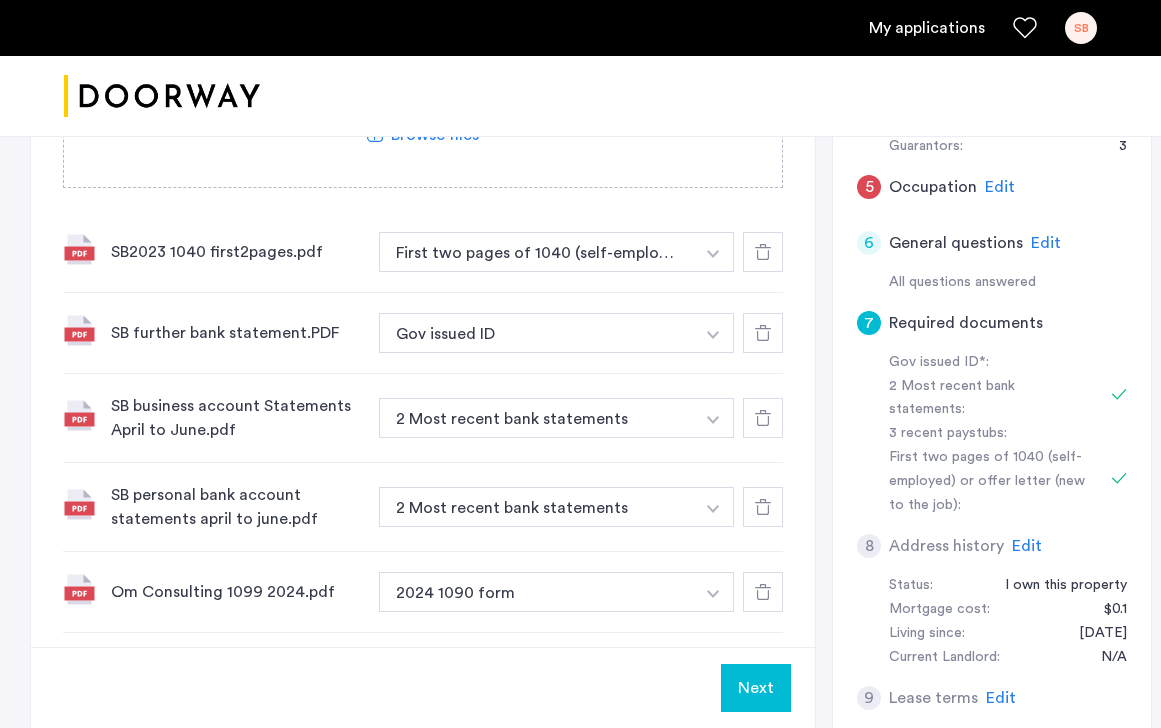 click on "Next" 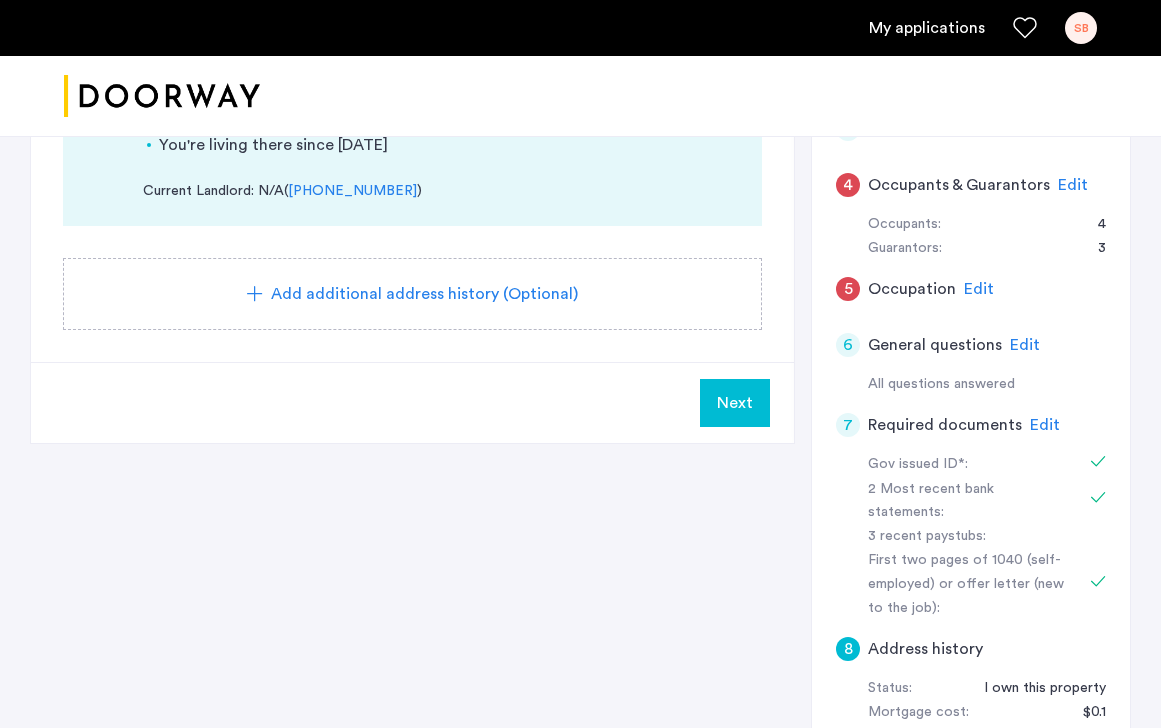 scroll, scrollTop: 627, scrollLeft: 0, axis: vertical 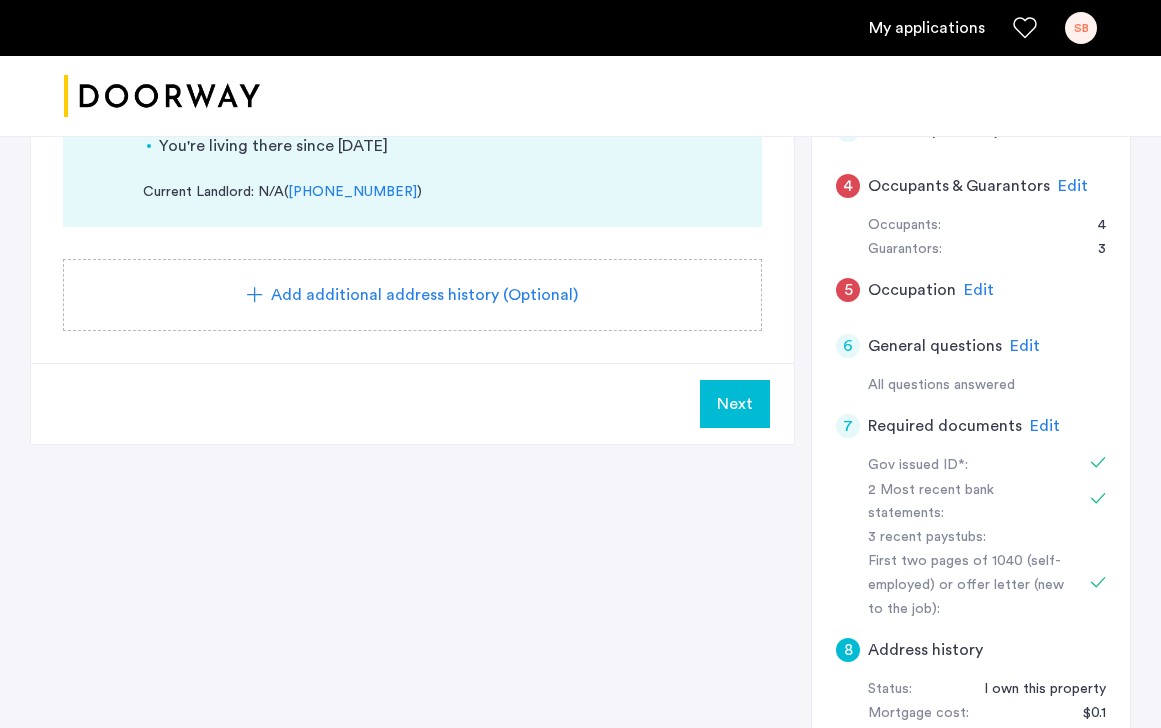 click on "Edit" 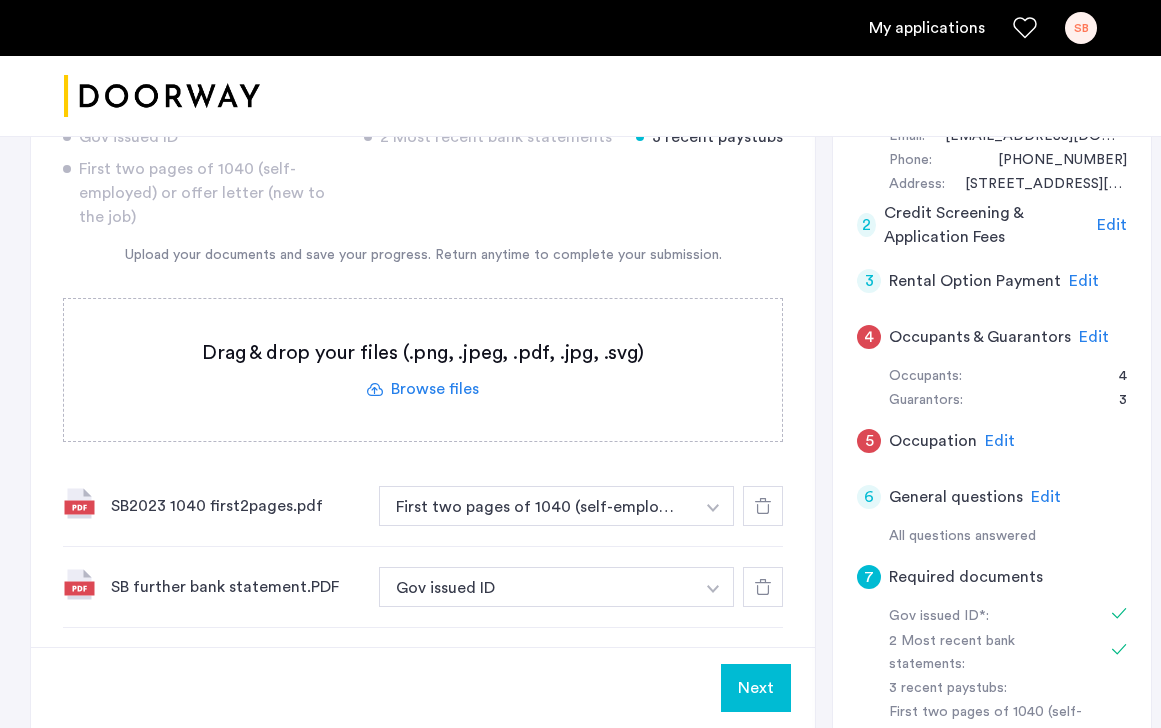 scroll, scrollTop: 480, scrollLeft: 0, axis: vertical 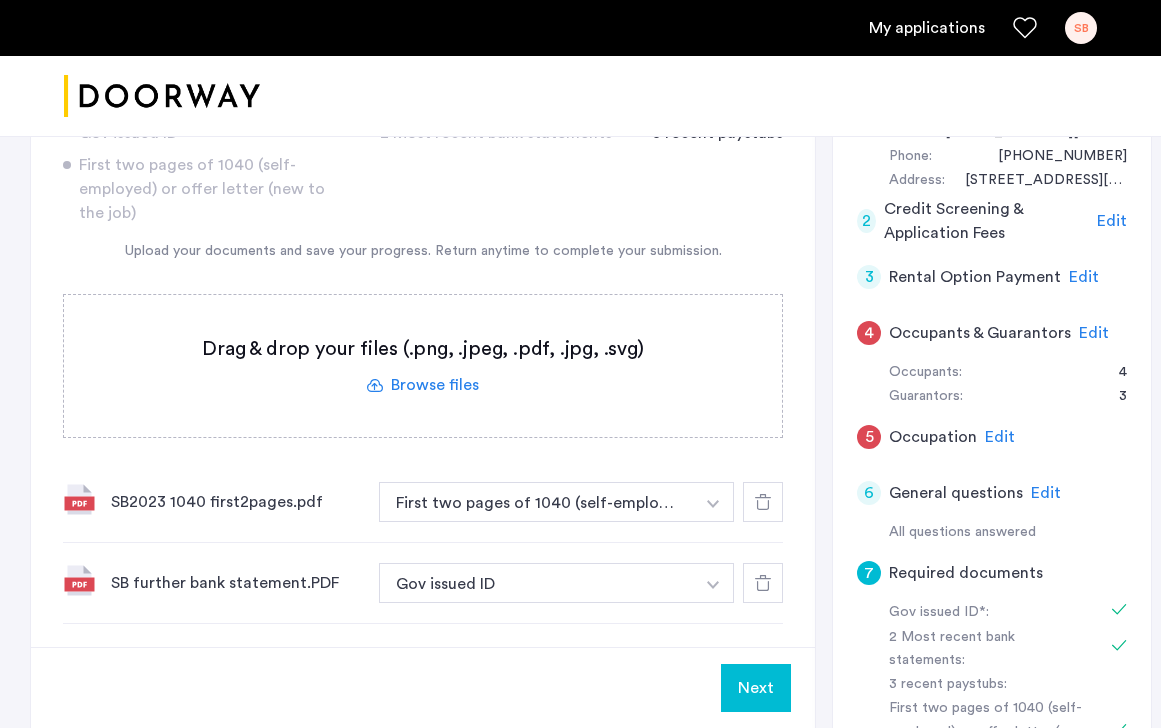 click on "Edit" 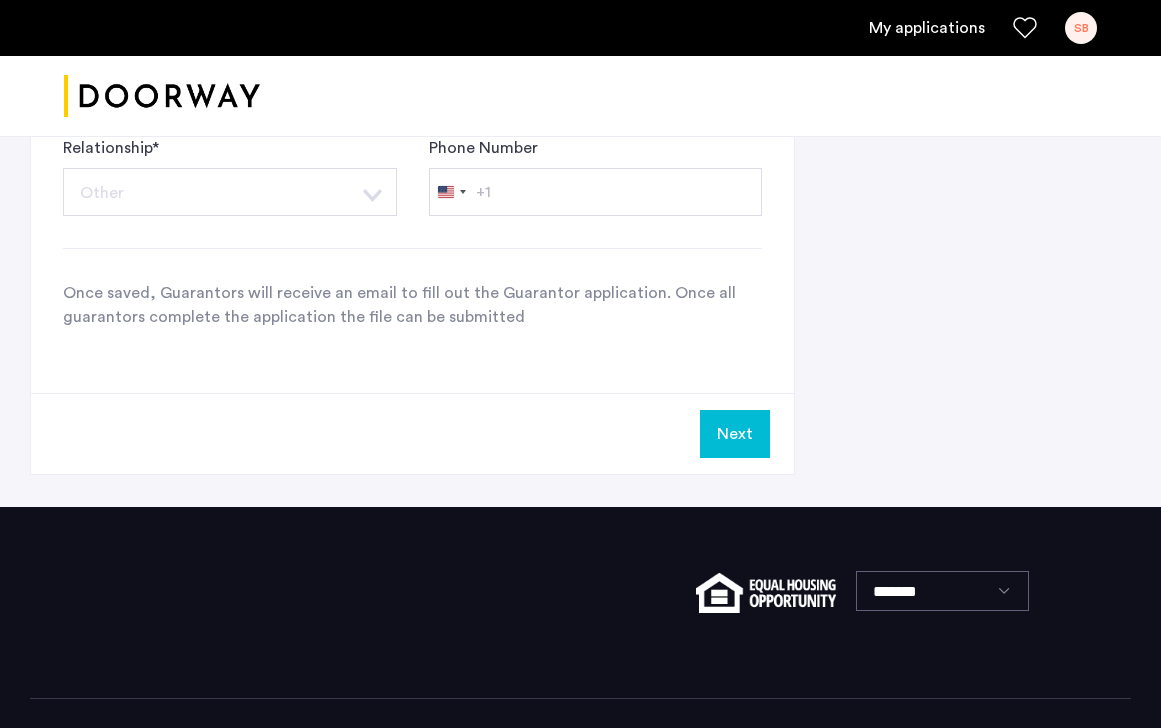 scroll, scrollTop: 2415, scrollLeft: 0, axis: vertical 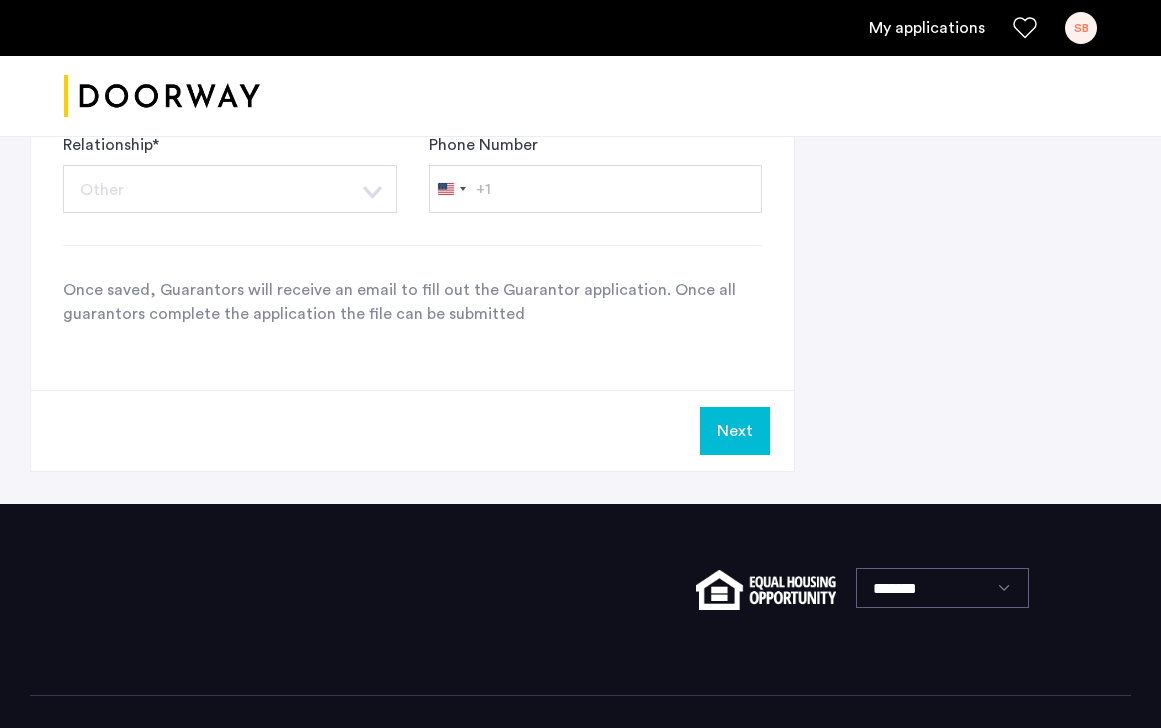 click on "Next" 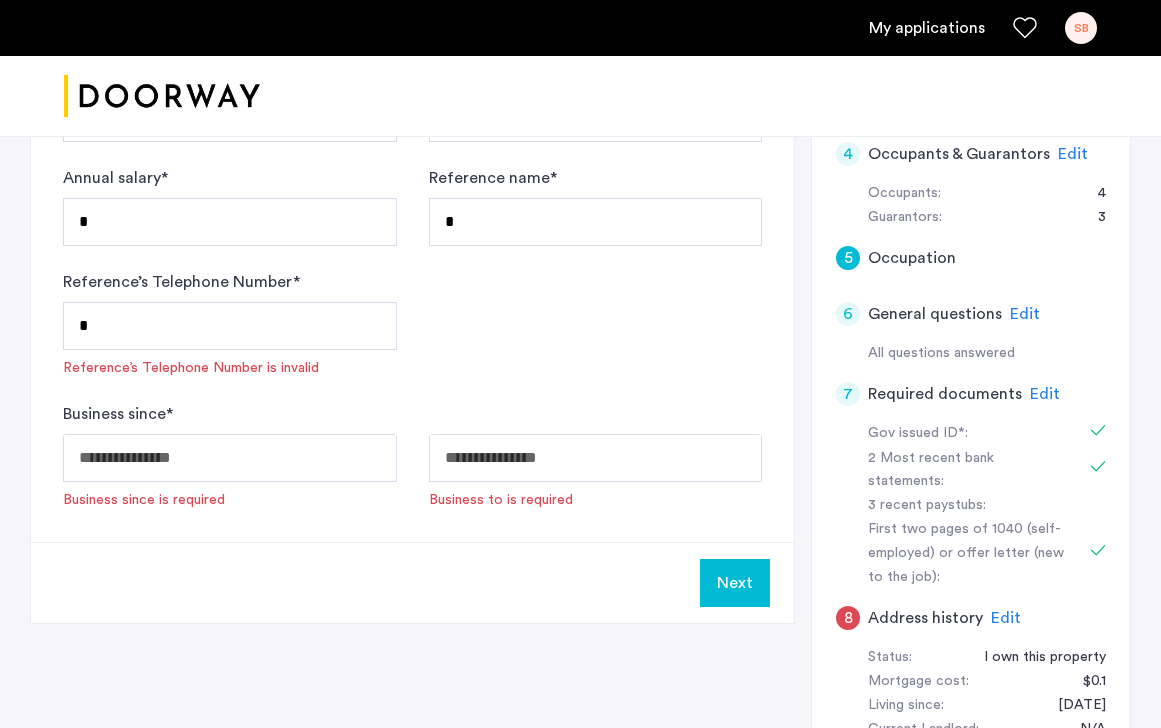 scroll, scrollTop: 669, scrollLeft: 0, axis: vertical 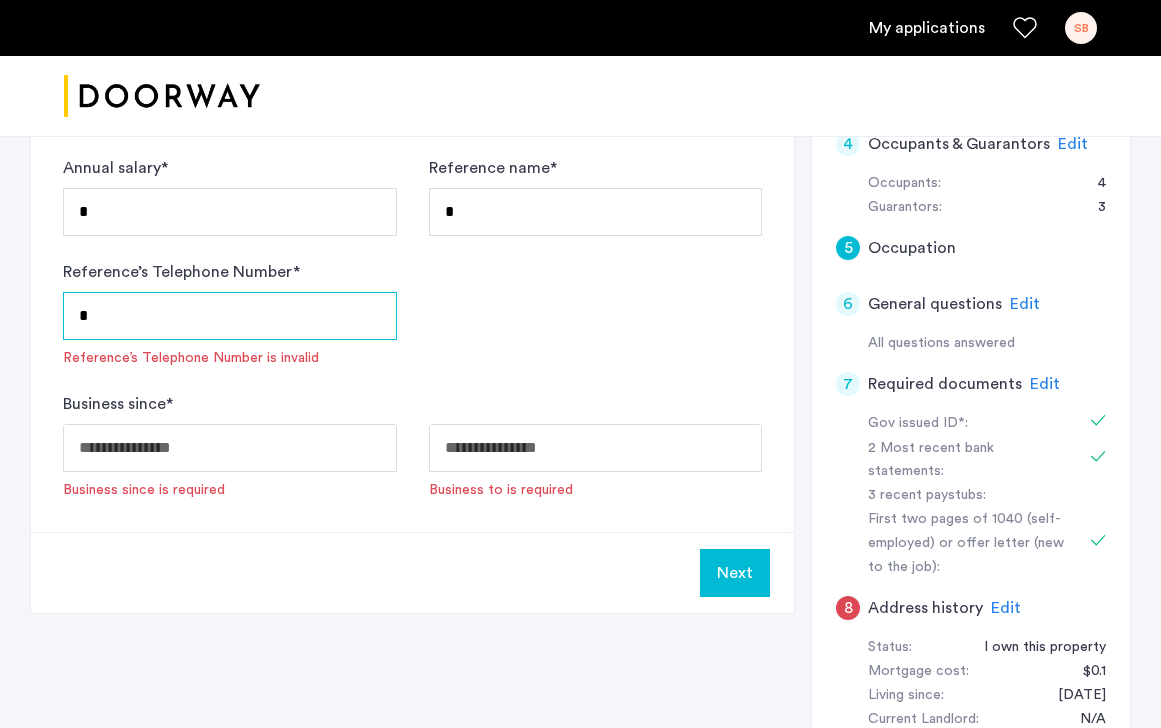 click on "*" at bounding box center [230, 316] 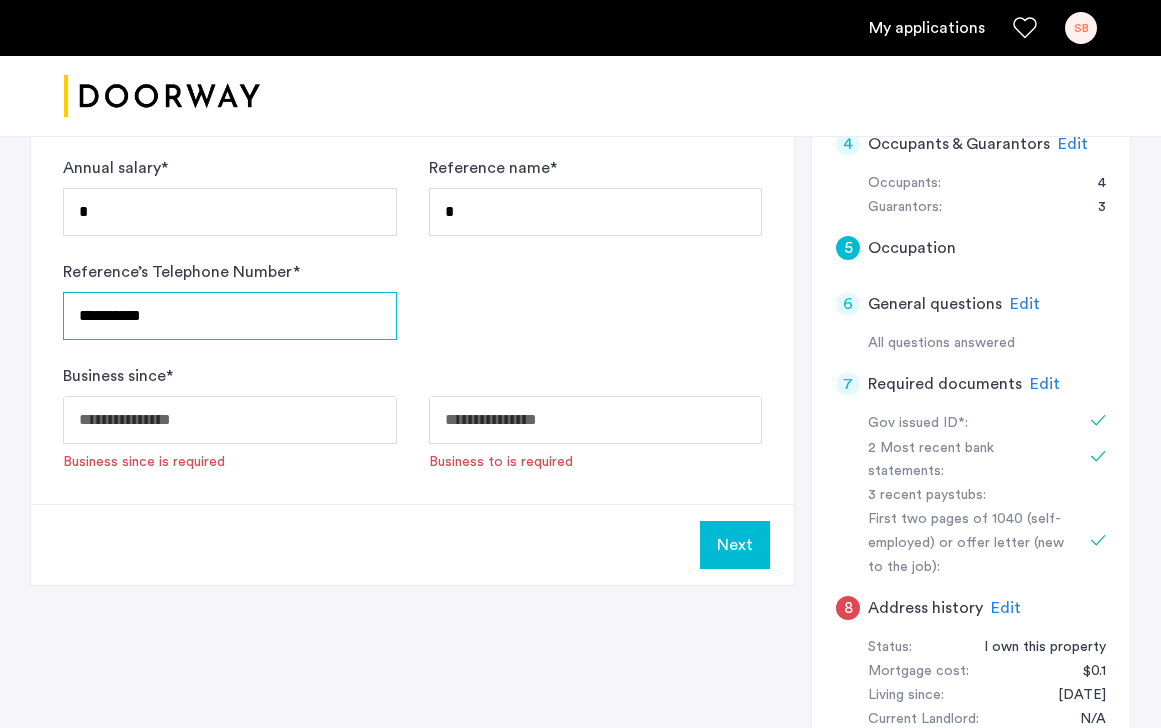 type on "**********" 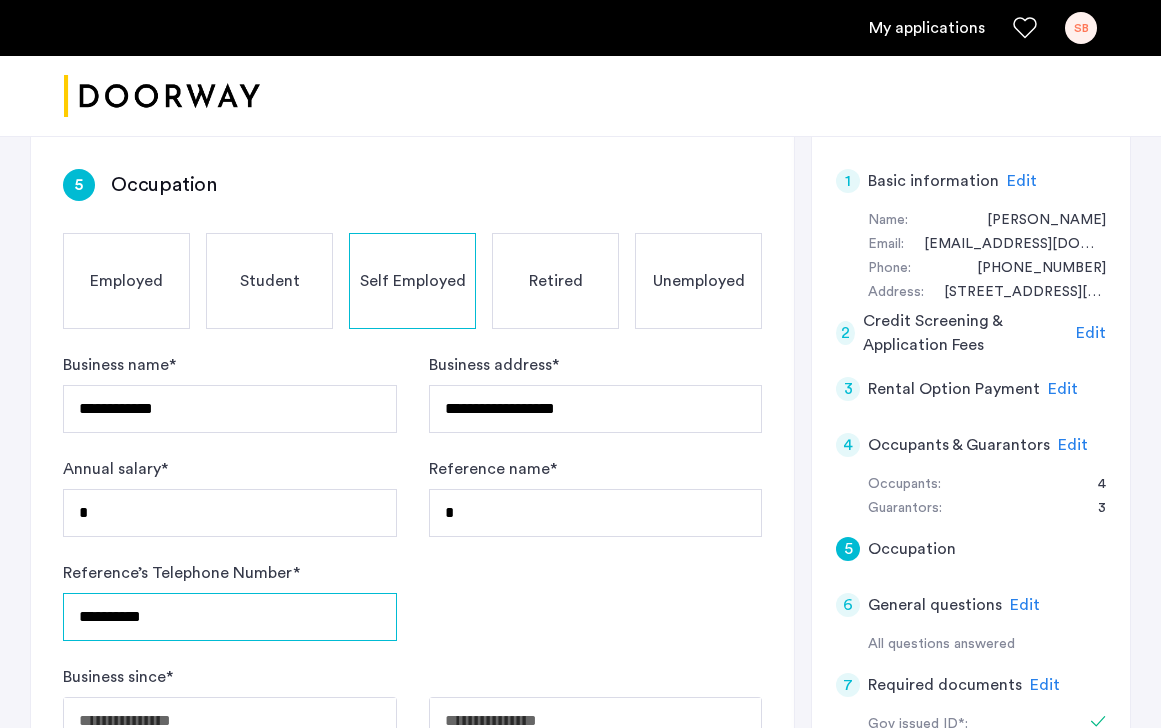 scroll, scrollTop: 490, scrollLeft: 0, axis: vertical 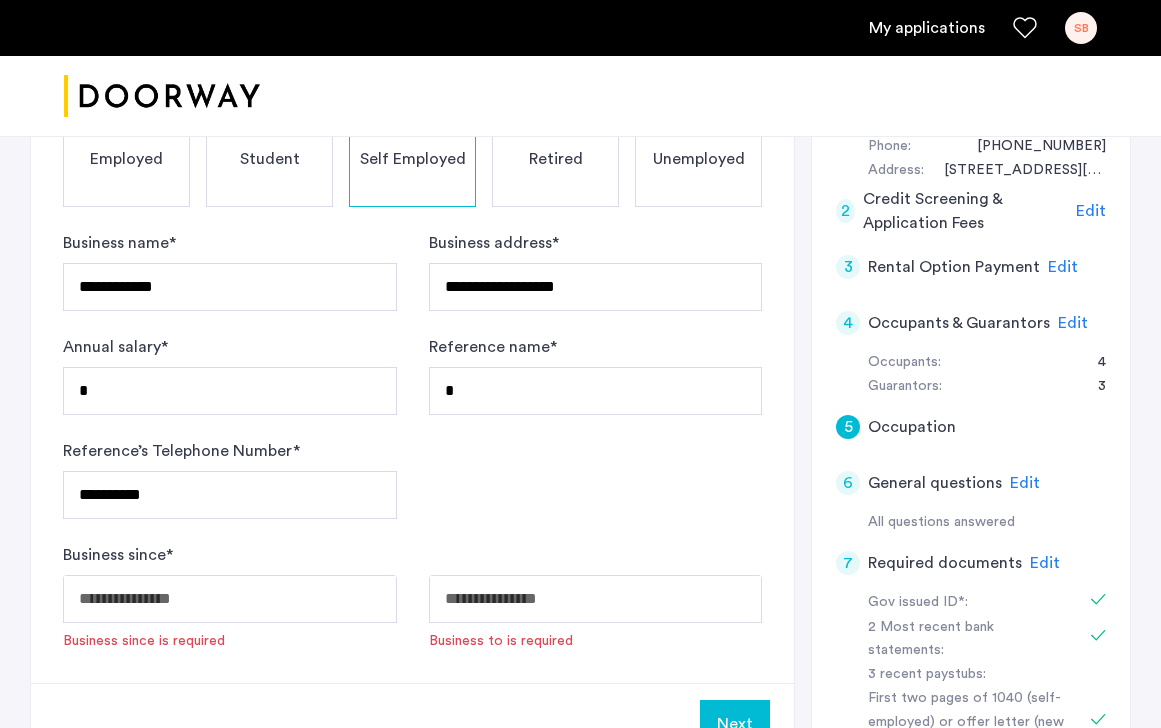 click on "**********" at bounding box center [580, -126] 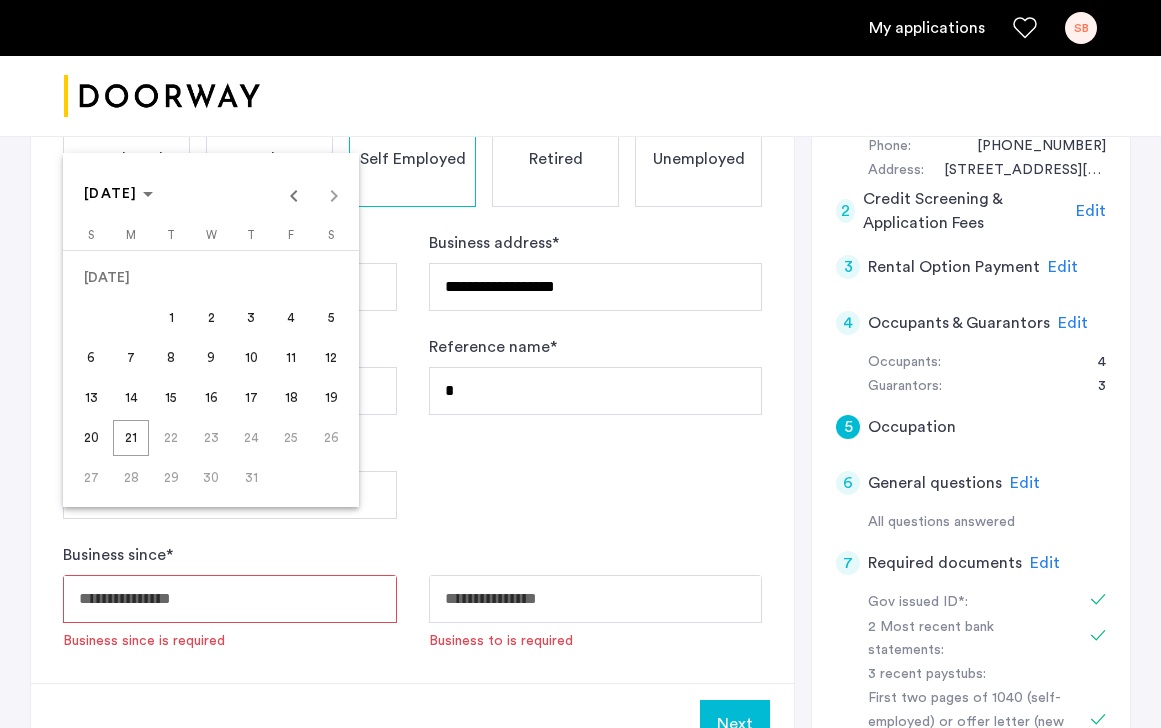 click at bounding box center [580, 364] 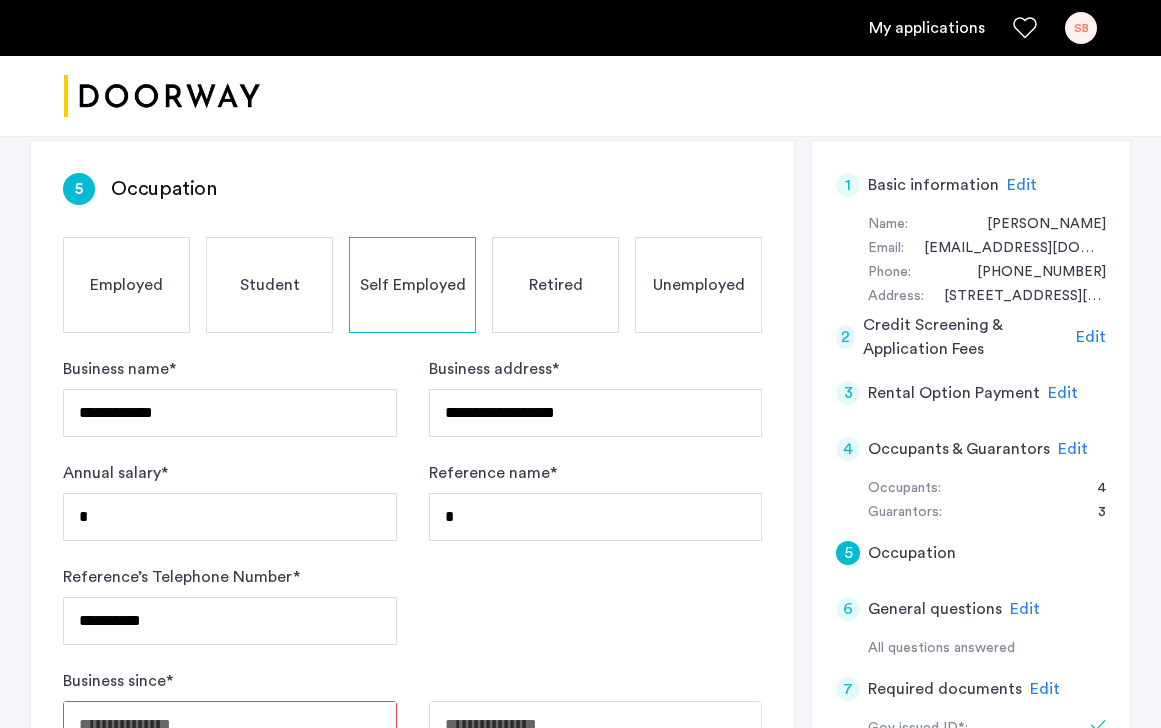 scroll, scrollTop: 371, scrollLeft: 0, axis: vertical 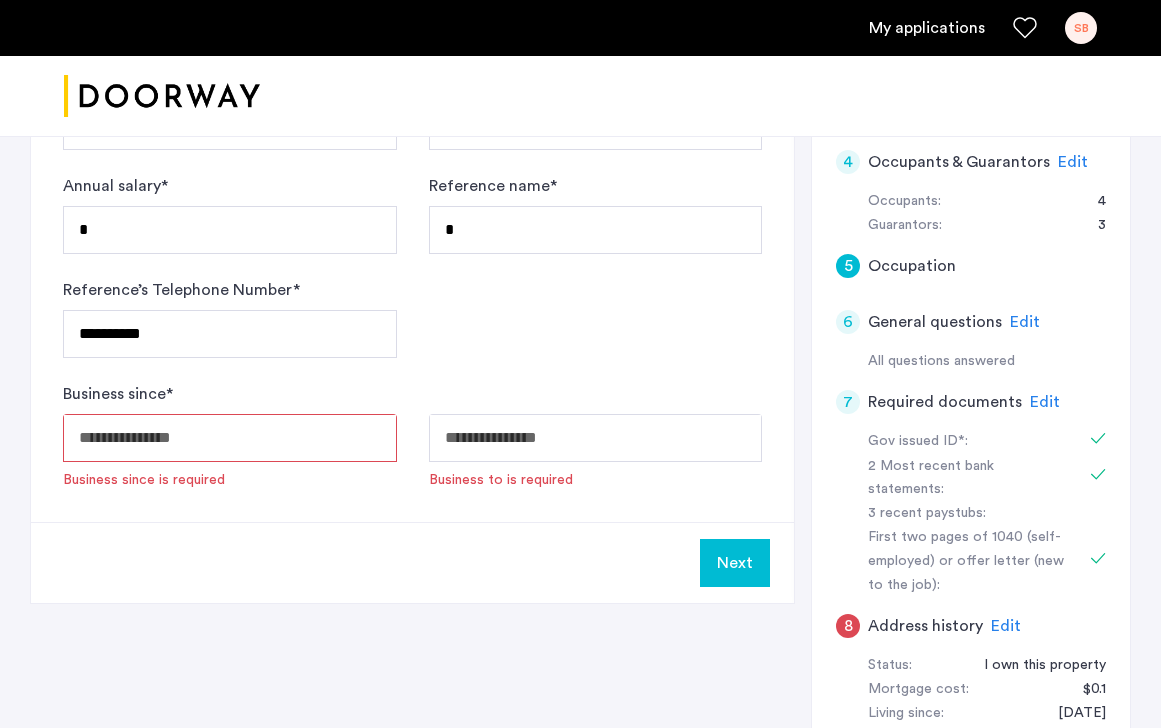 click on "Business since  *  Business since is required   Business to is required" 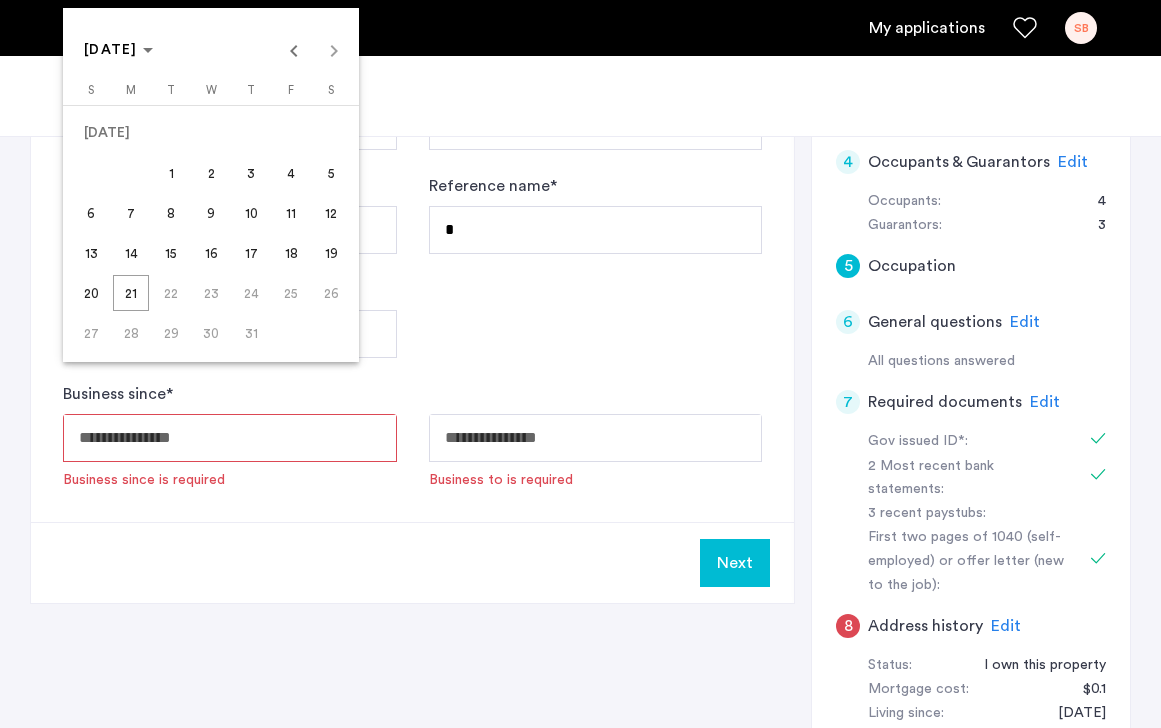 click on "1" at bounding box center [171, 173] 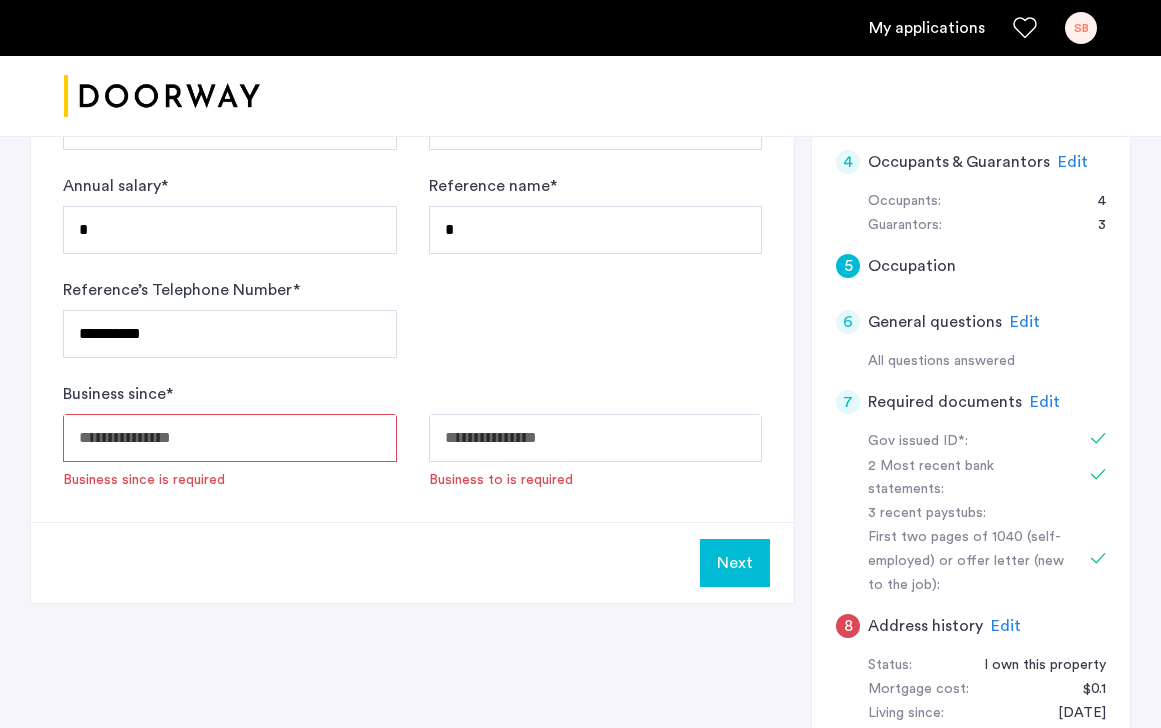 type on "**********" 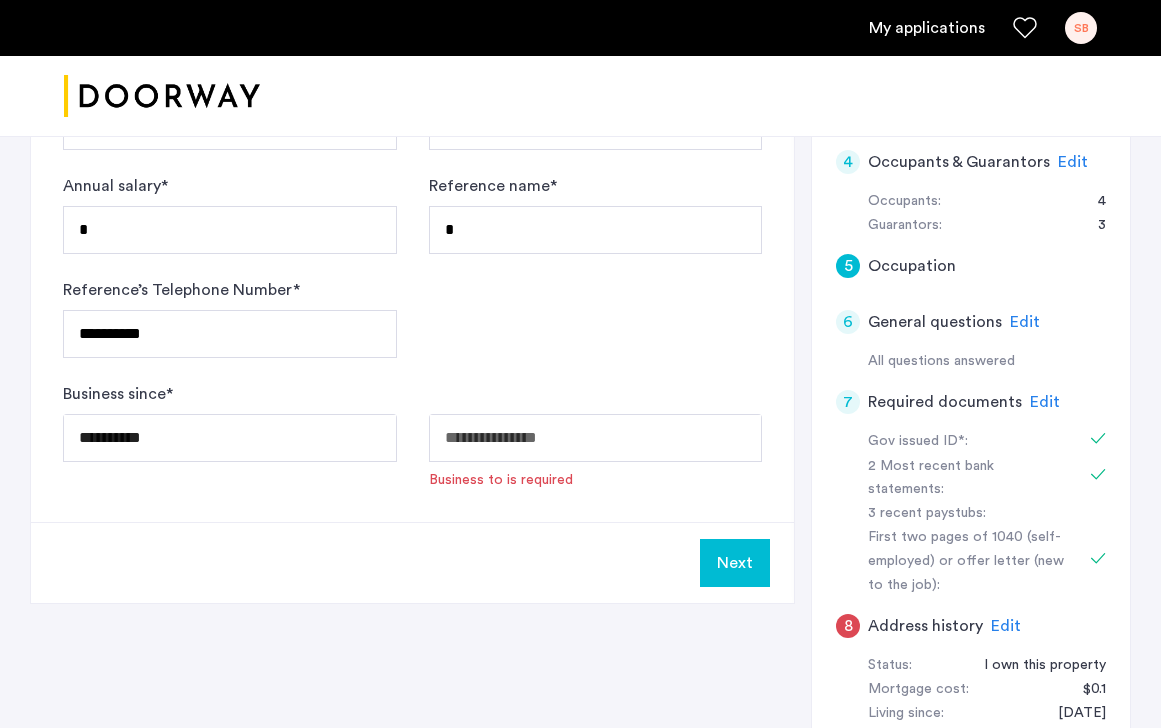 click on "**********" at bounding box center (580, -287) 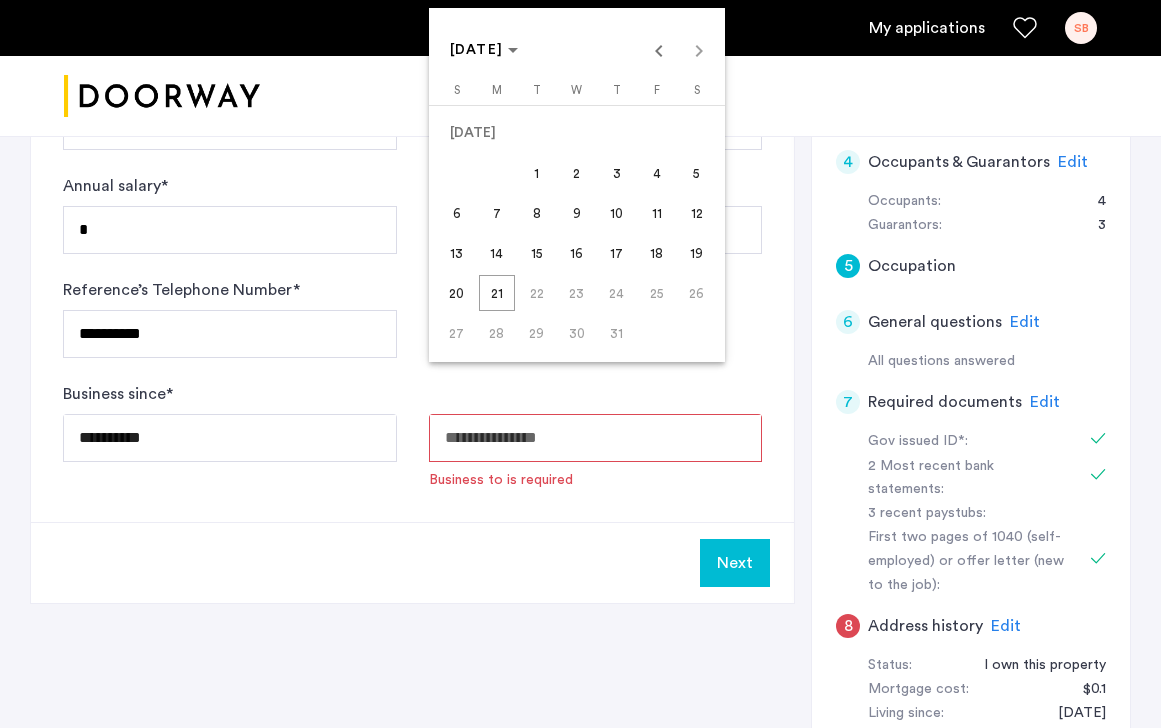 click on "2" at bounding box center (577, 173) 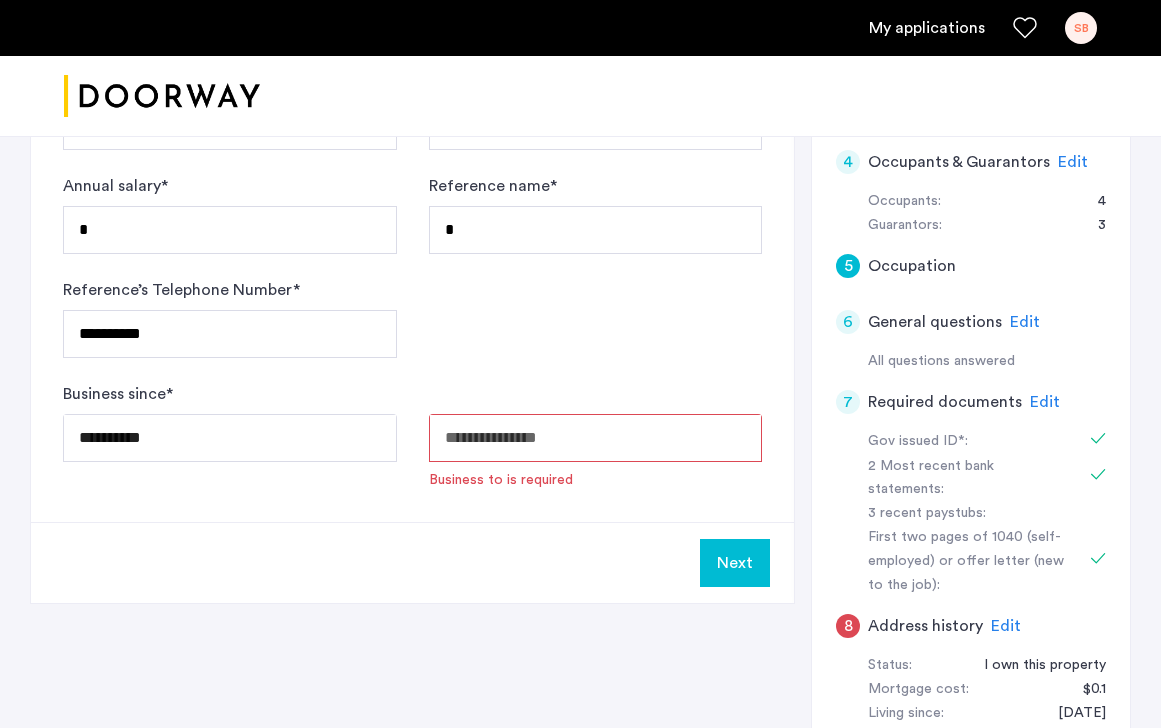 type on "**********" 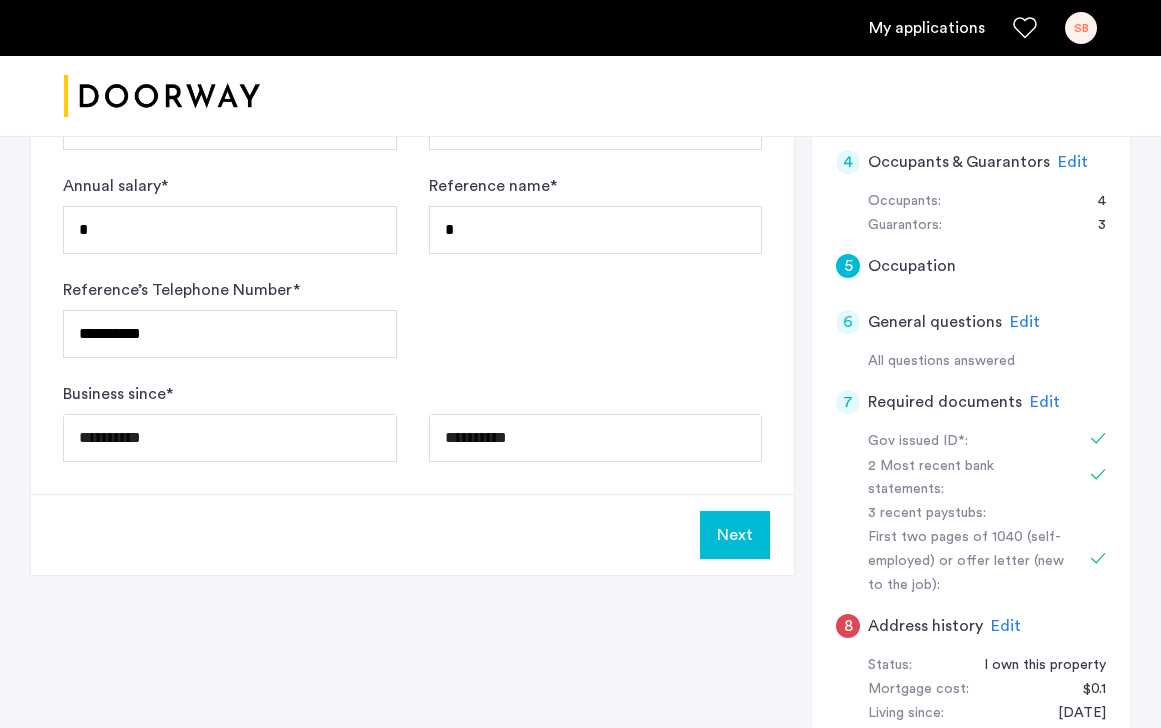 click on "Next" 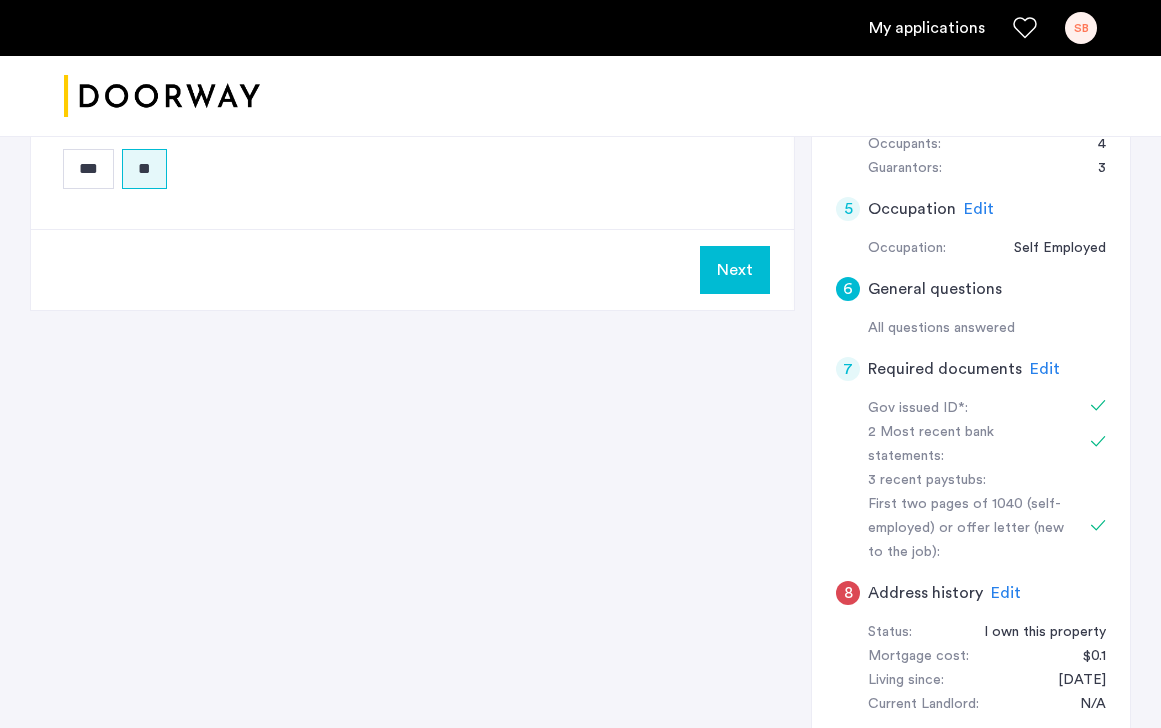scroll, scrollTop: 854, scrollLeft: 0, axis: vertical 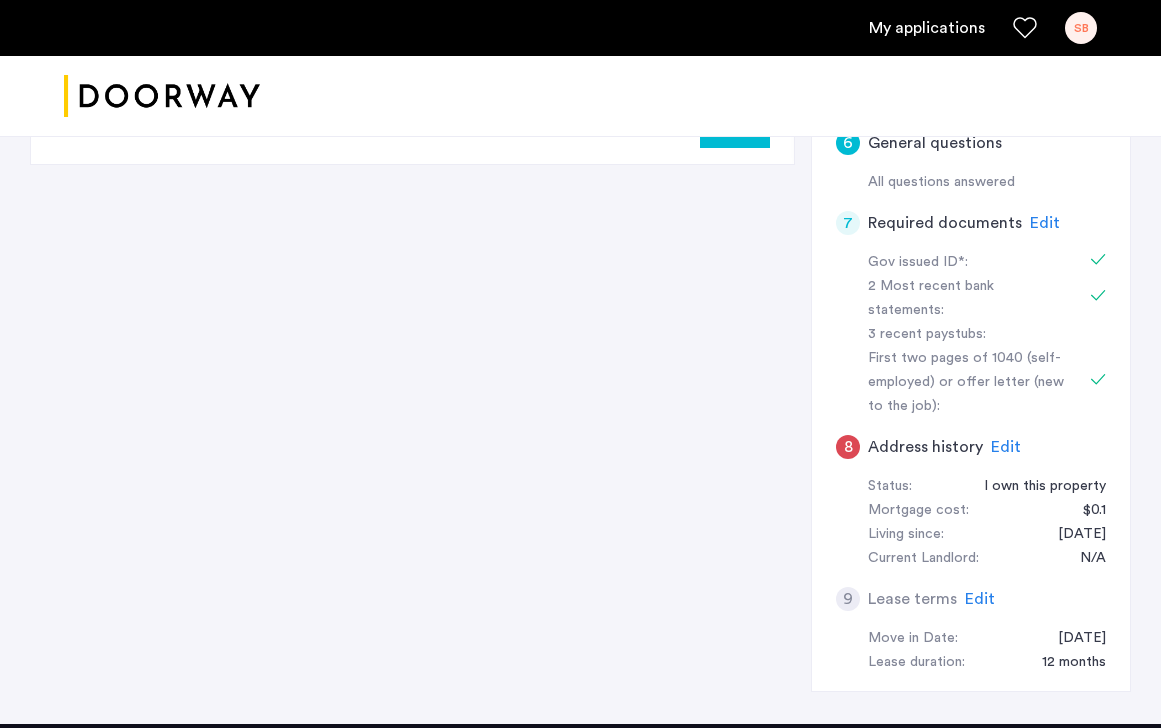 click on "Edit" 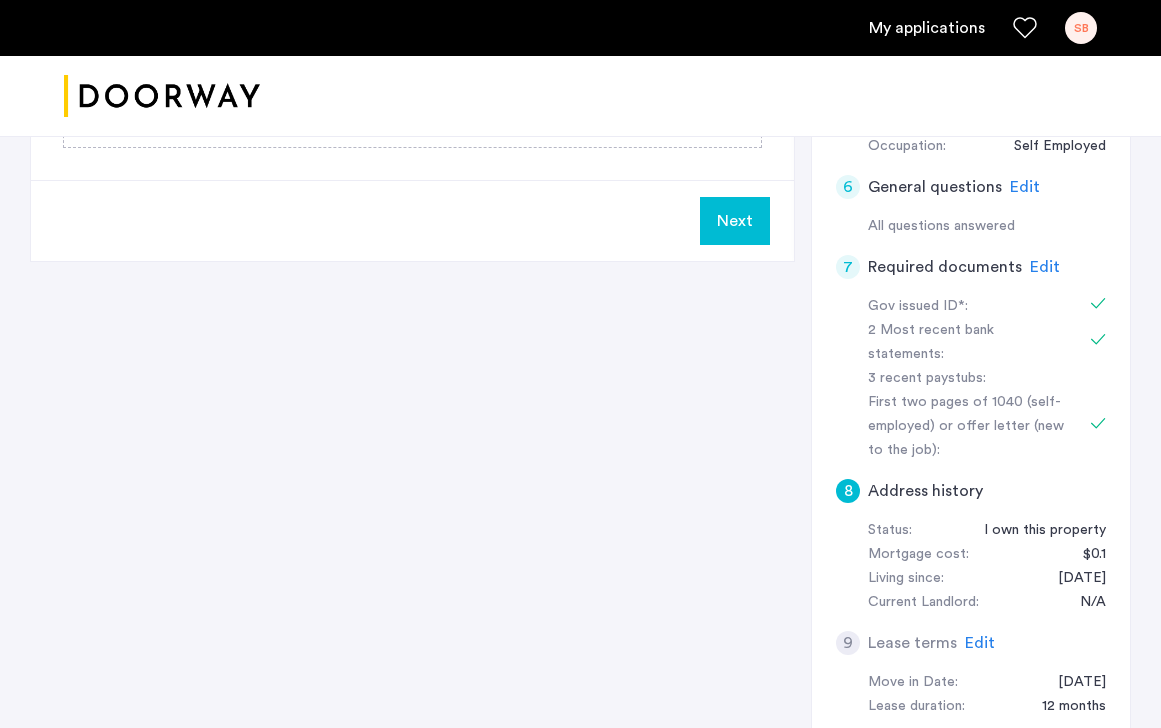 scroll, scrollTop: 811, scrollLeft: 0, axis: vertical 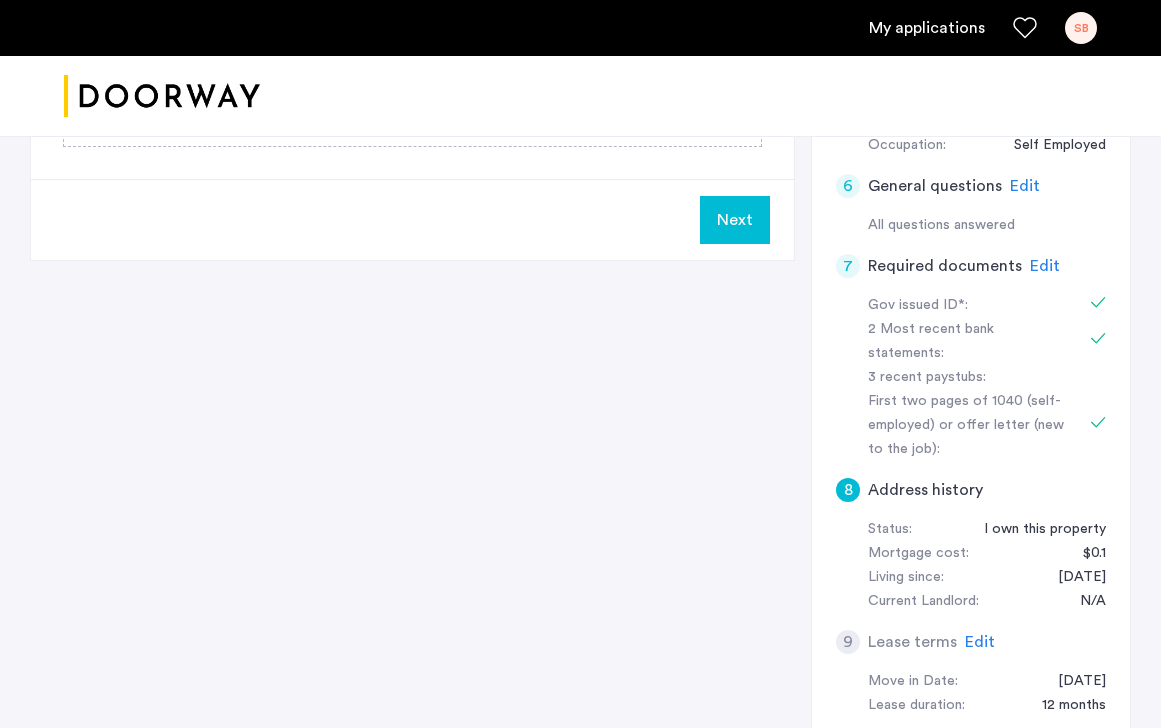 click on "Edit" 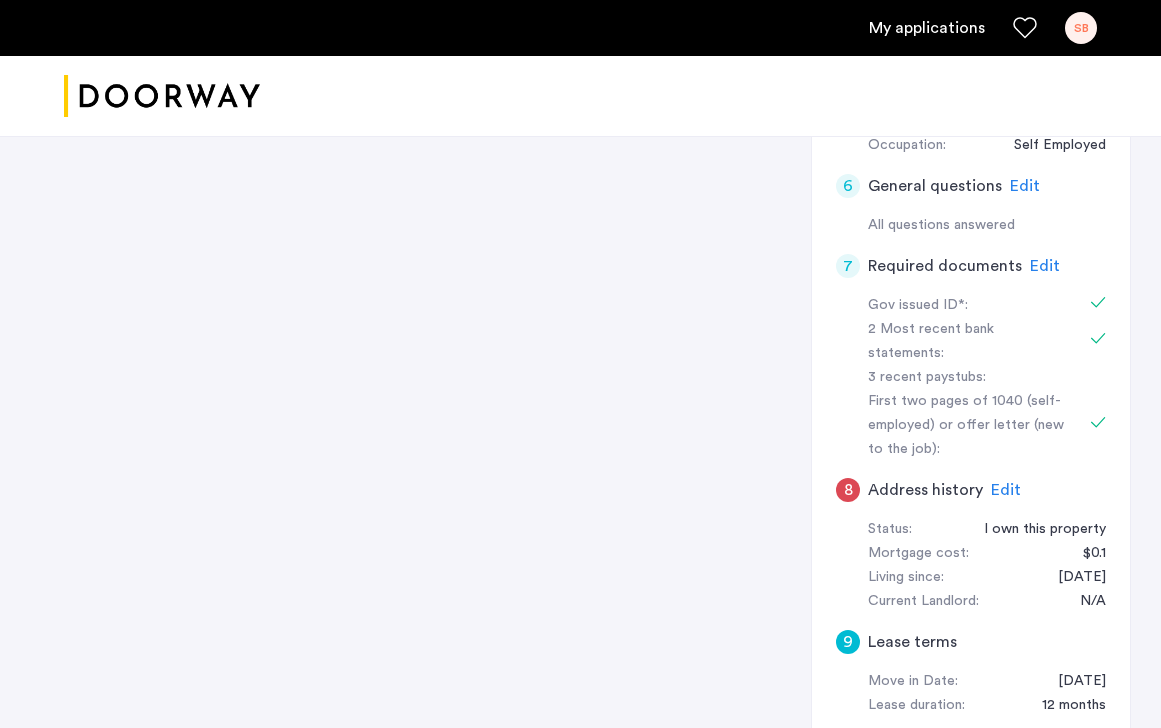 click on "Edit" 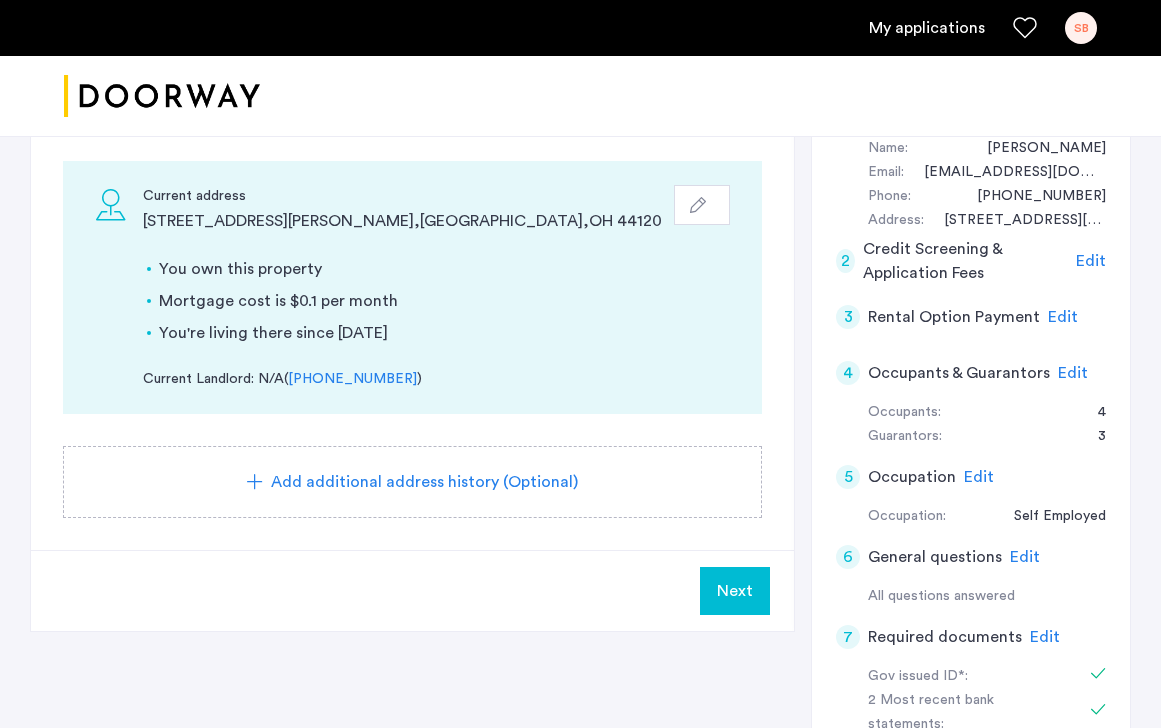 scroll, scrollTop: 486, scrollLeft: 0, axis: vertical 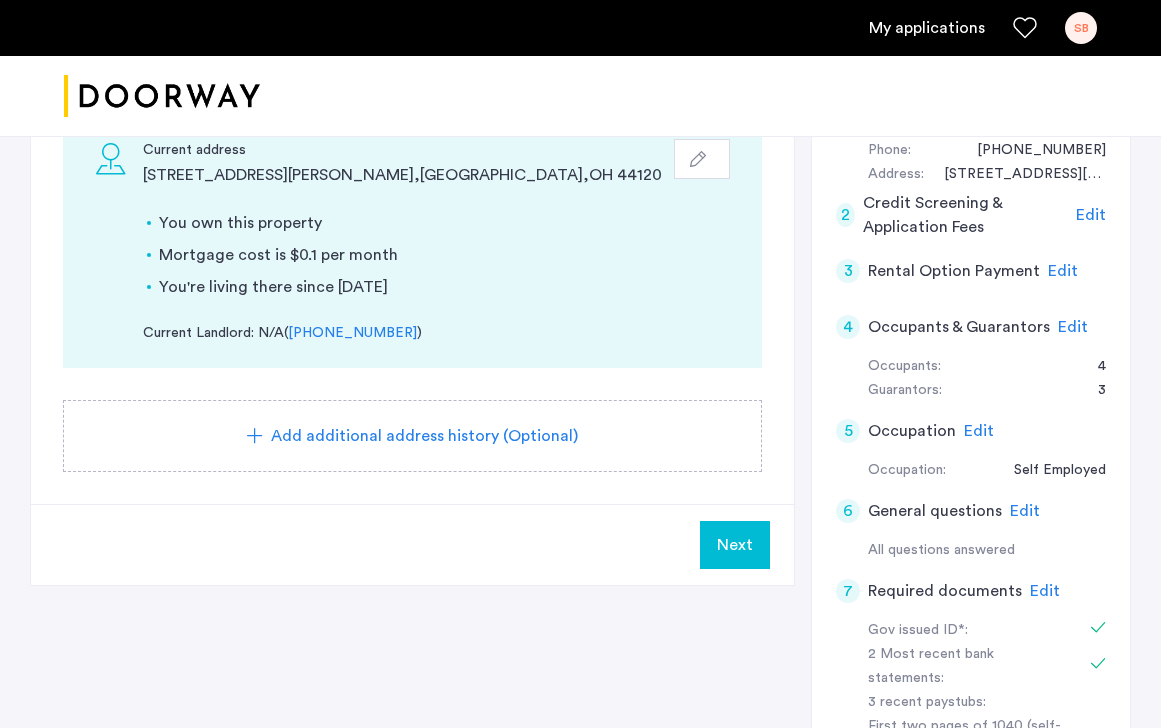 click on "Next" 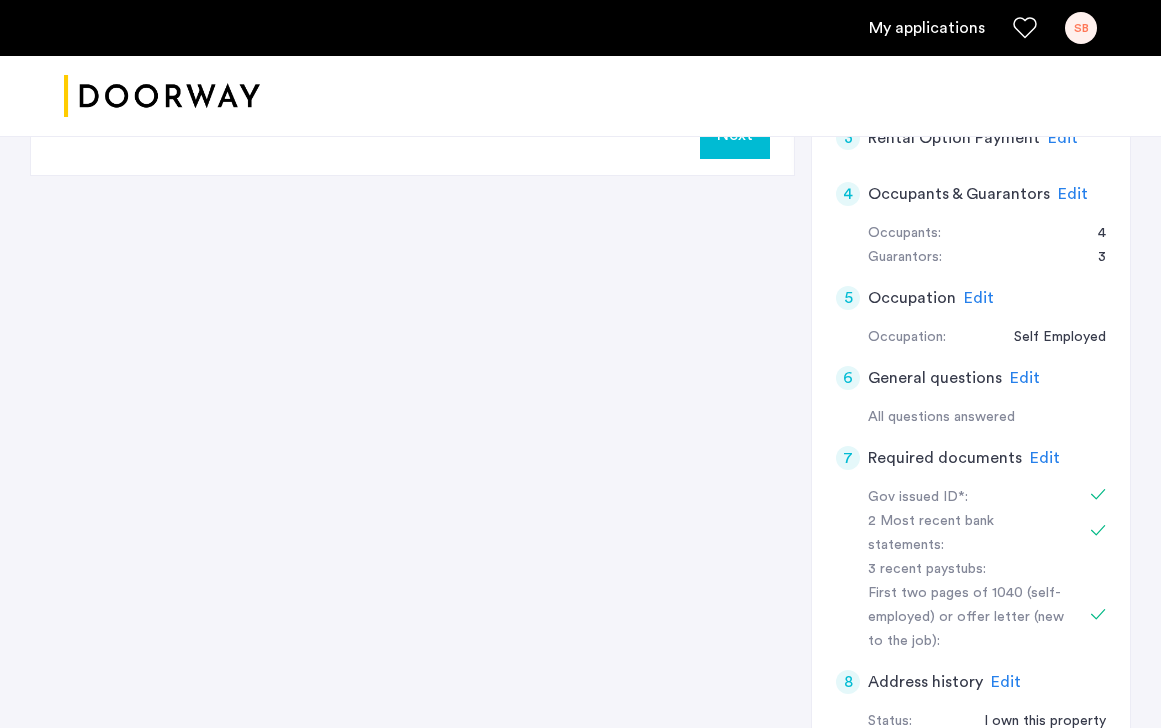 scroll, scrollTop: 616, scrollLeft: 0, axis: vertical 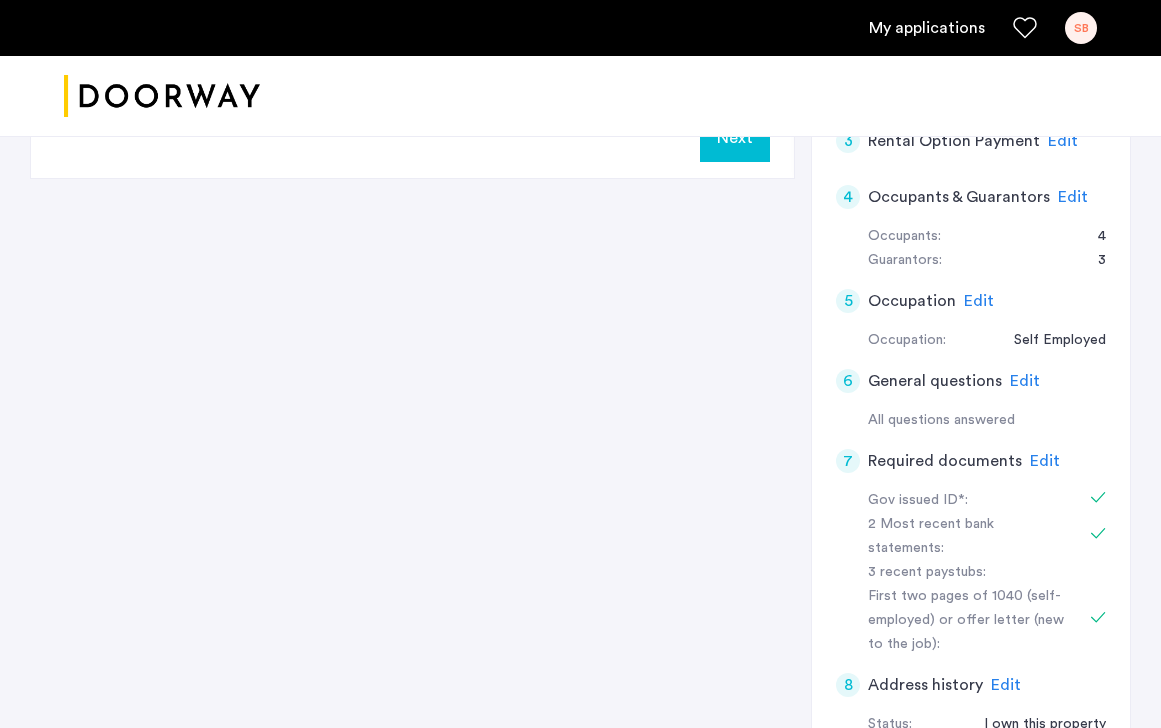 click on "Edit" 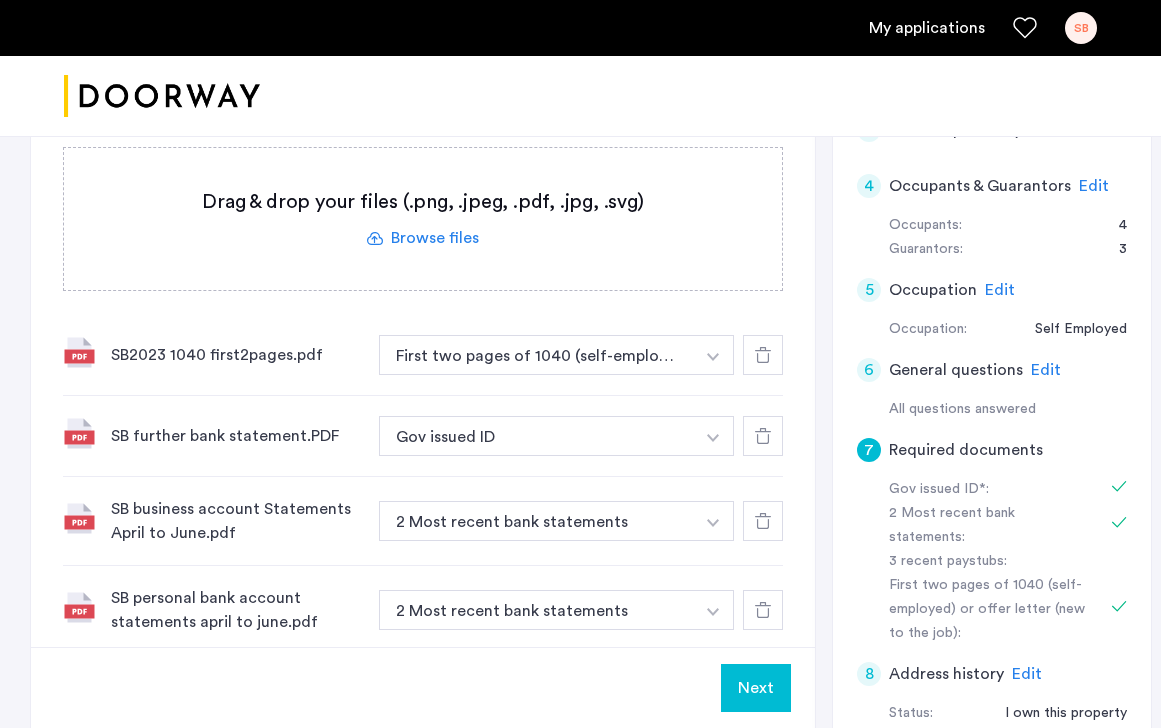 scroll, scrollTop: 611, scrollLeft: 0, axis: vertical 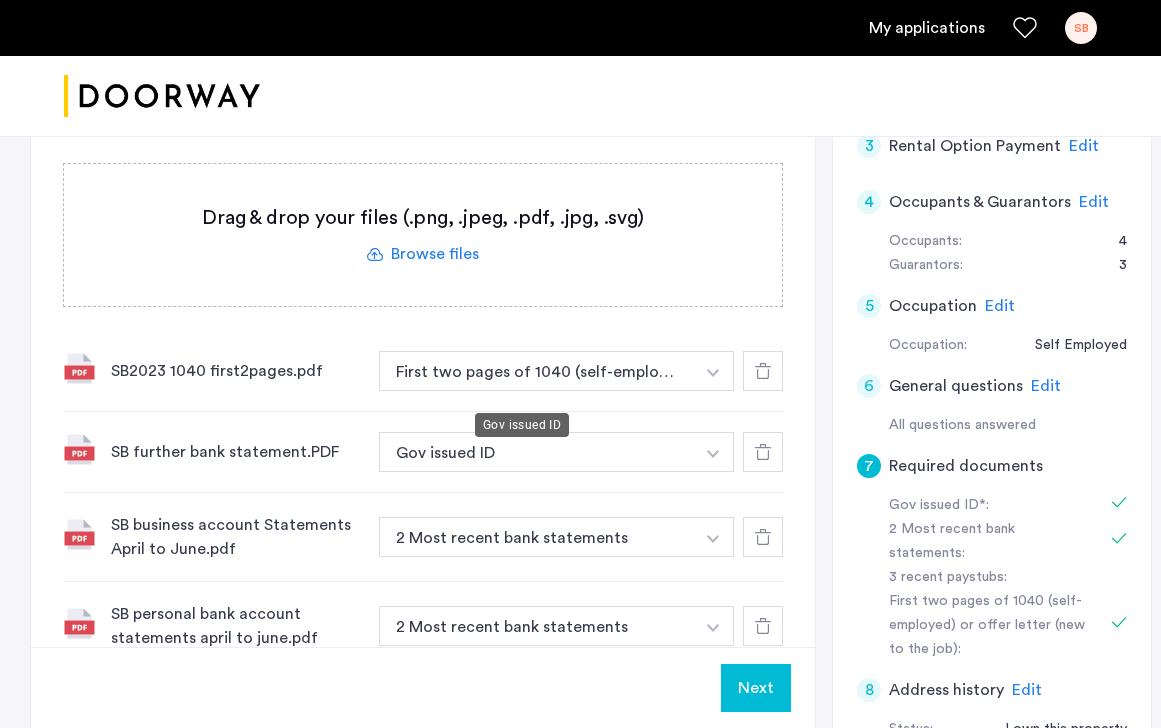 click on "Gov issued ID" at bounding box center [536, 452] 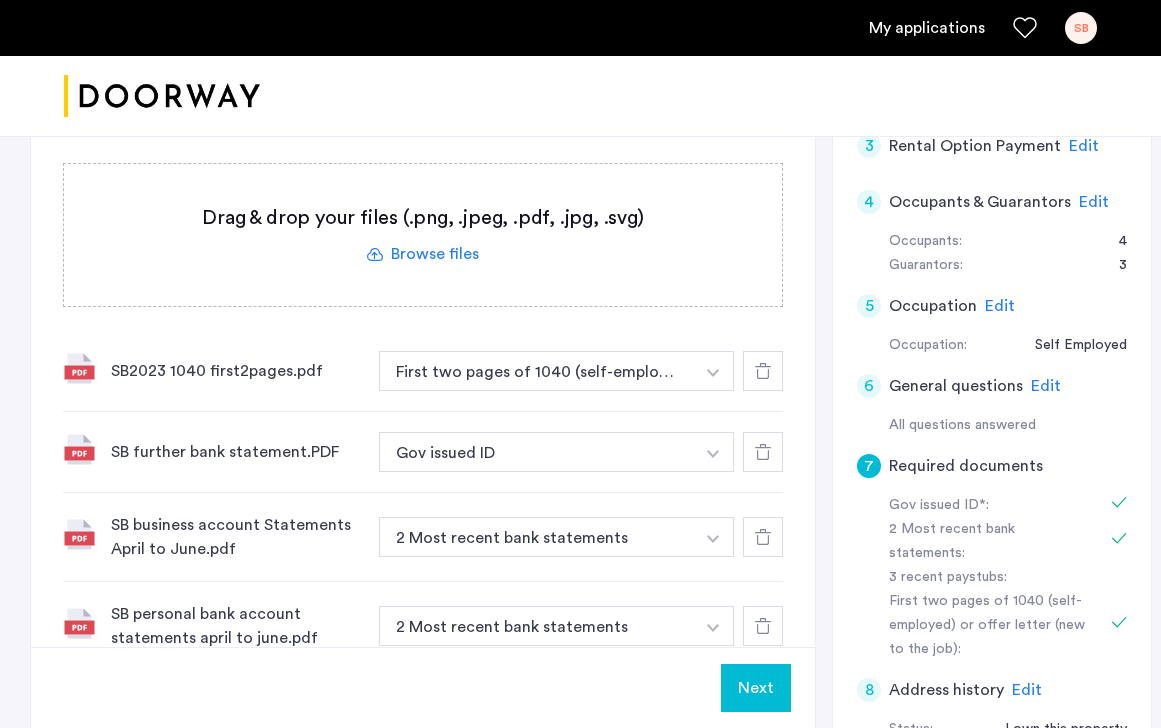 click at bounding box center [713, 373] 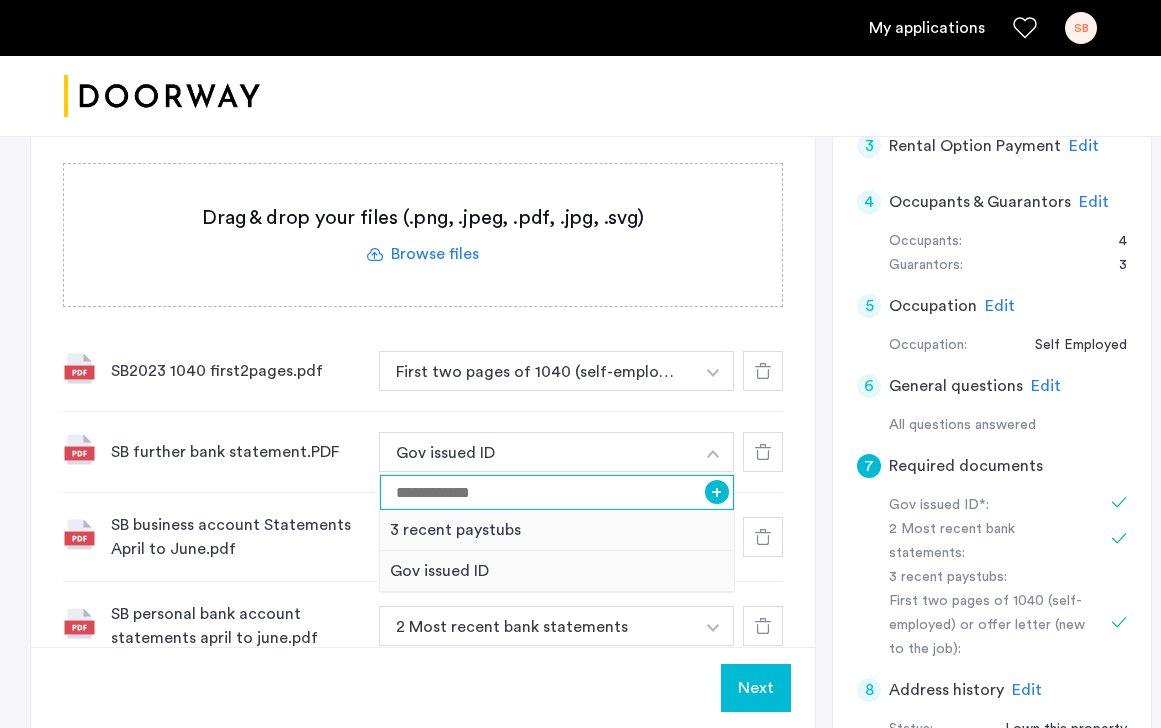 click at bounding box center [557, 492] 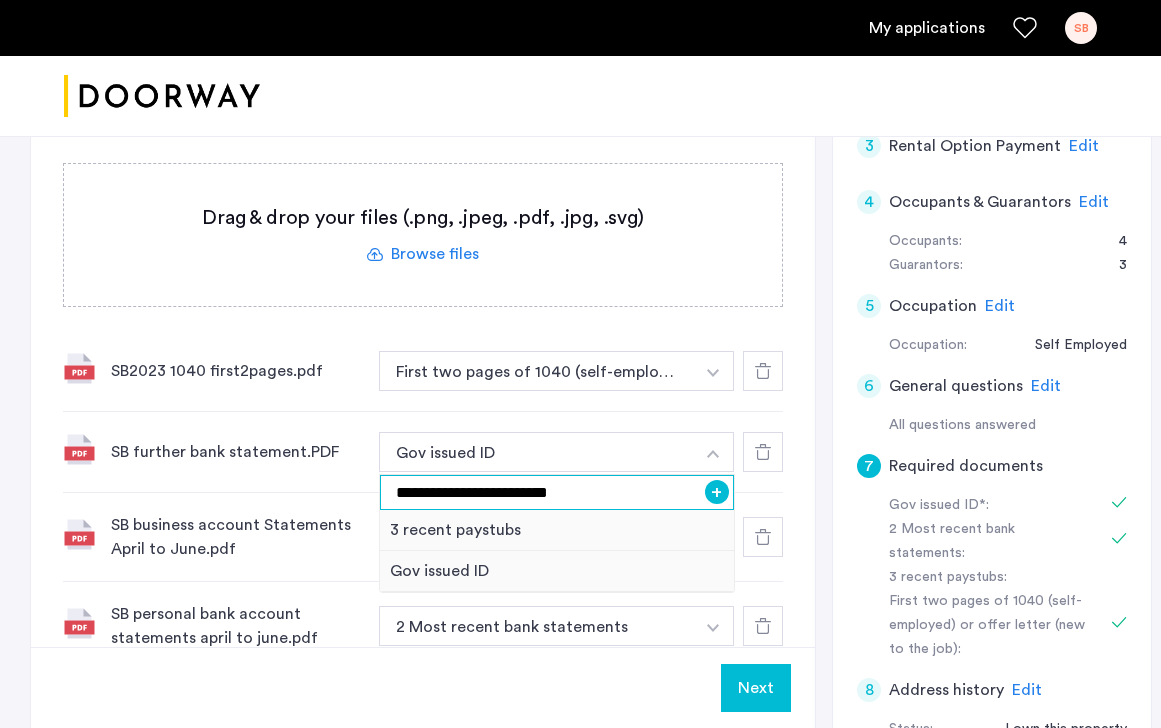 type on "**********" 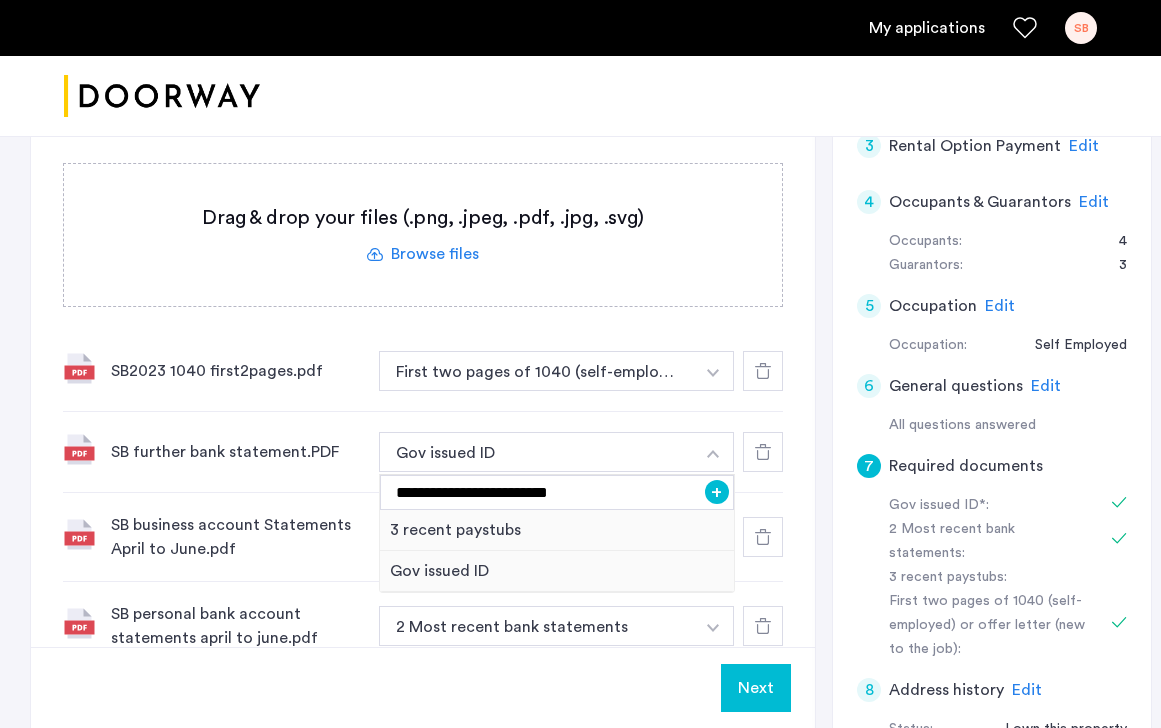 click on "+" at bounding box center (717, 492) 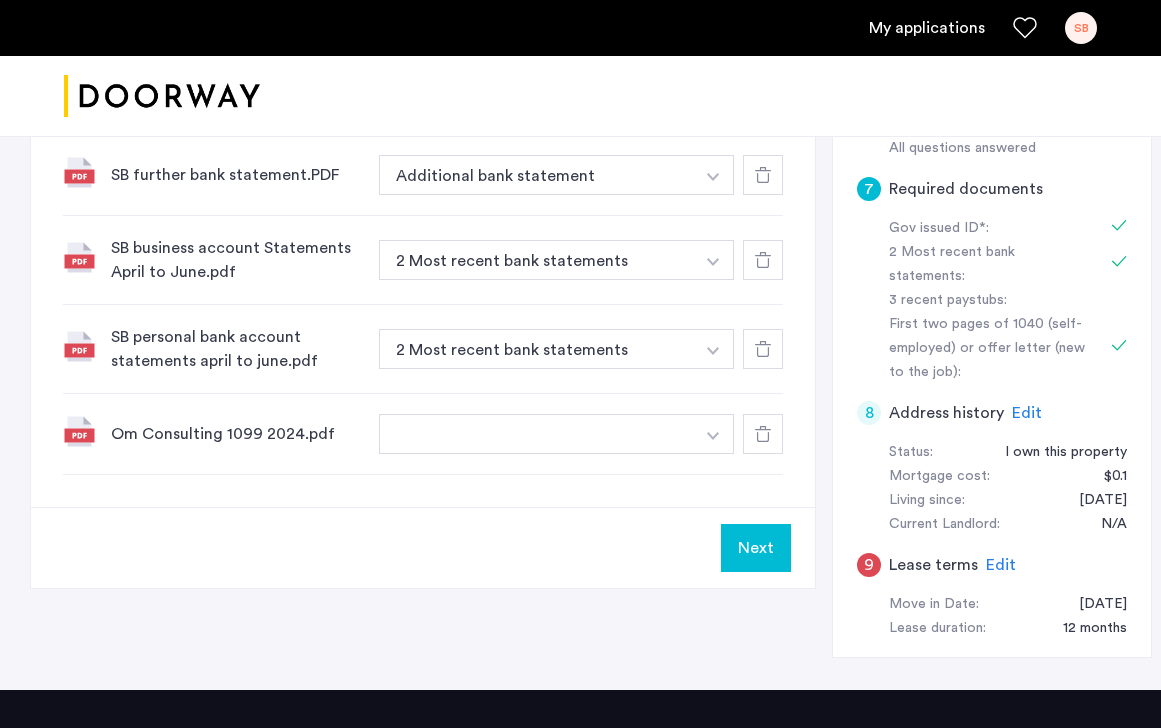 scroll, scrollTop: 887, scrollLeft: 0, axis: vertical 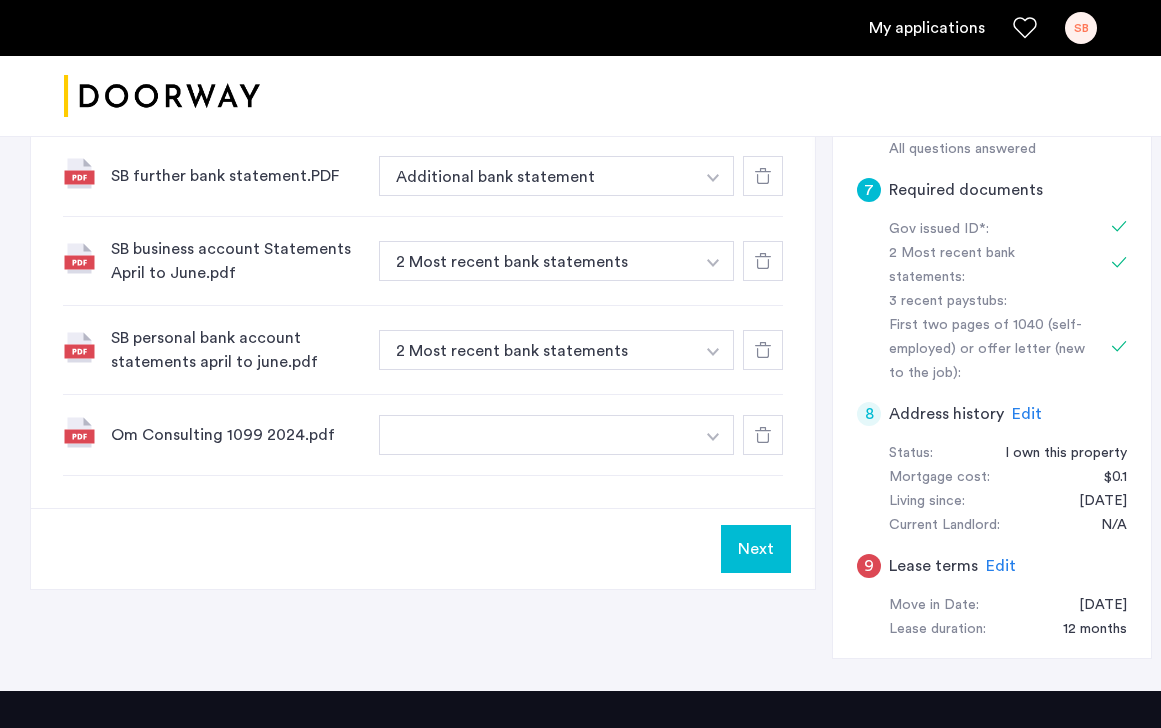 click at bounding box center (713, 95) 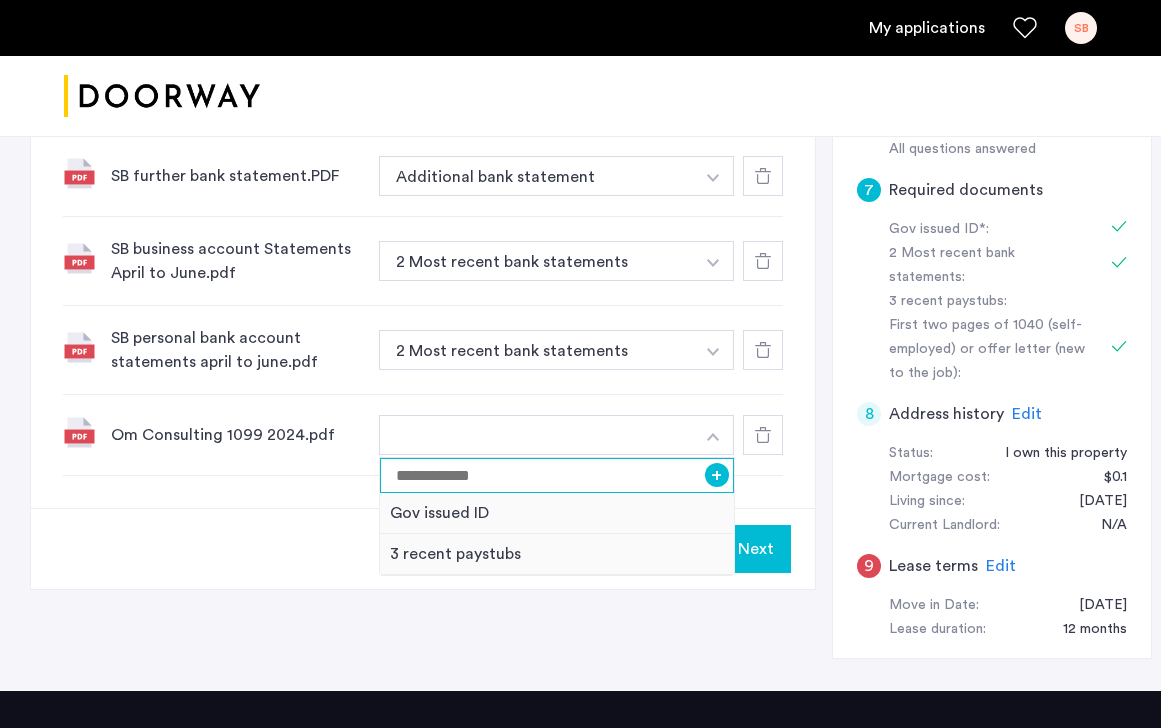 click at bounding box center (557, 475) 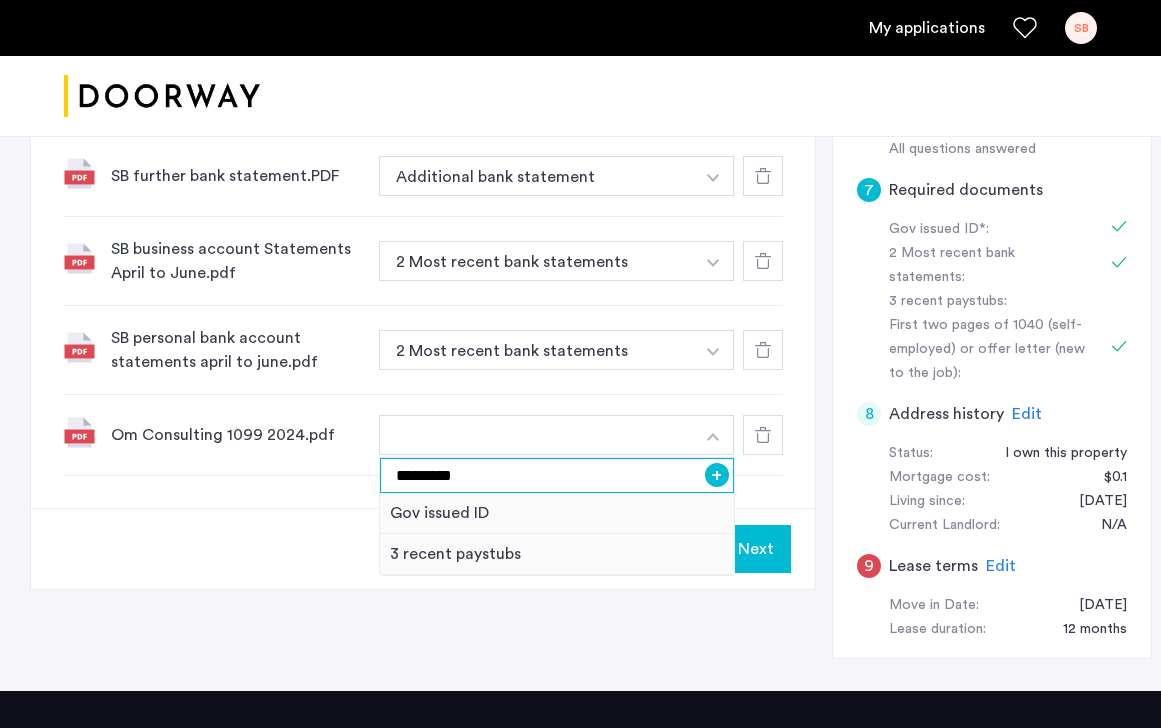 type on "*********" 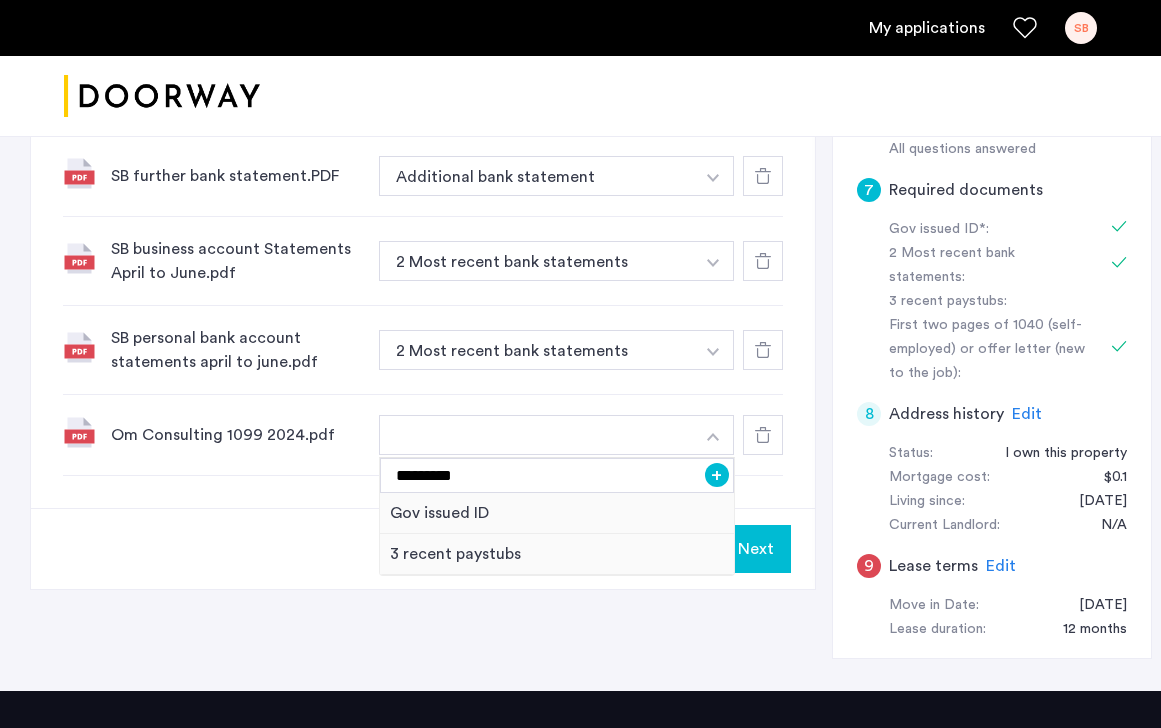 click on "+" at bounding box center (717, 475) 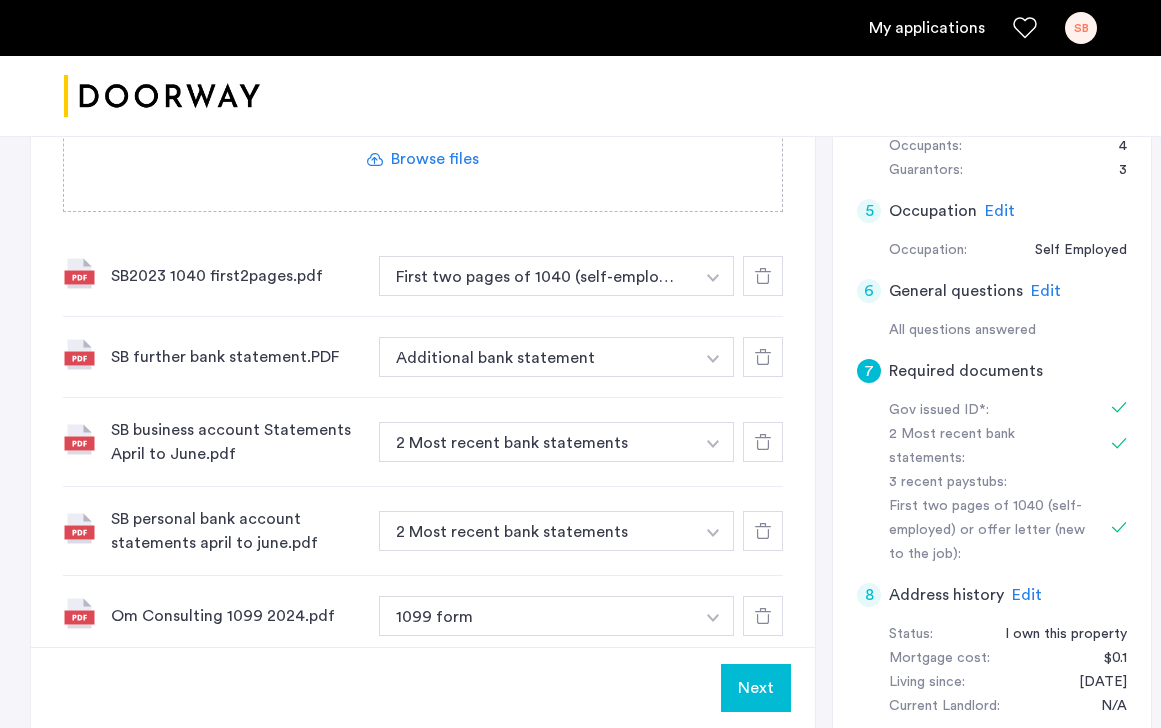 scroll, scrollTop: 407, scrollLeft: 0, axis: vertical 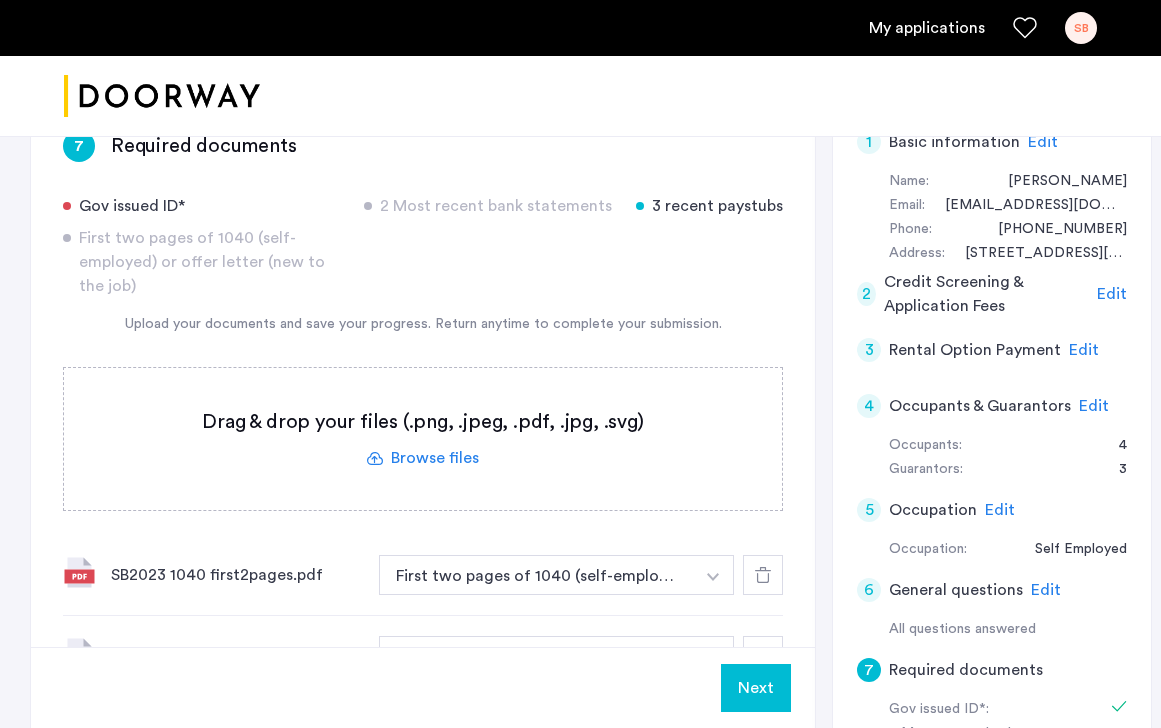 click 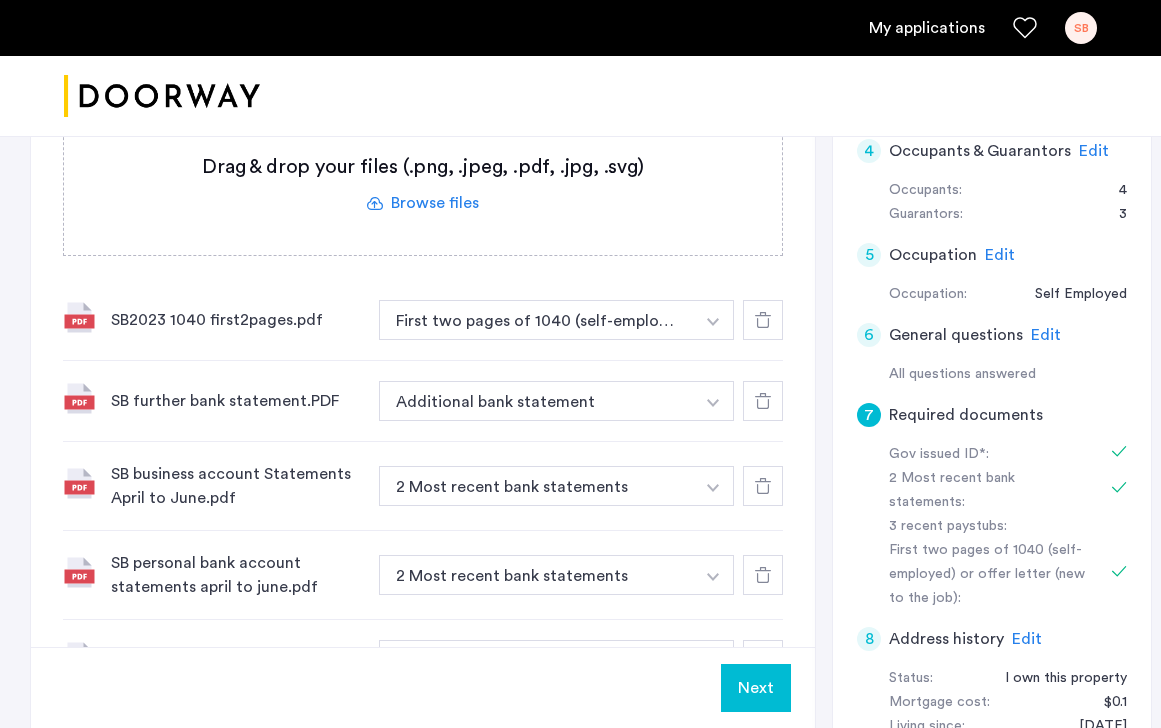 scroll, scrollTop: 669, scrollLeft: 0, axis: vertical 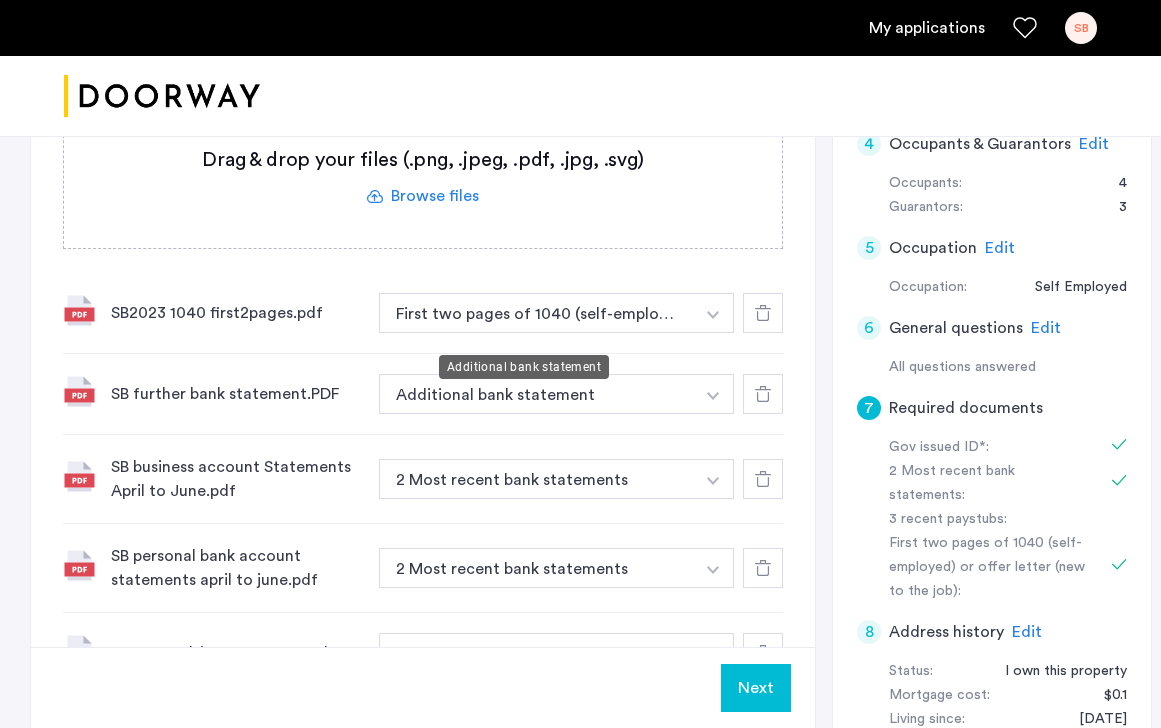 click on "Additional bank statement" at bounding box center [536, 394] 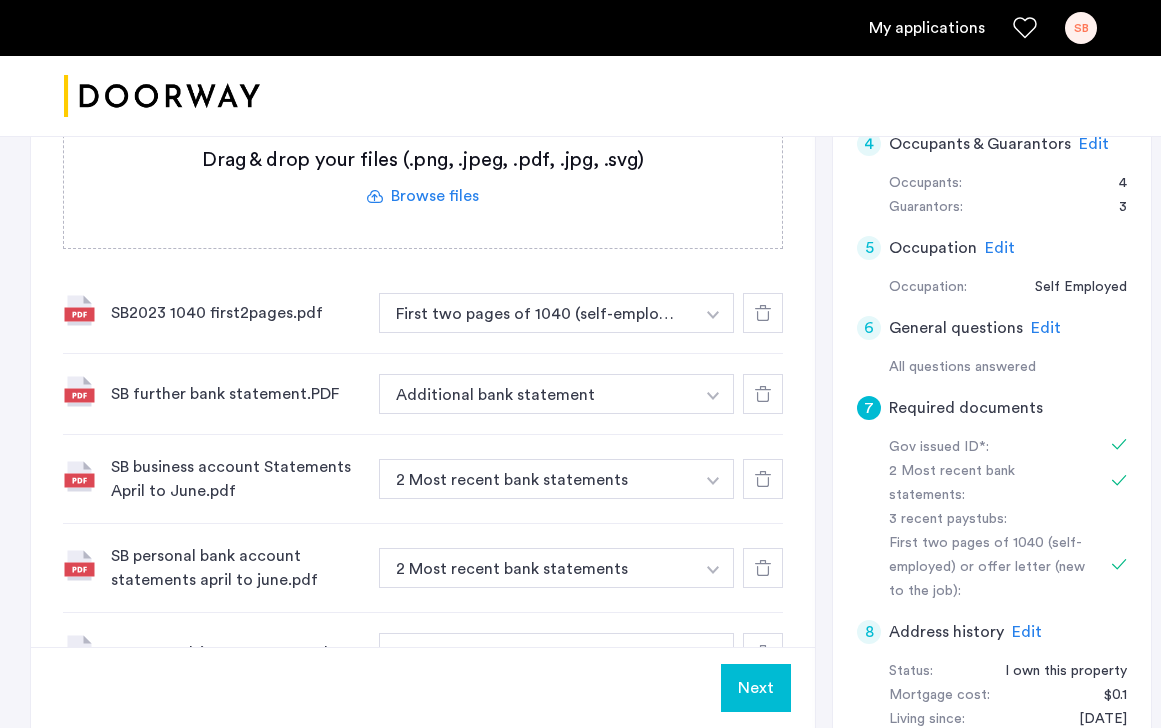click at bounding box center [713, 313] 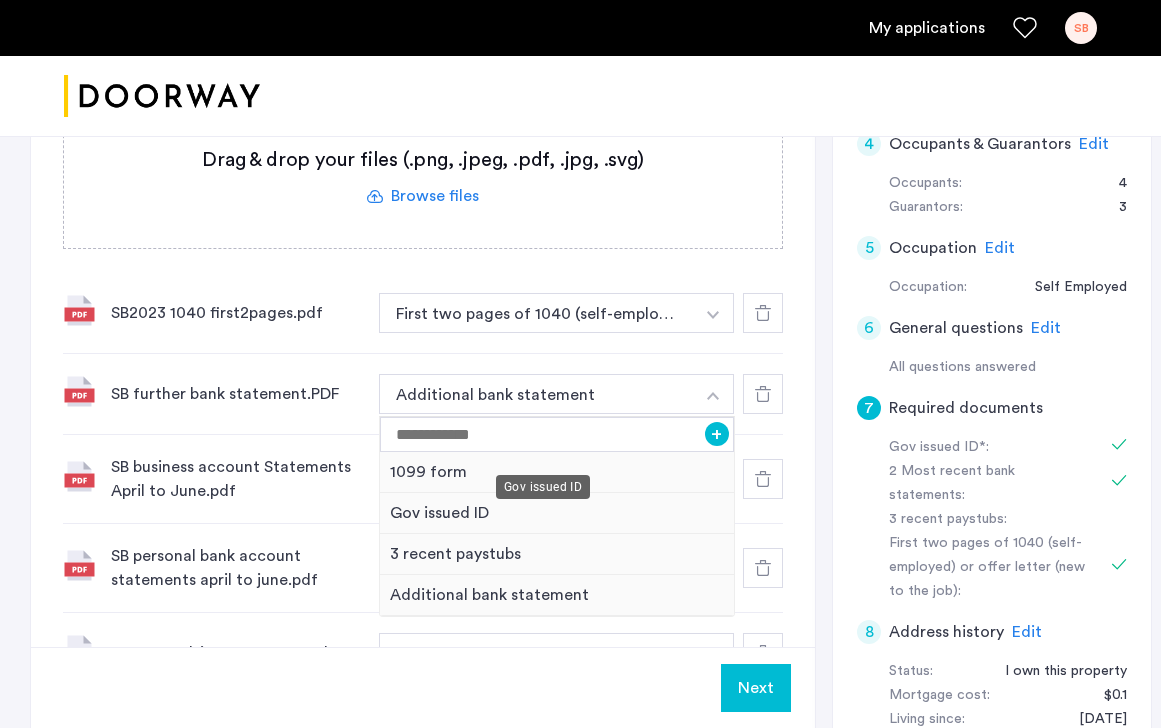 click on "Gov issued ID" at bounding box center (557, 513) 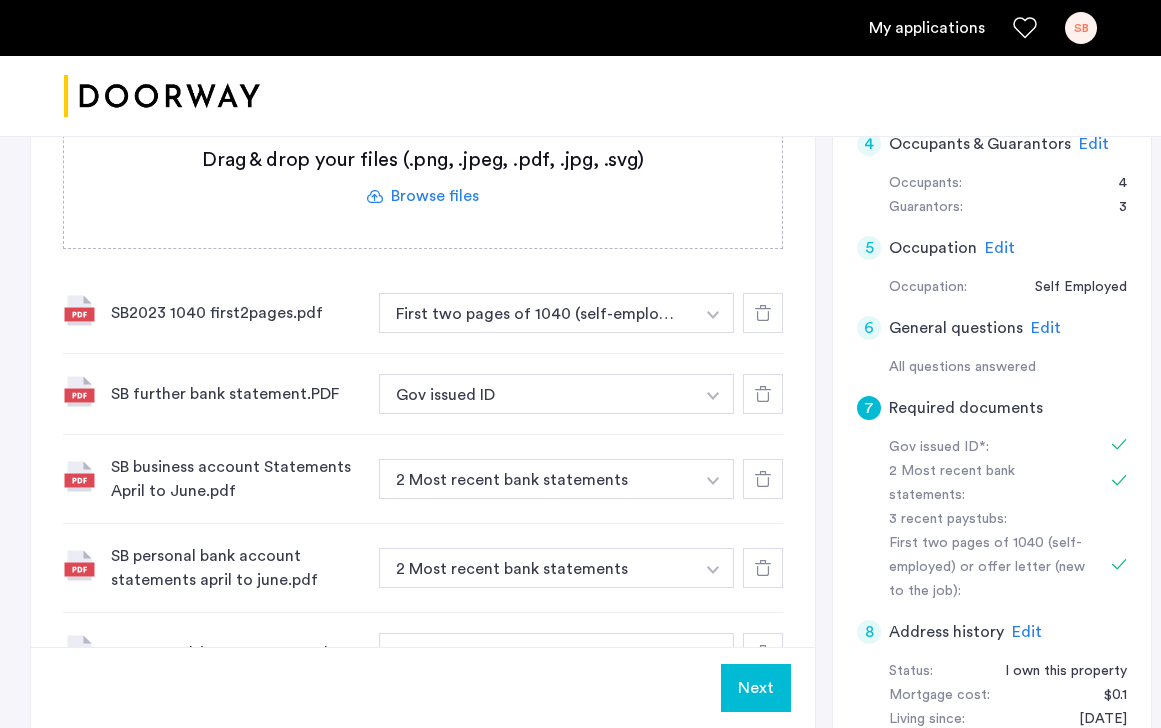 click on "Next" 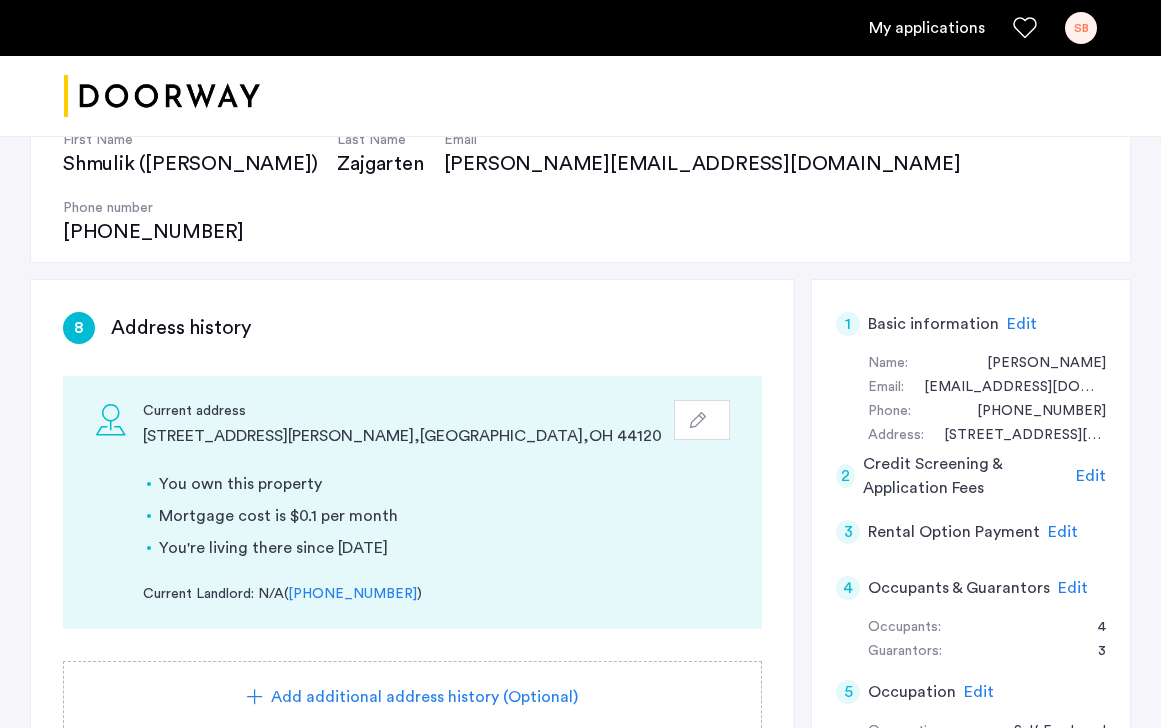 scroll, scrollTop: 136, scrollLeft: 0, axis: vertical 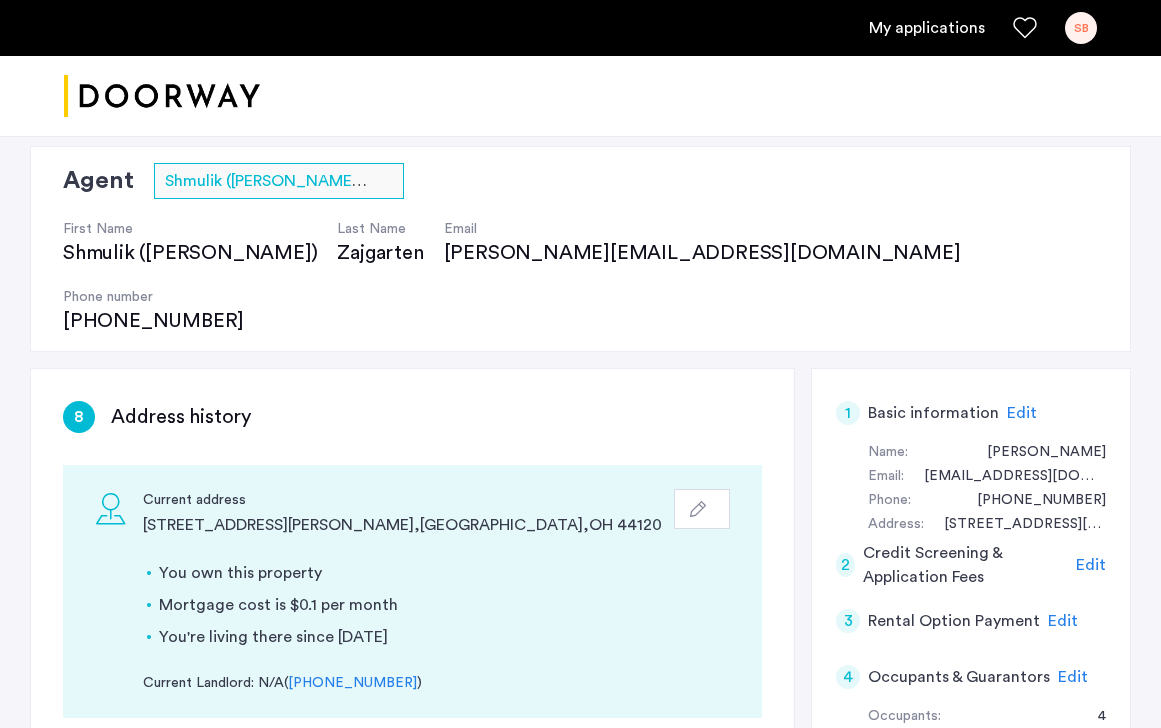 click 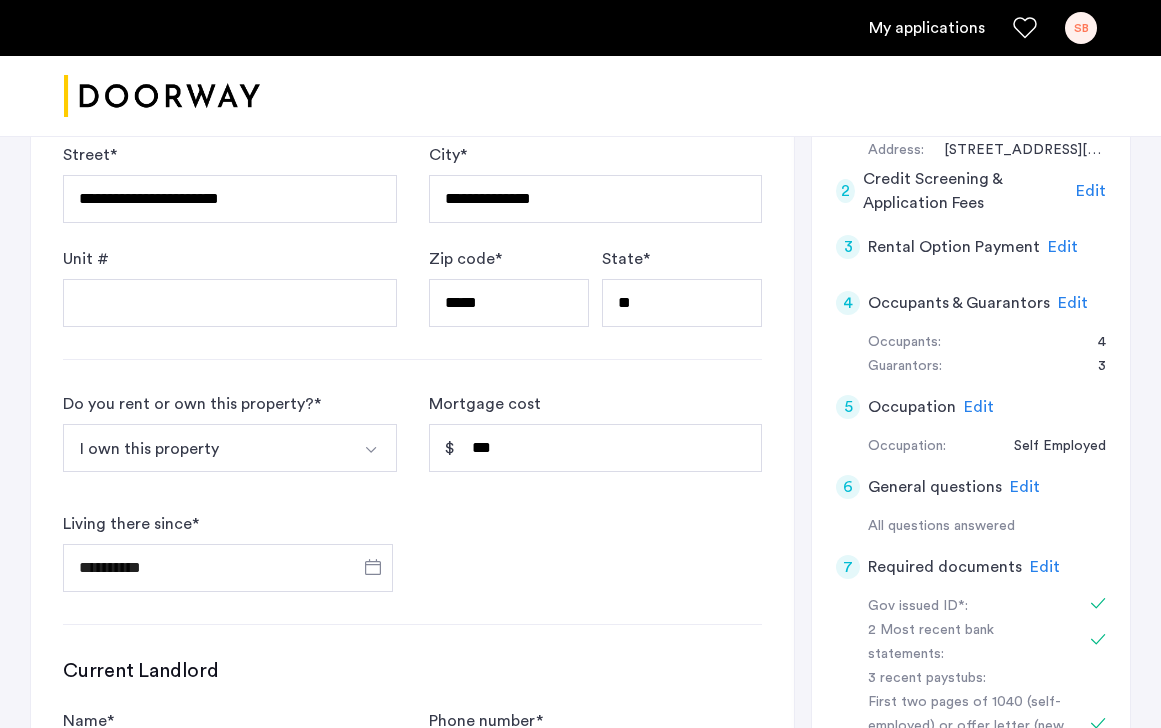 scroll, scrollTop: 517, scrollLeft: 0, axis: vertical 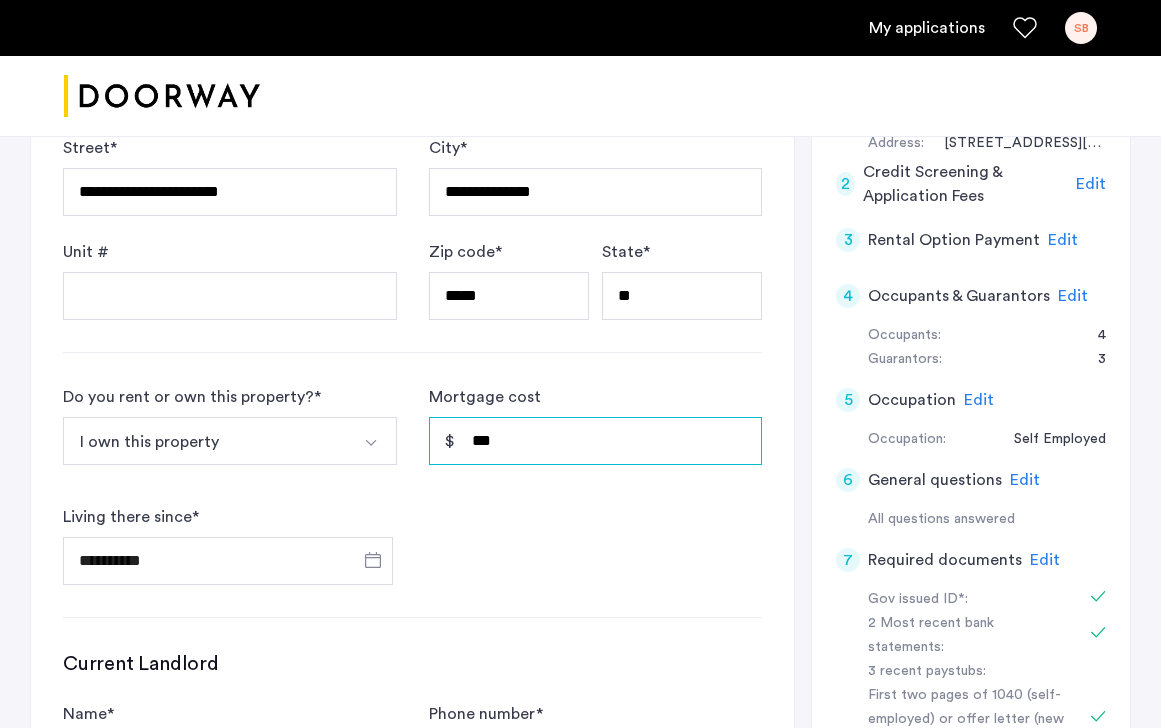 click on "***" at bounding box center [596, 441] 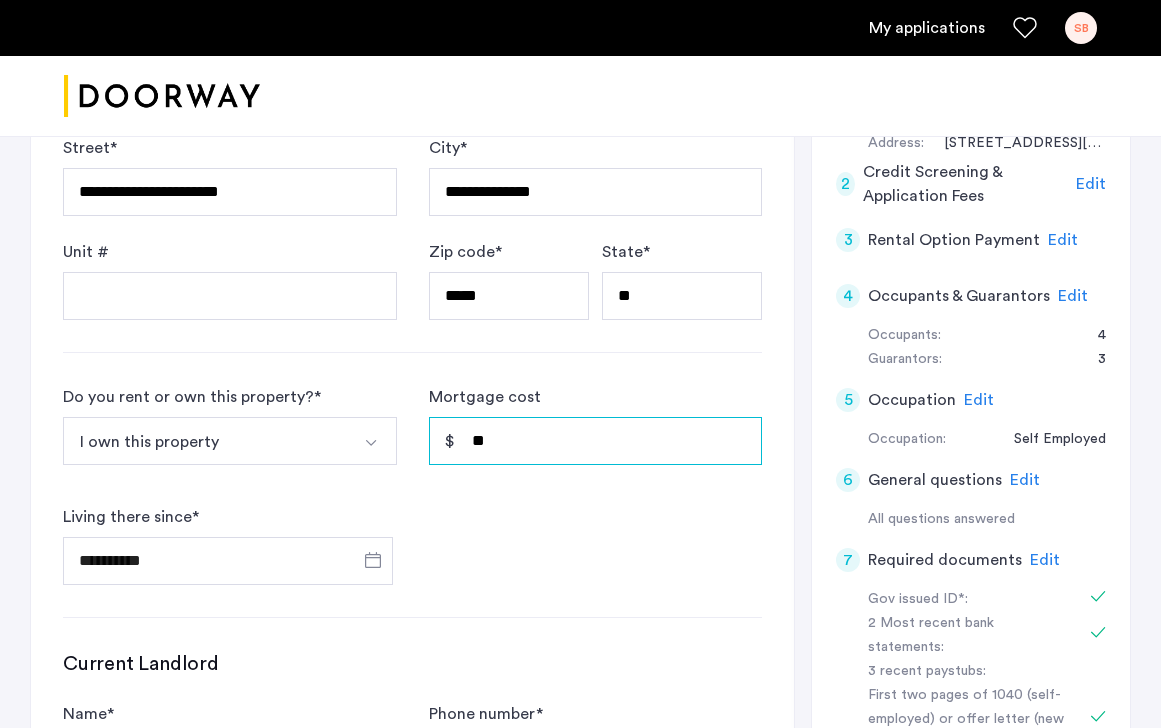type on "*" 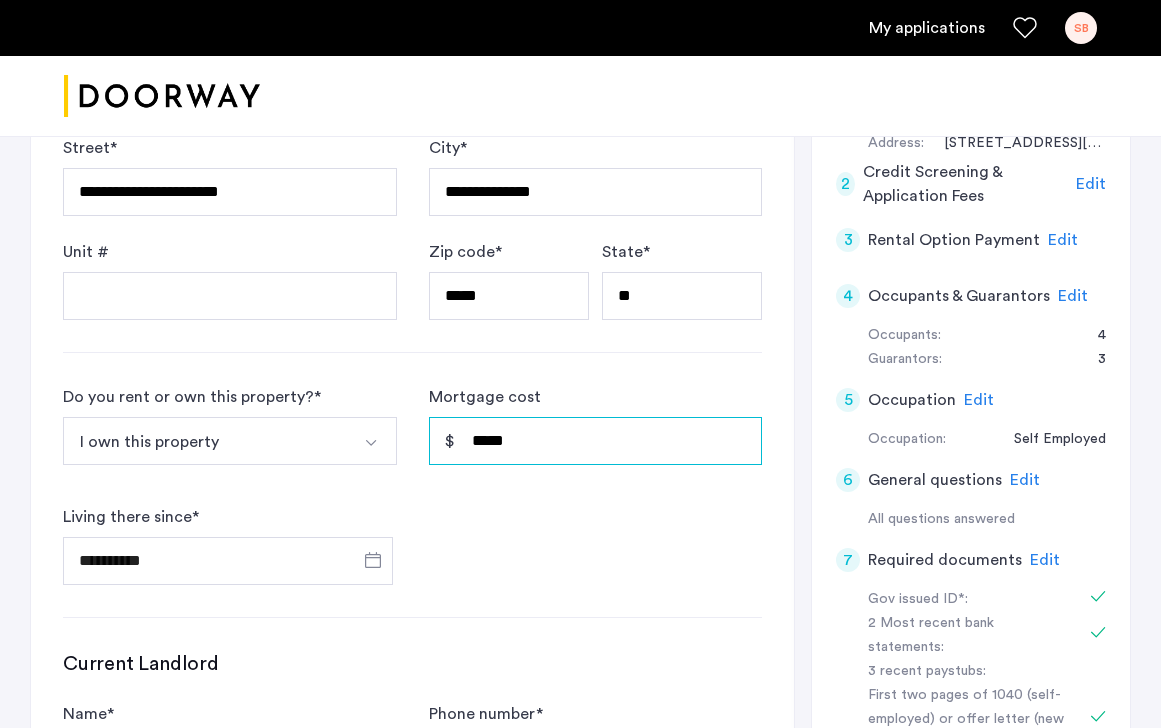 type on "*****" 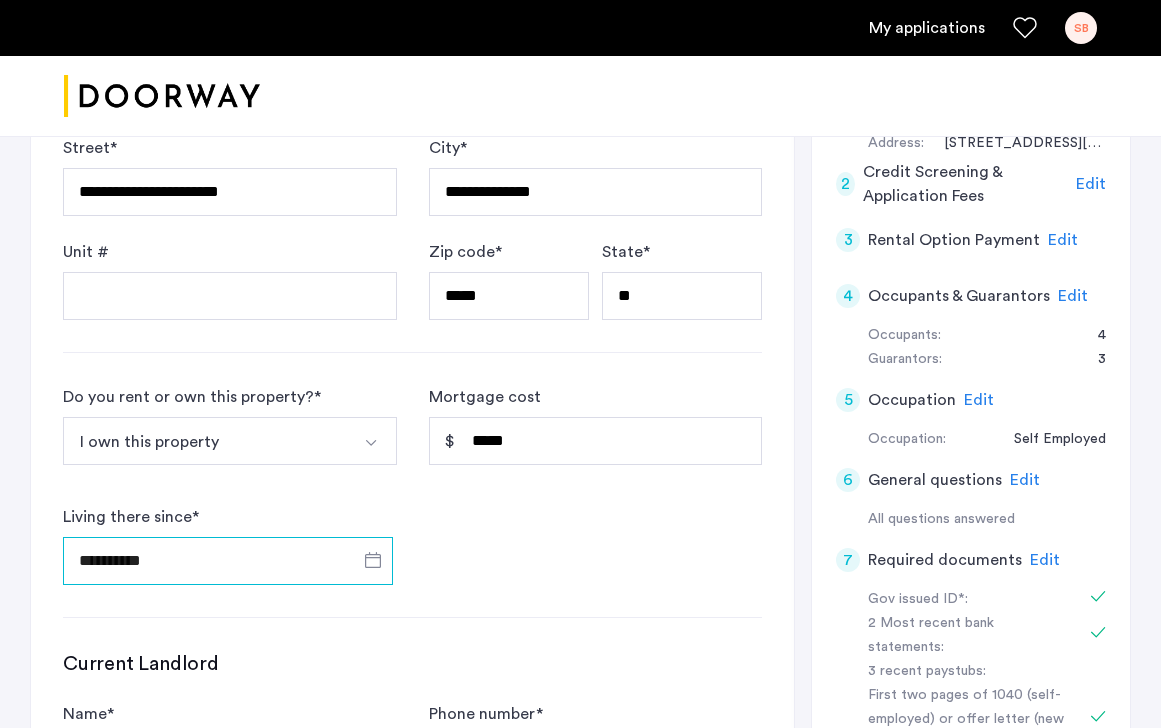 click on "**********" at bounding box center [228, 561] 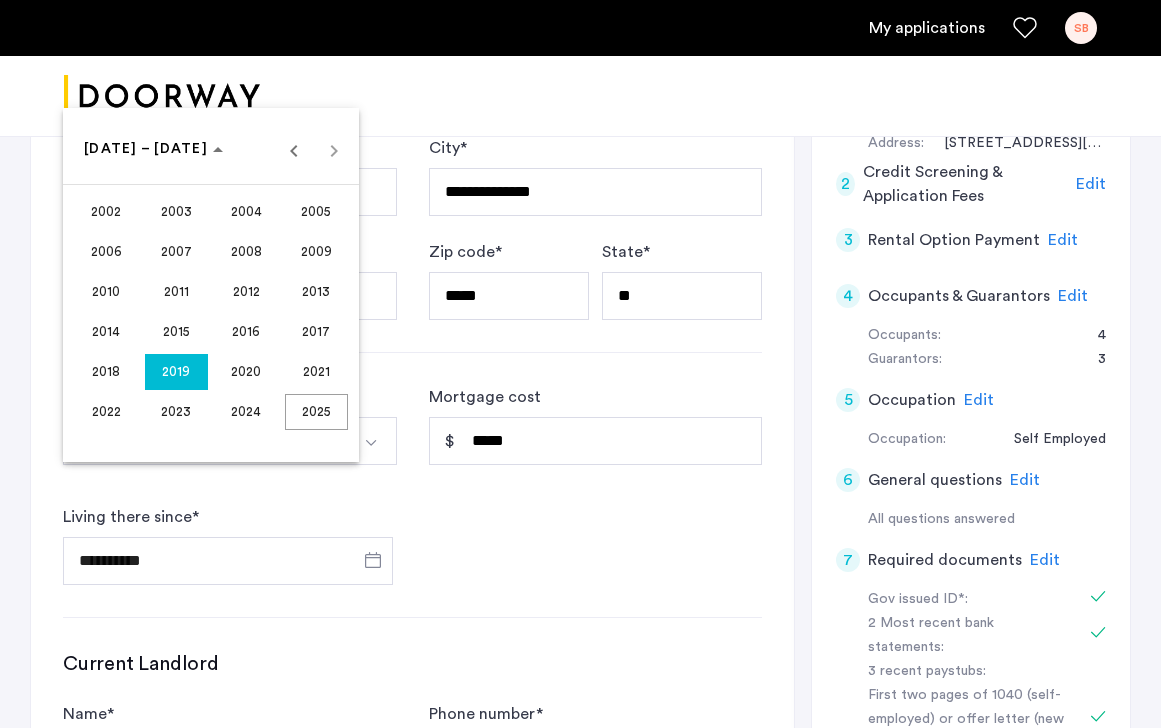 click on "2018" at bounding box center [106, 372] 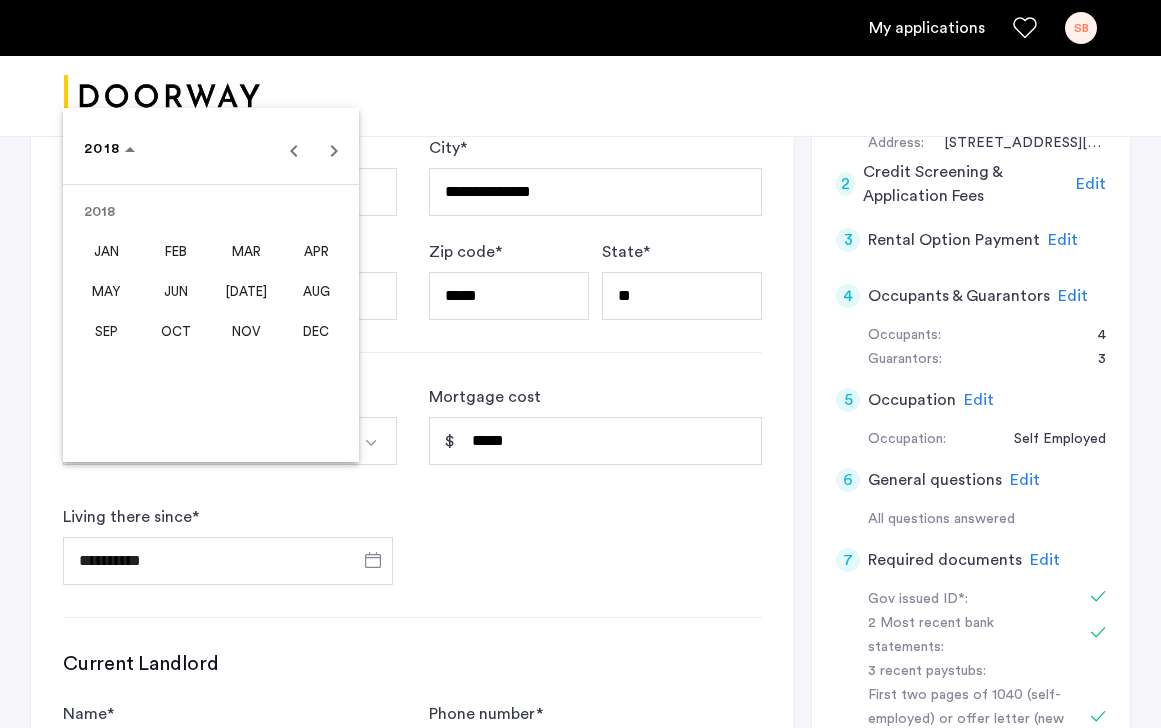 click on "DEC" at bounding box center [316, 332] 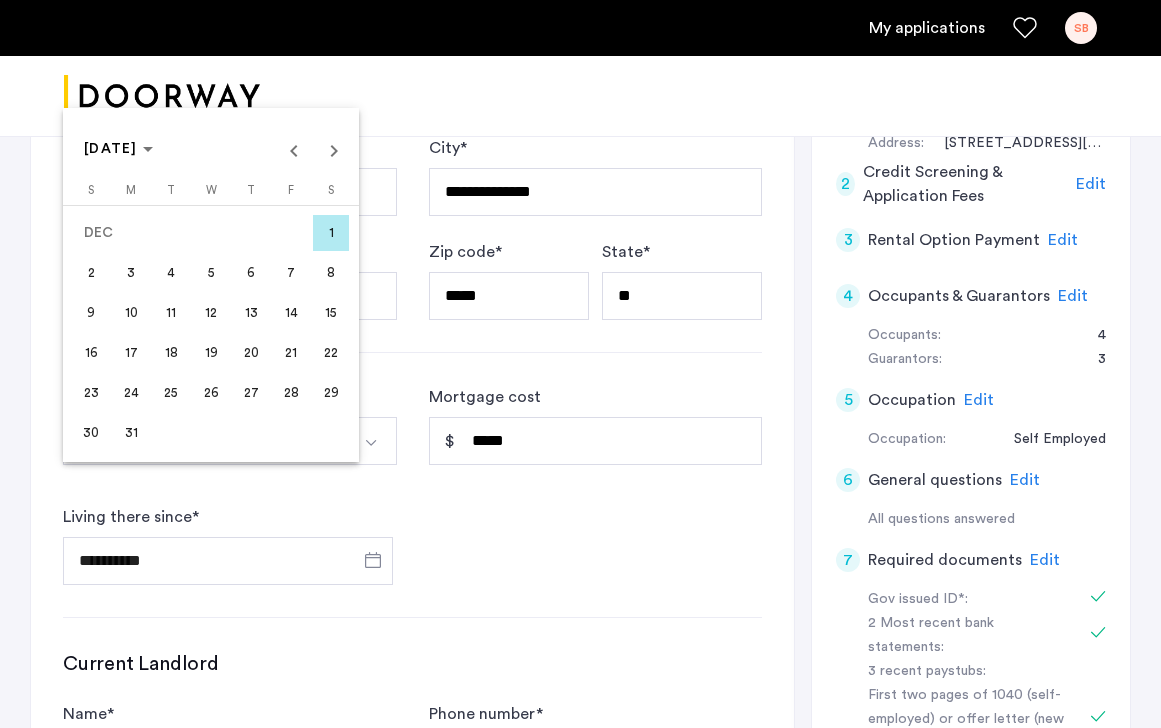 click on "18" at bounding box center (171, 353) 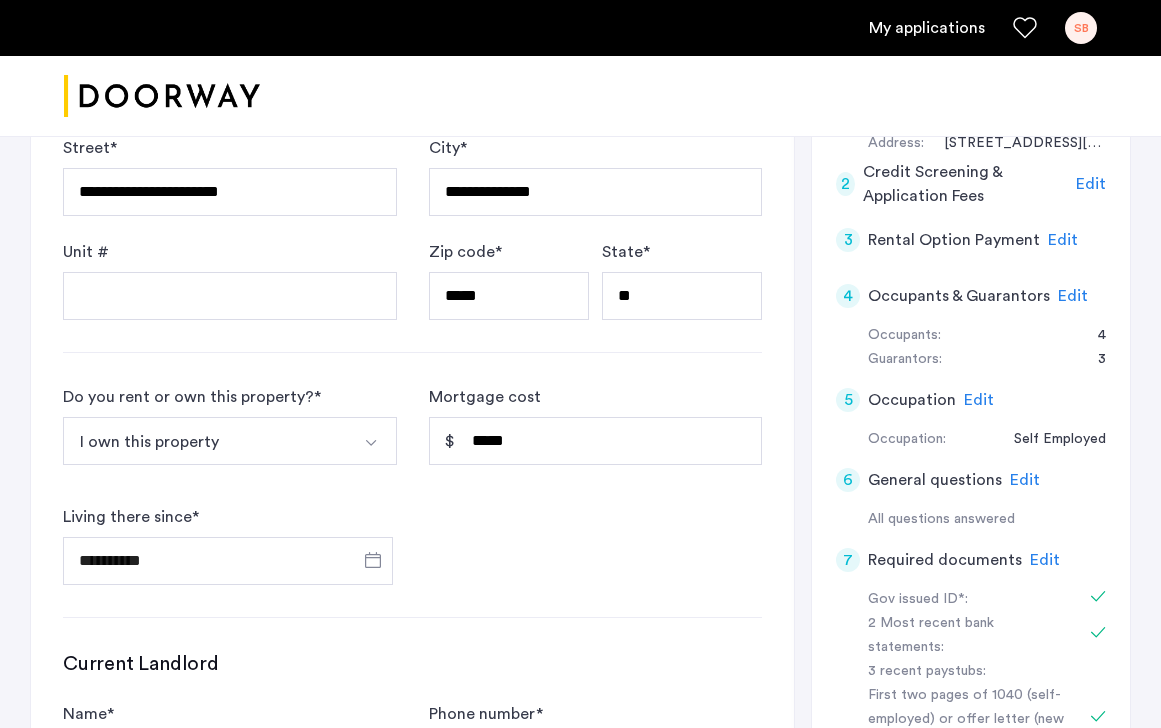 type on "**********" 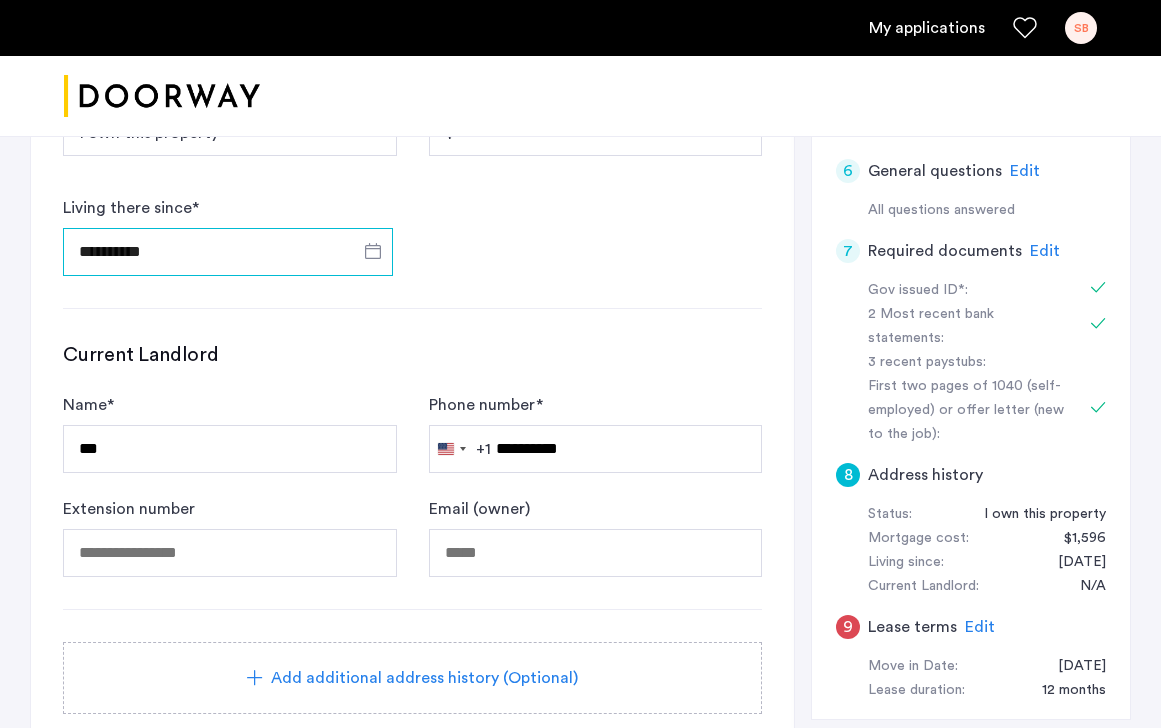 scroll, scrollTop: 826, scrollLeft: 0, axis: vertical 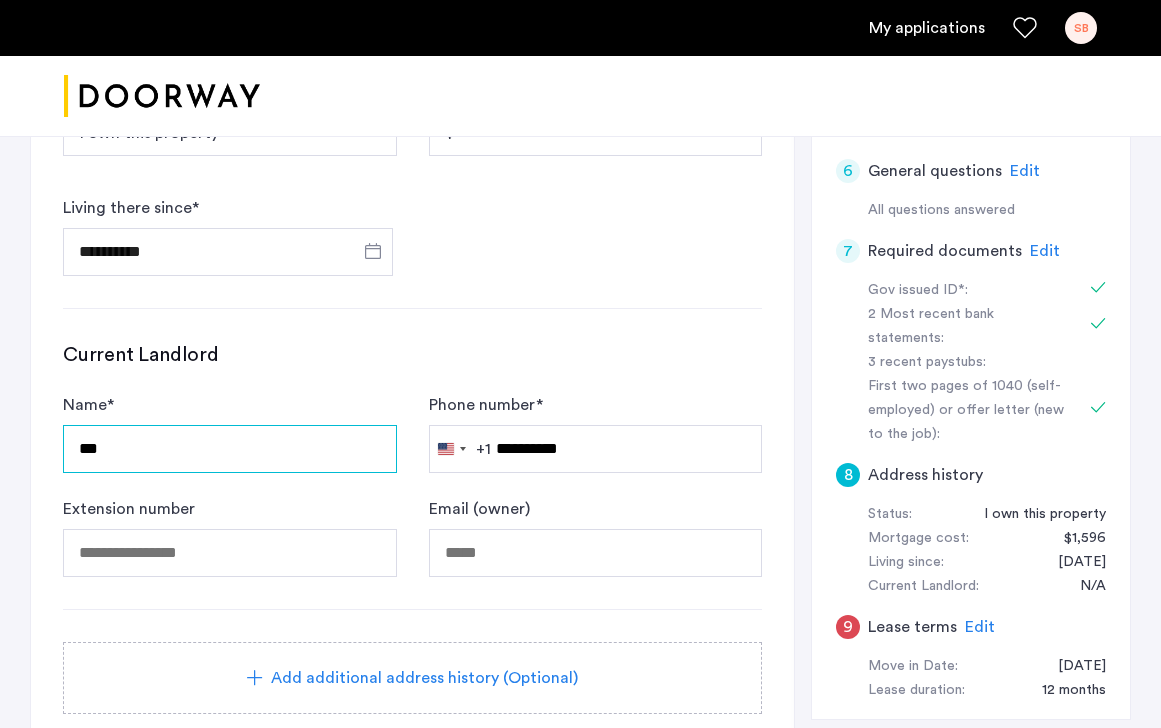 click on "***" at bounding box center [230, 449] 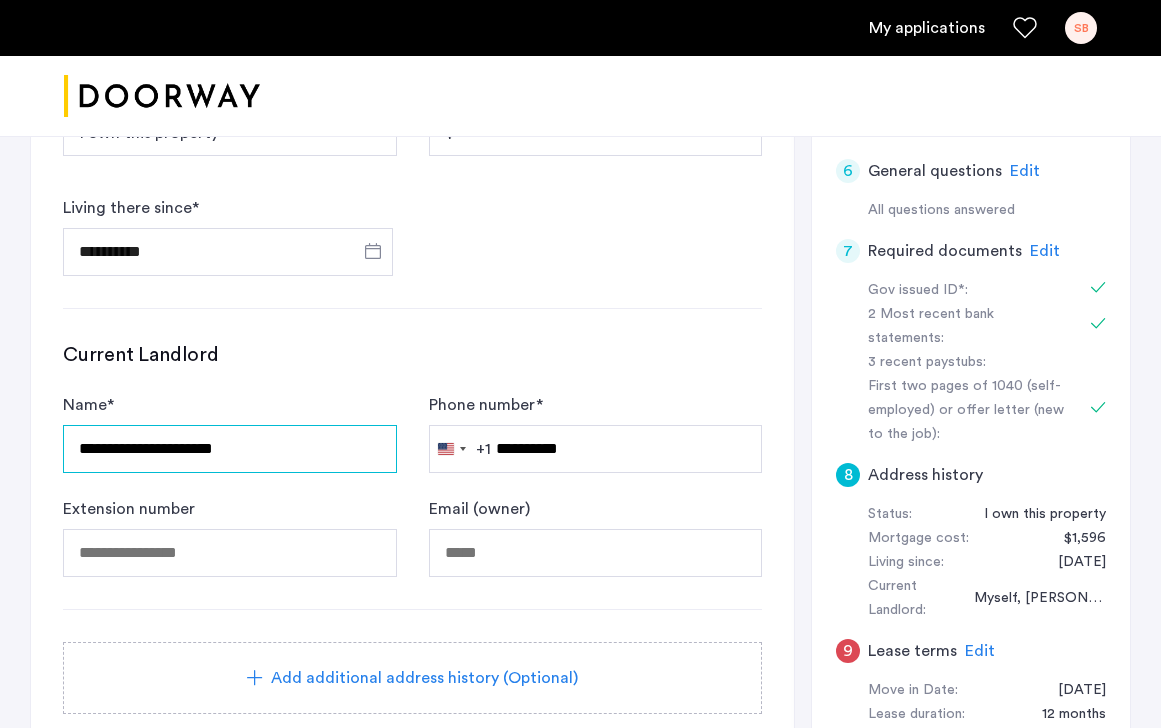 type on "**********" 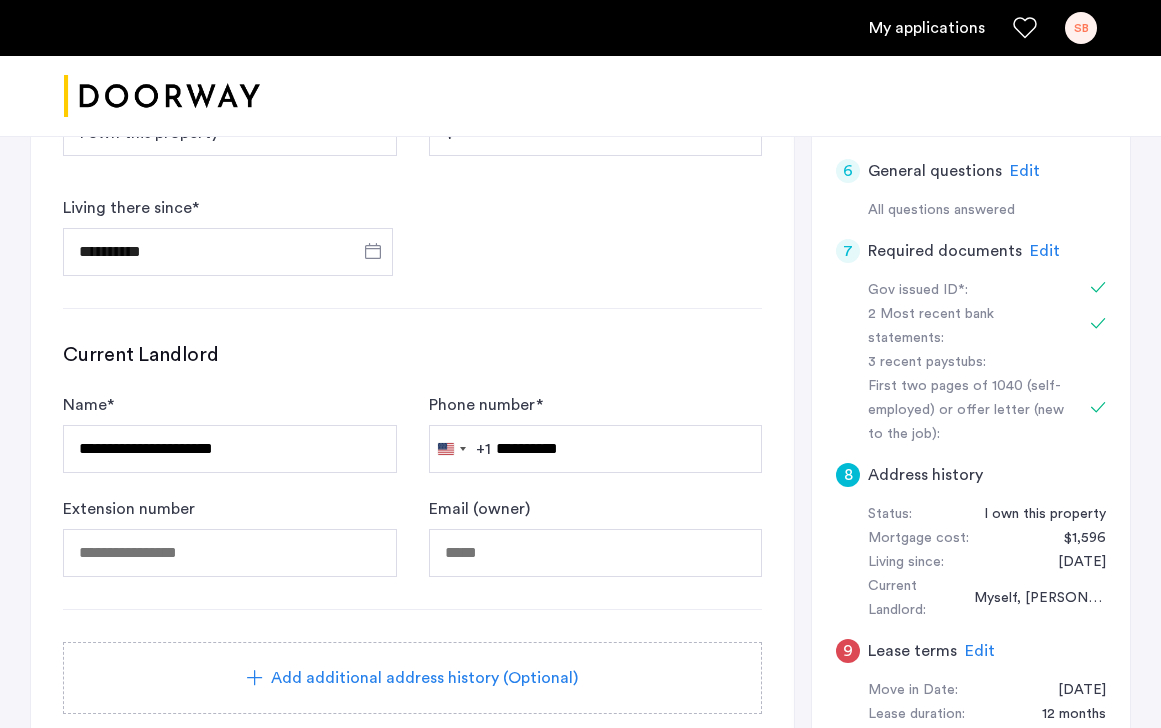 click on "**********" 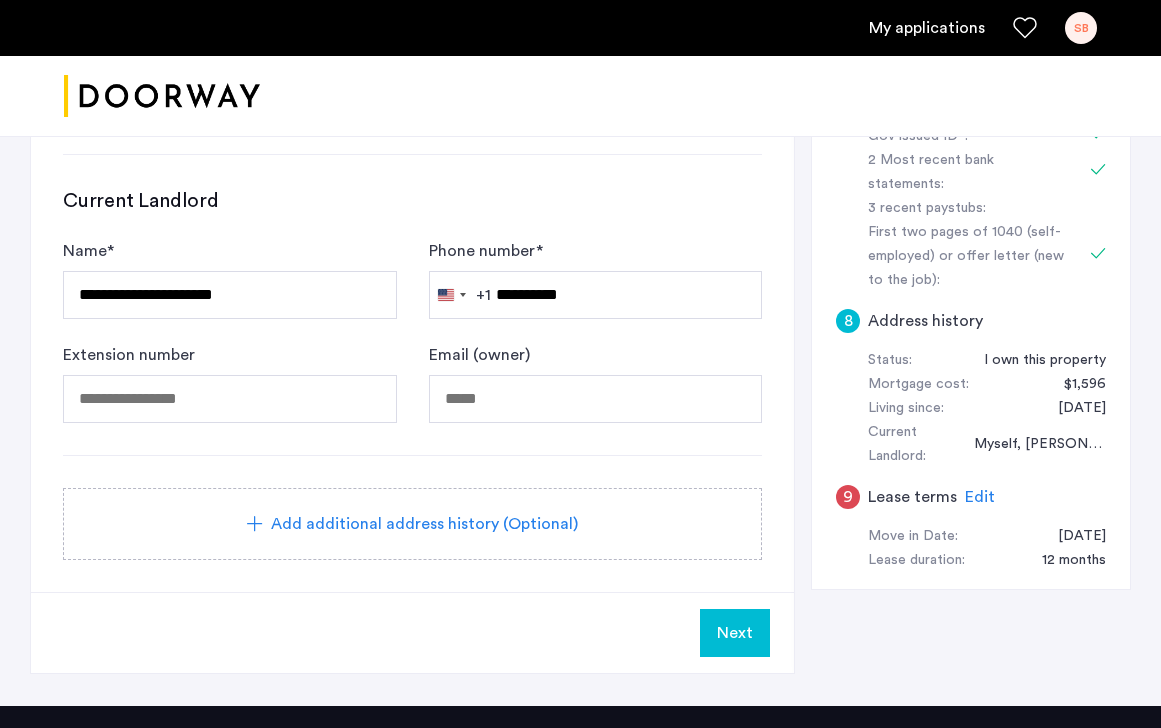 scroll, scrollTop: 983, scrollLeft: 0, axis: vertical 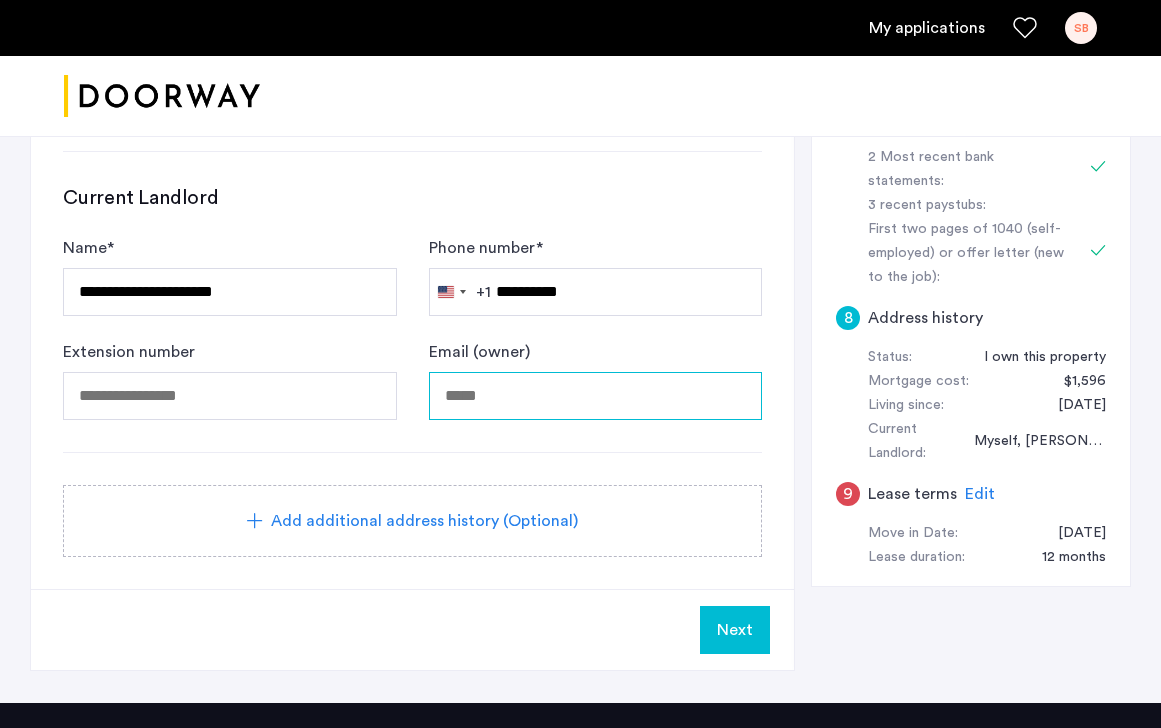 click on "Email (owner)" at bounding box center [596, 396] 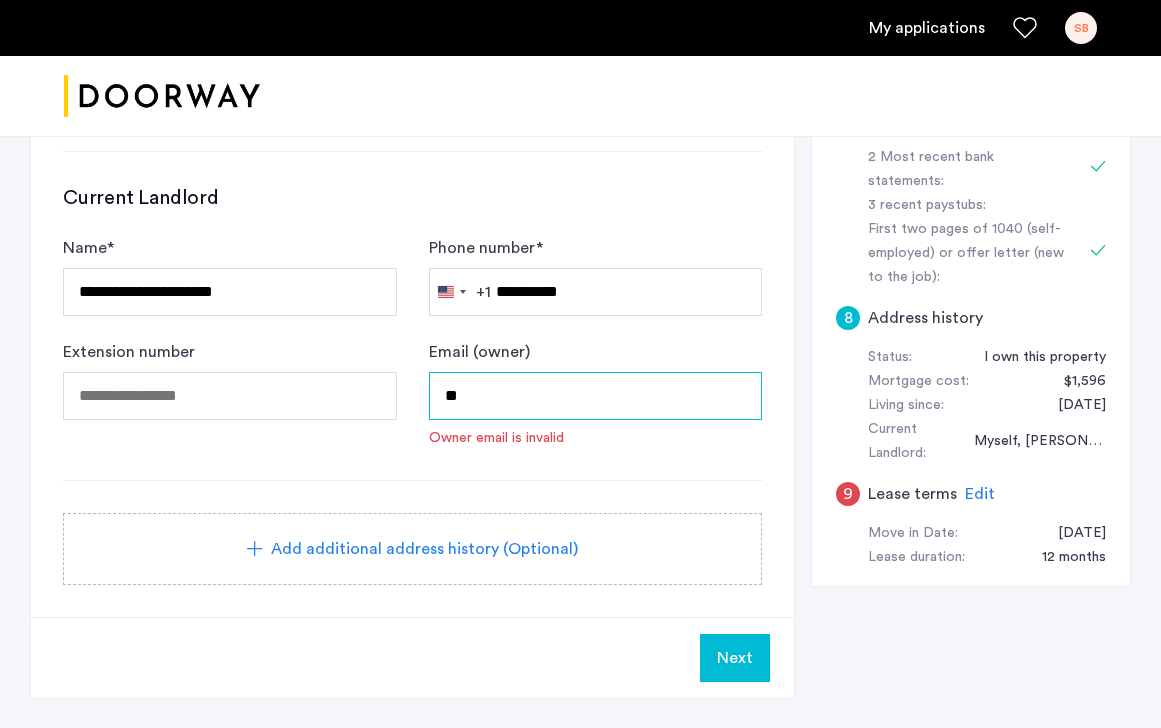 type on "*" 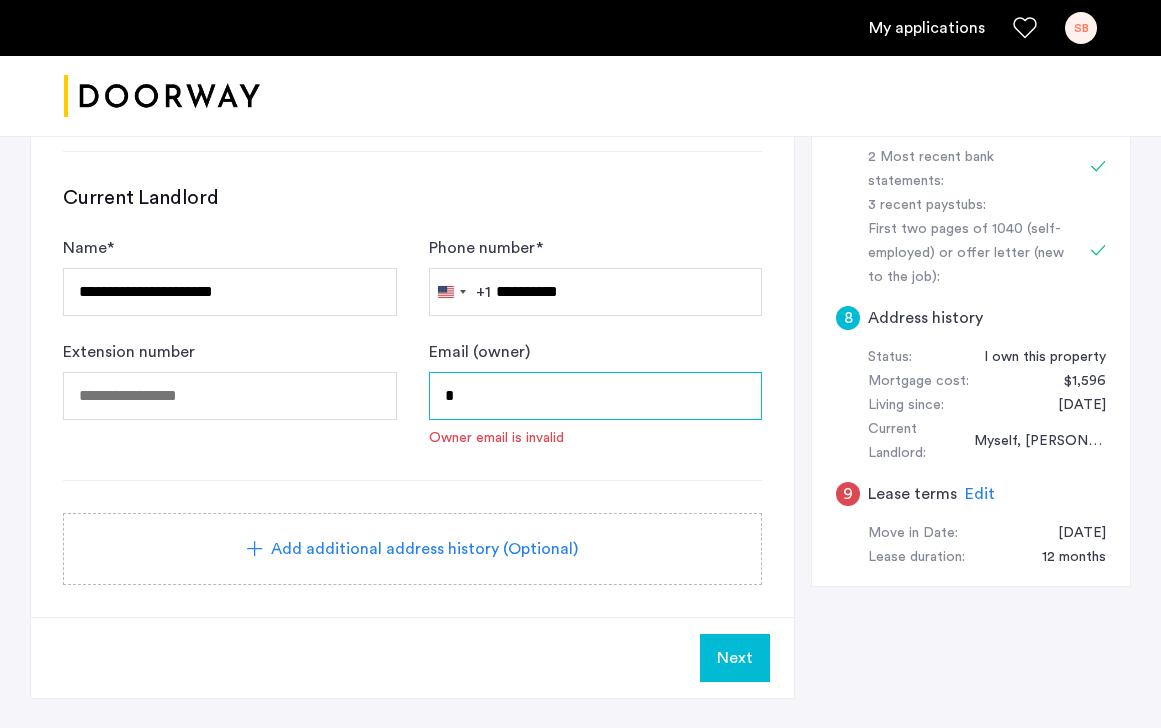 type 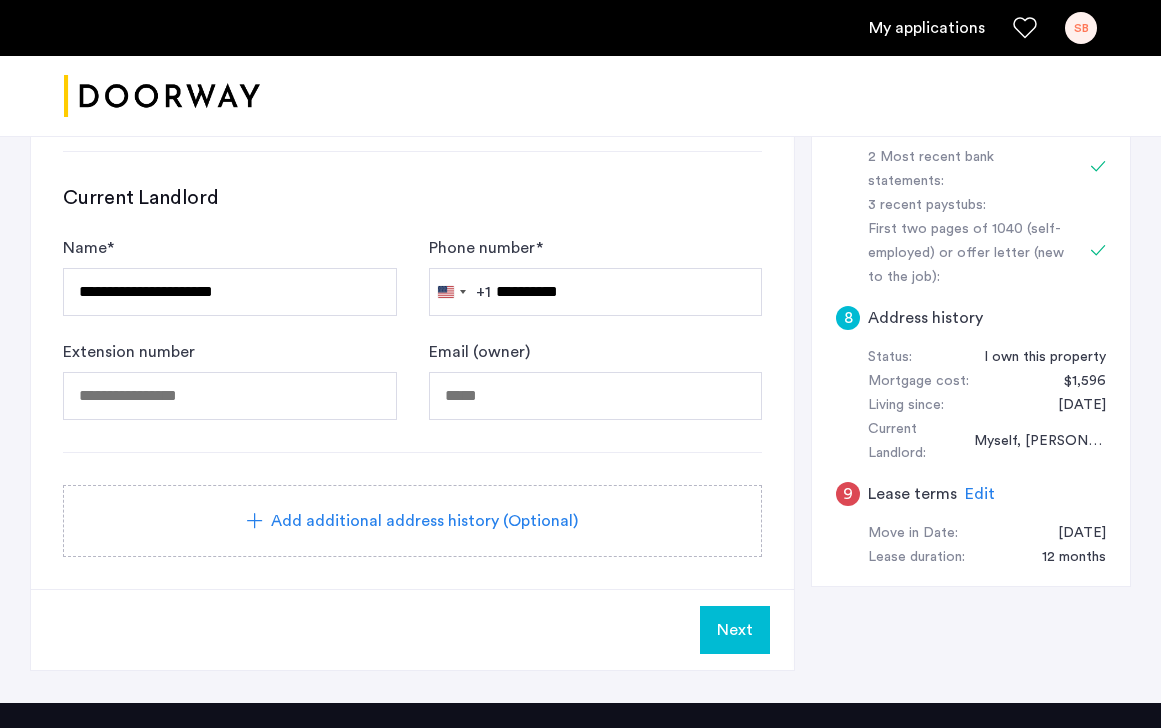 click on "Next" 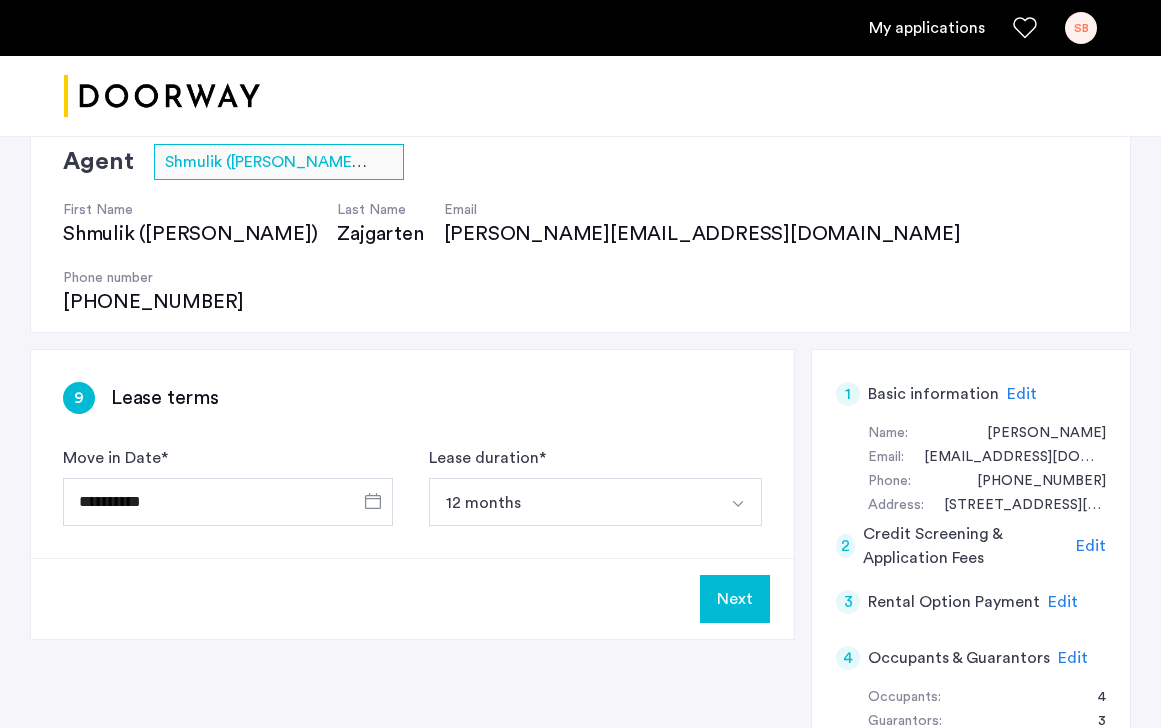 scroll, scrollTop: 175, scrollLeft: 0, axis: vertical 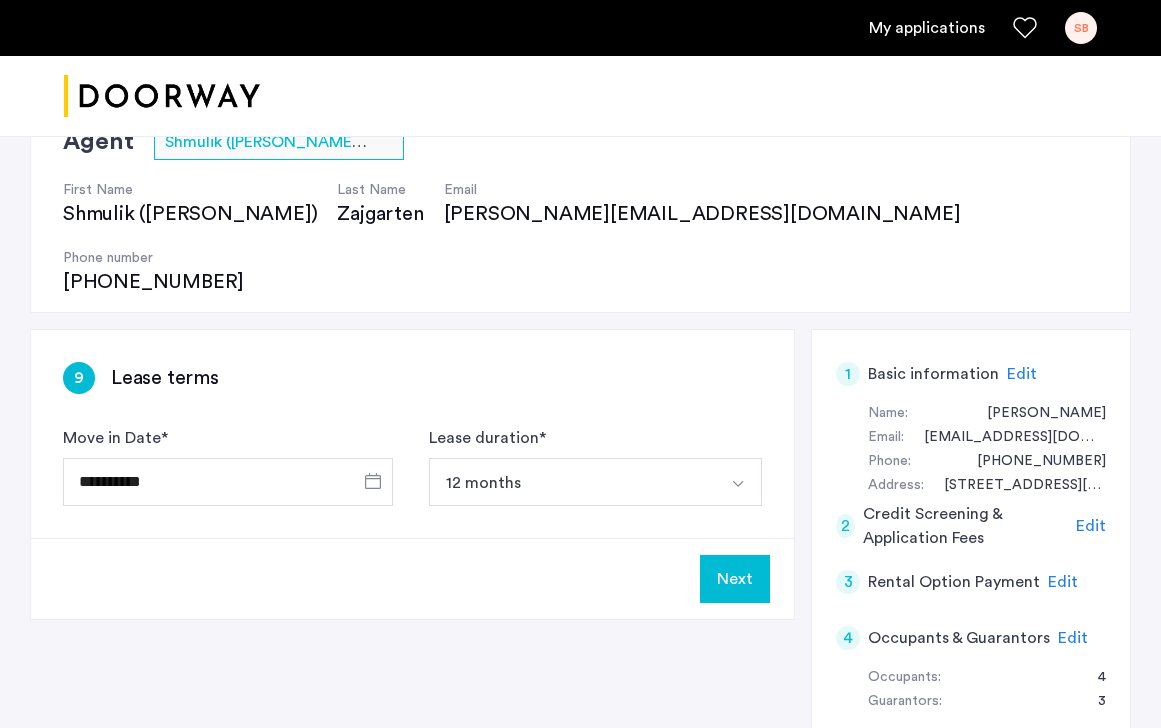 click on "Edit" 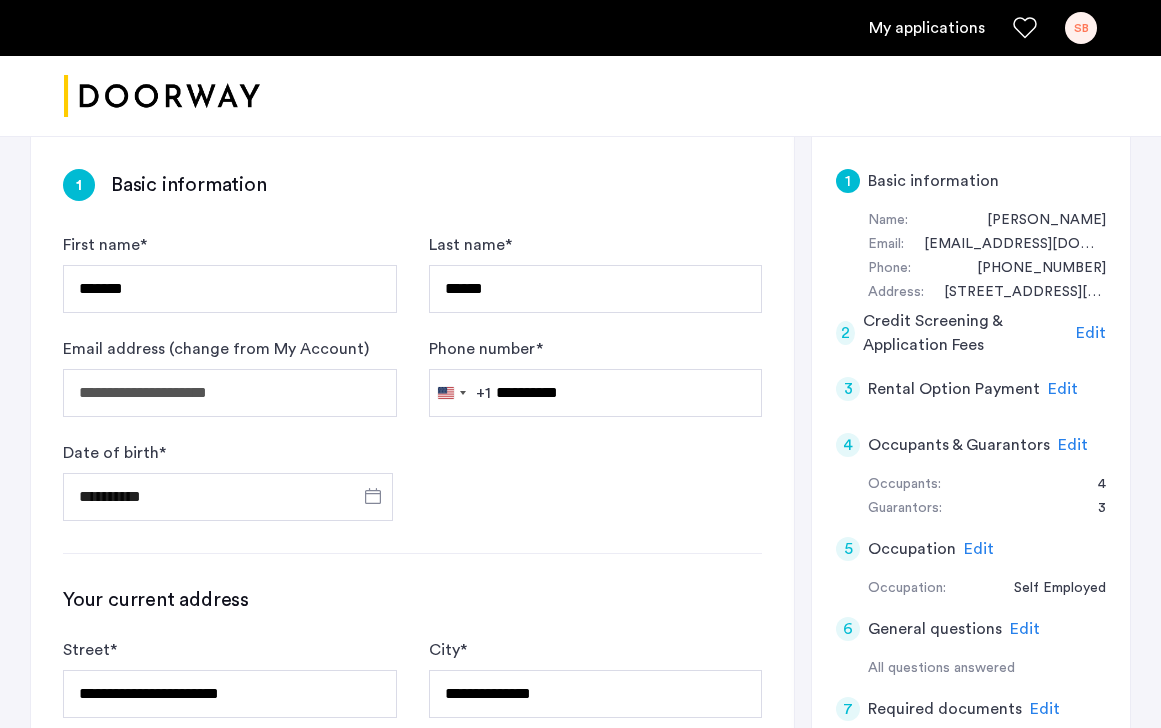 scroll, scrollTop: 371, scrollLeft: 0, axis: vertical 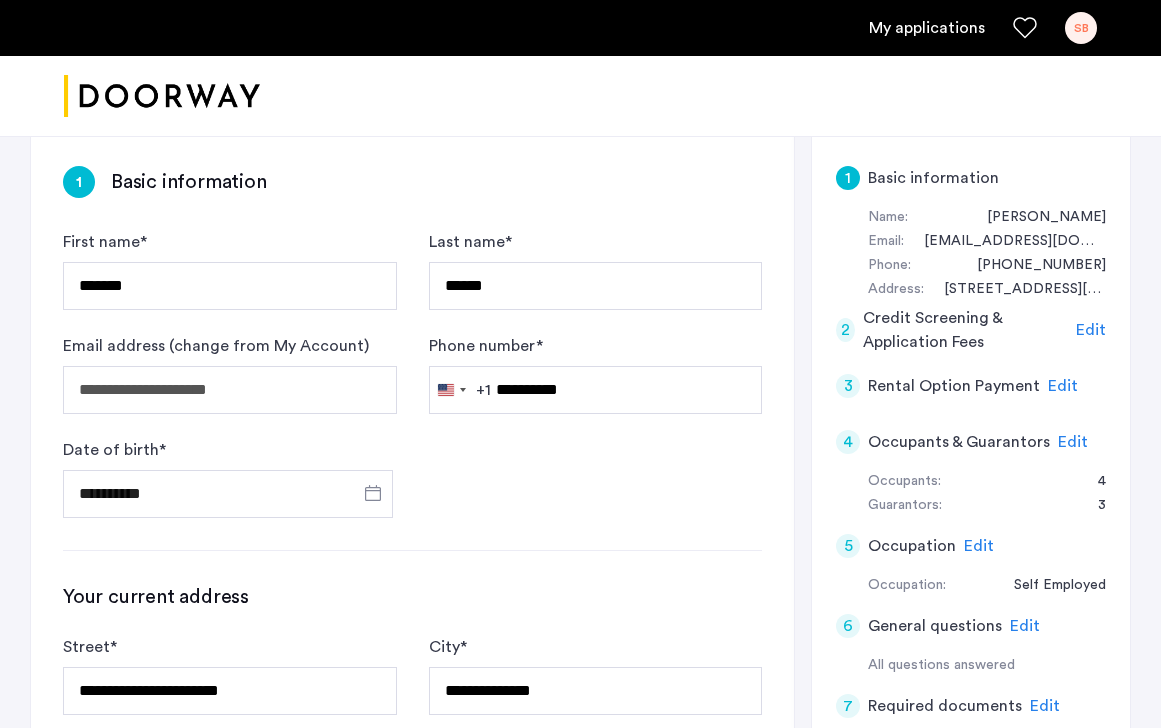 click on "Edit" 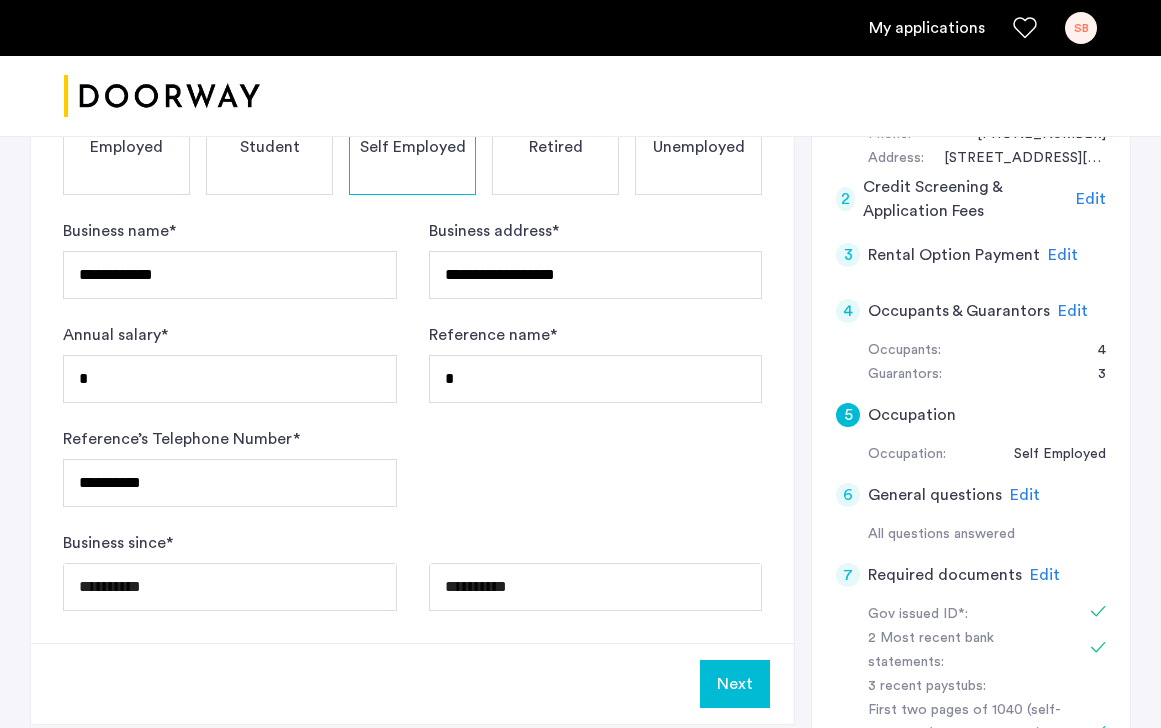 scroll, scrollTop: 504, scrollLeft: 0, axis: vertical 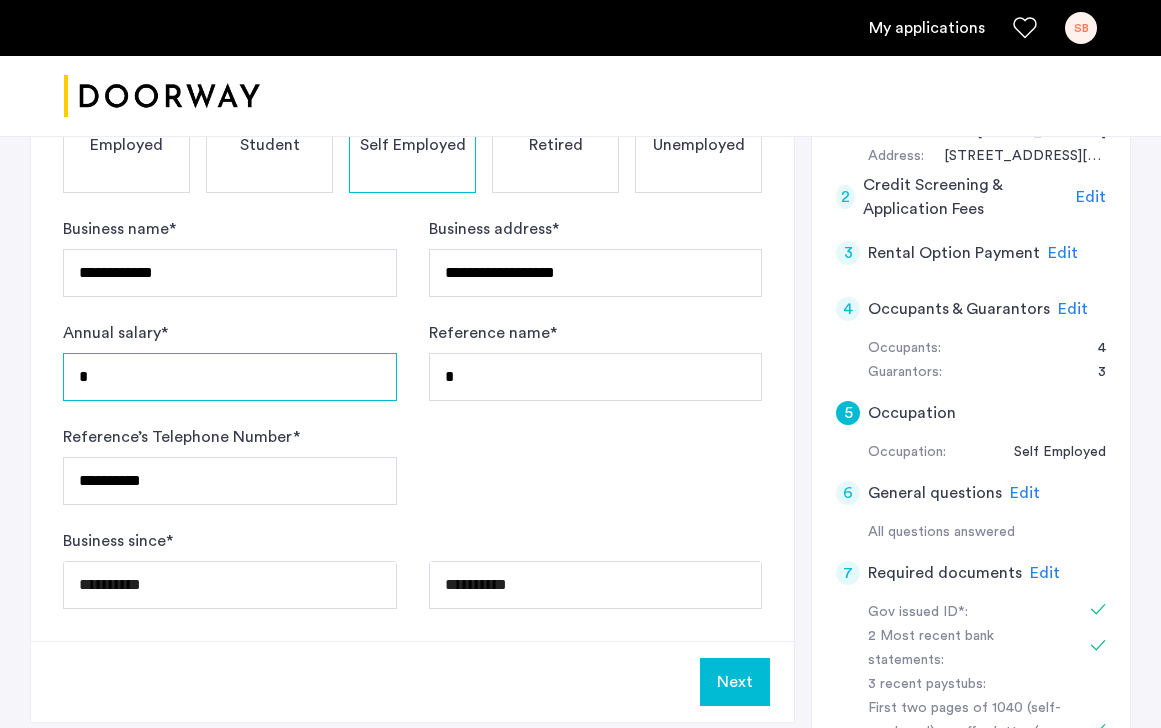 click on "*" at bounding box center [230, 377] 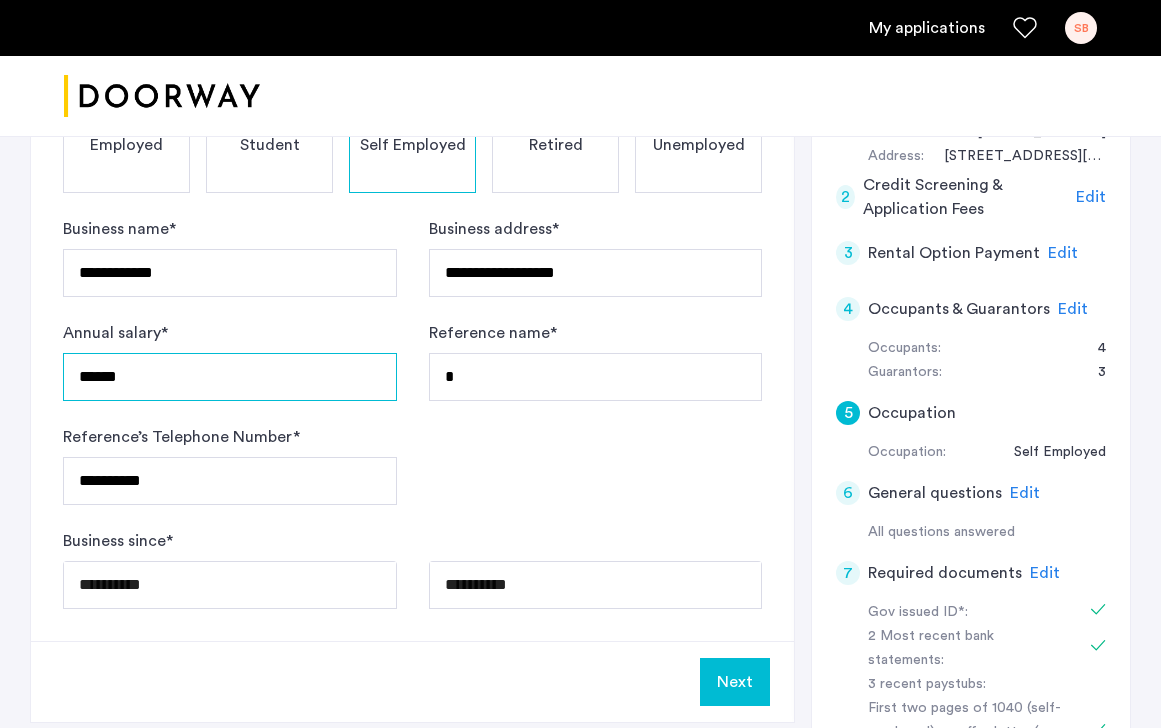 type on "******" 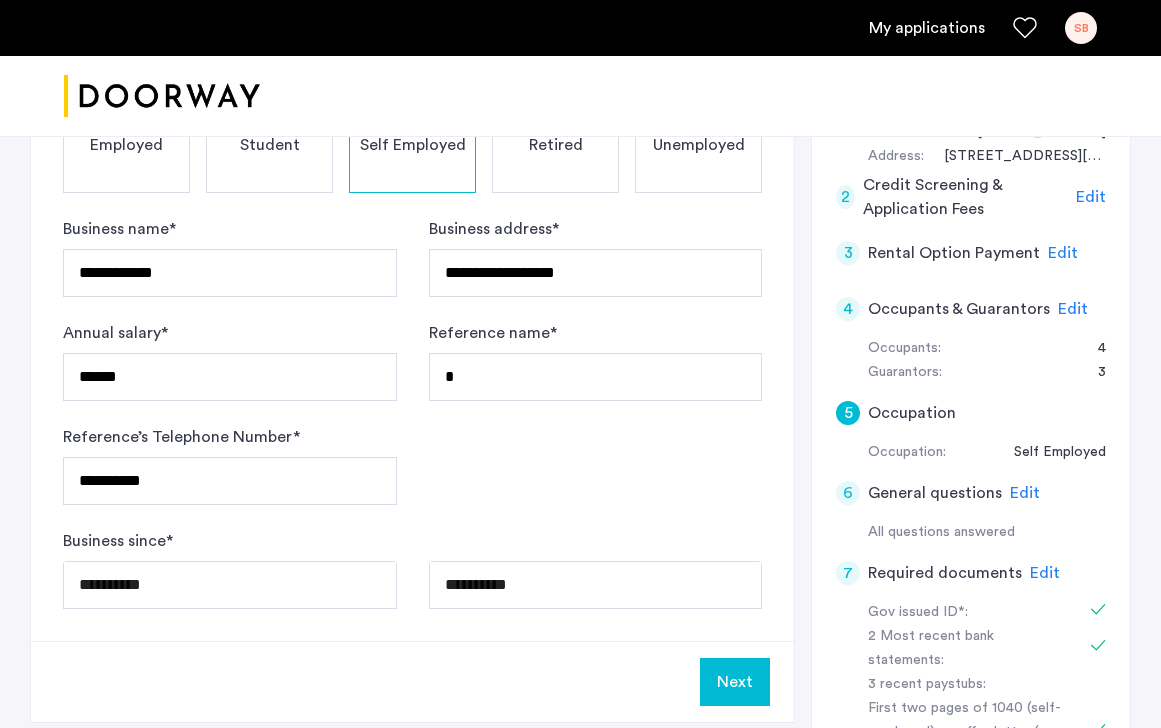 click on "**********" 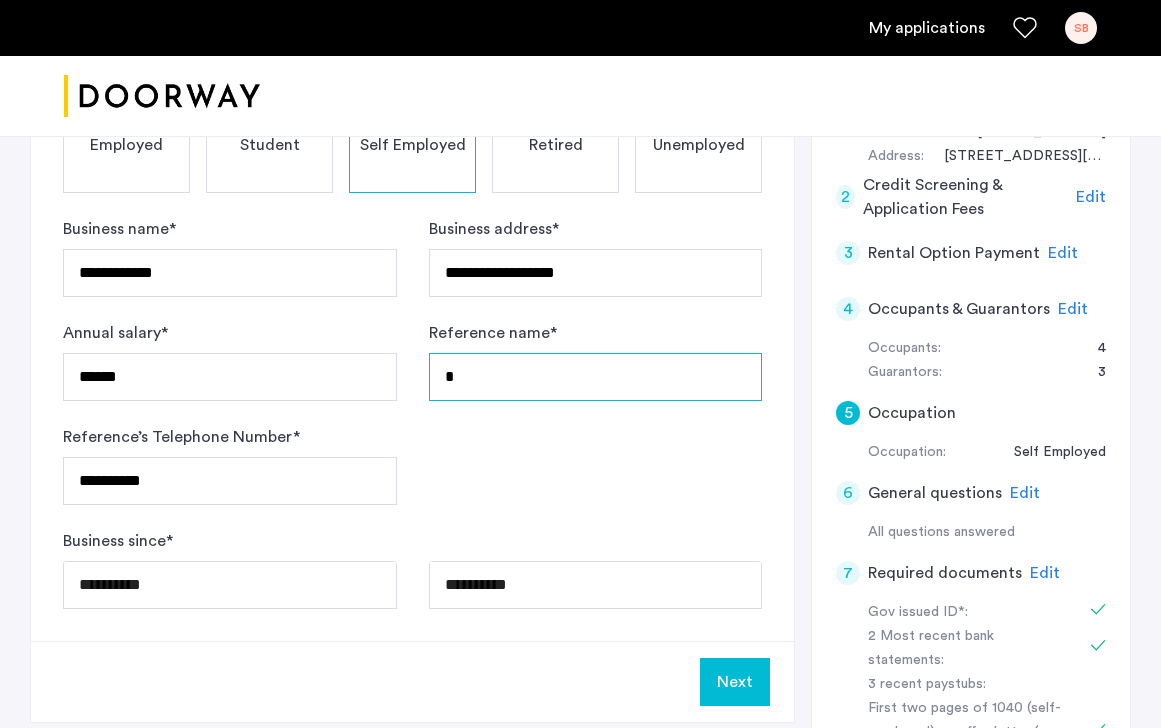 click on "*" at bounding box center (596, 377) 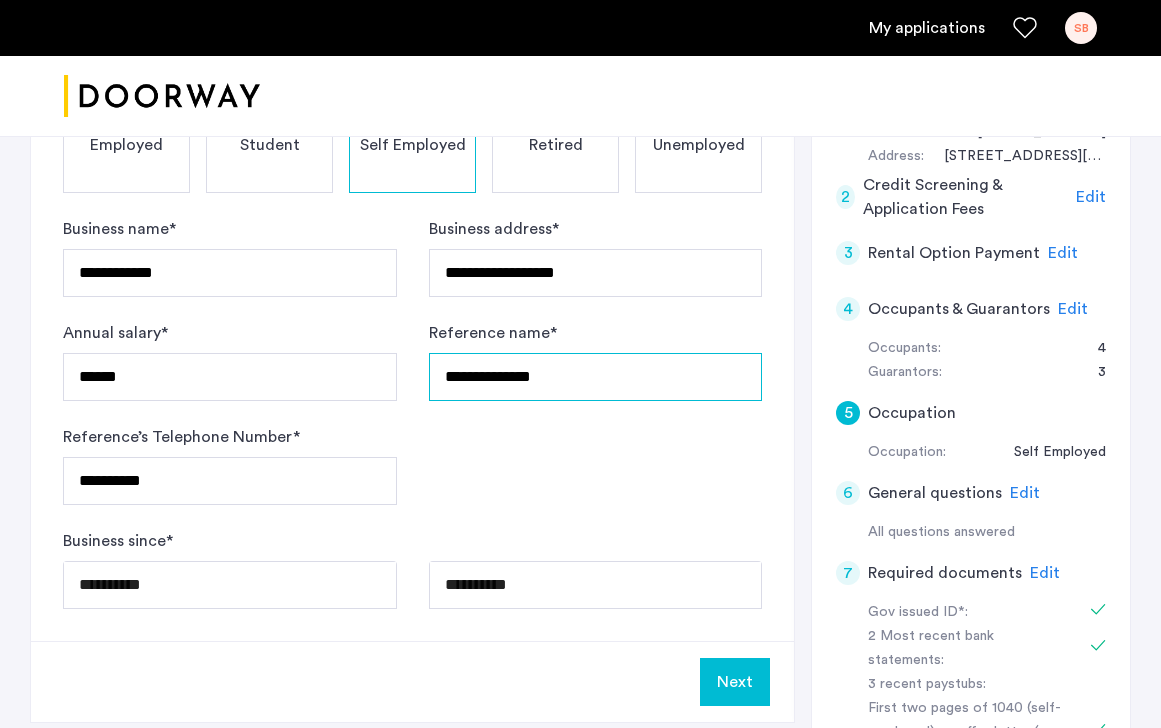 type on "**********" 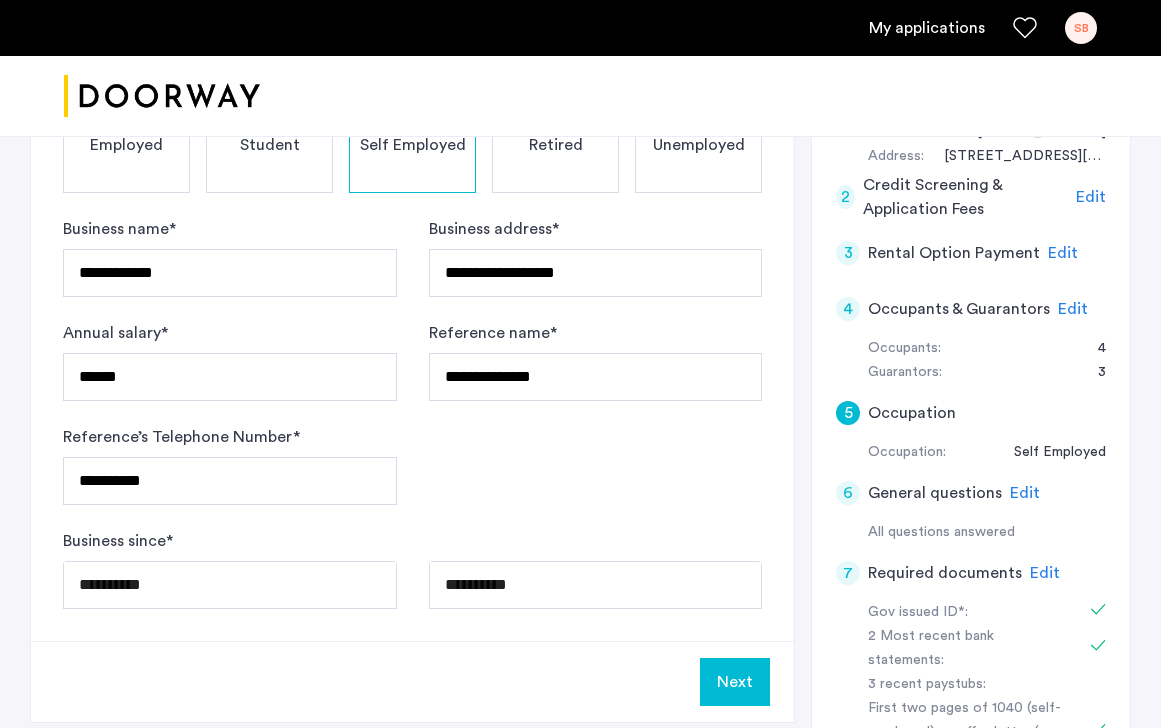 click on "**********" 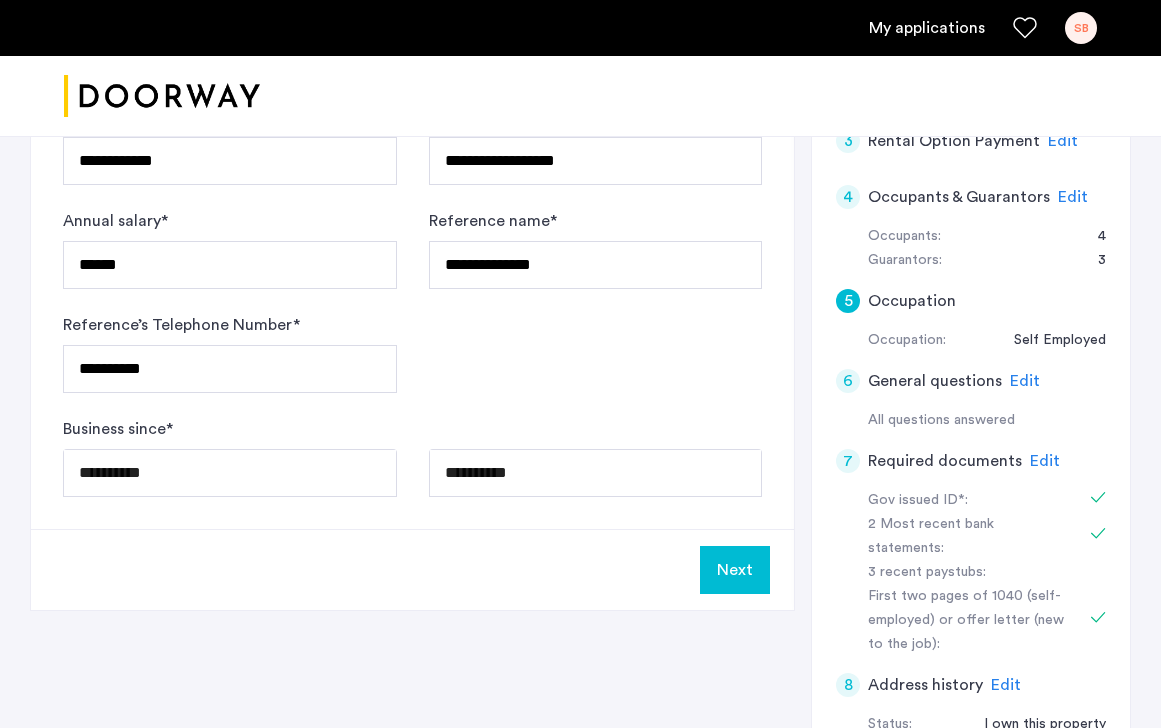 scroll, scrollTop: 634, scrollLeft: 0, axis: vertical 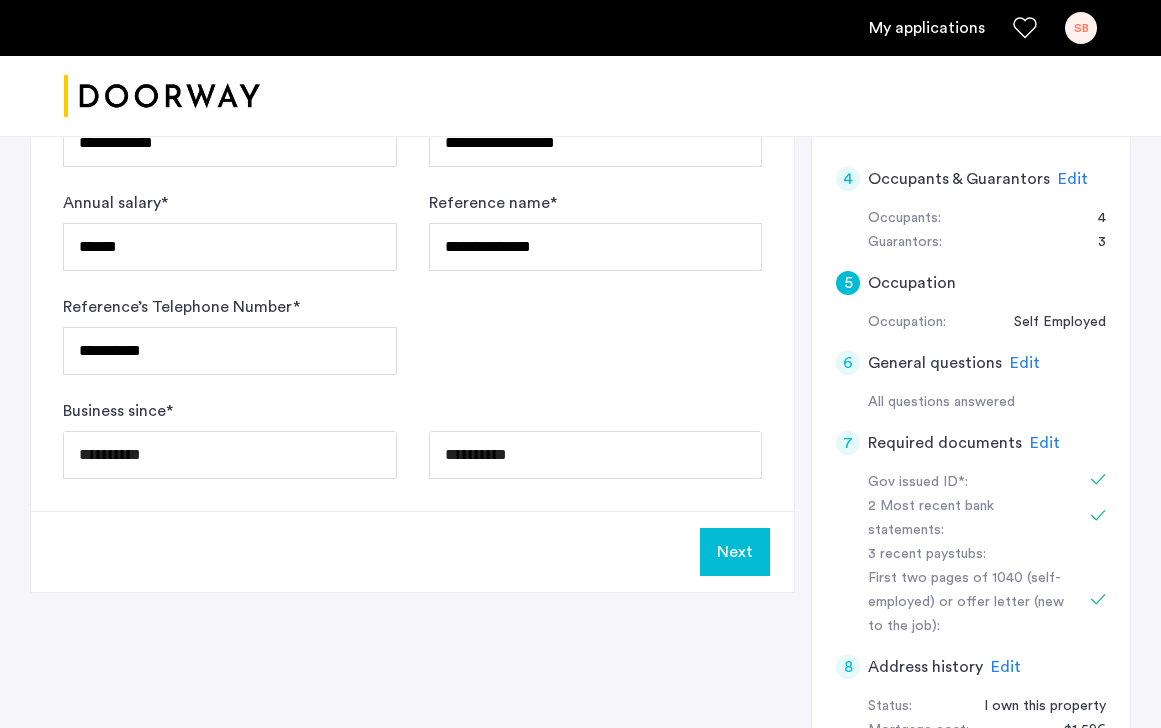 click on "**********" at bounding box center (580, -270) 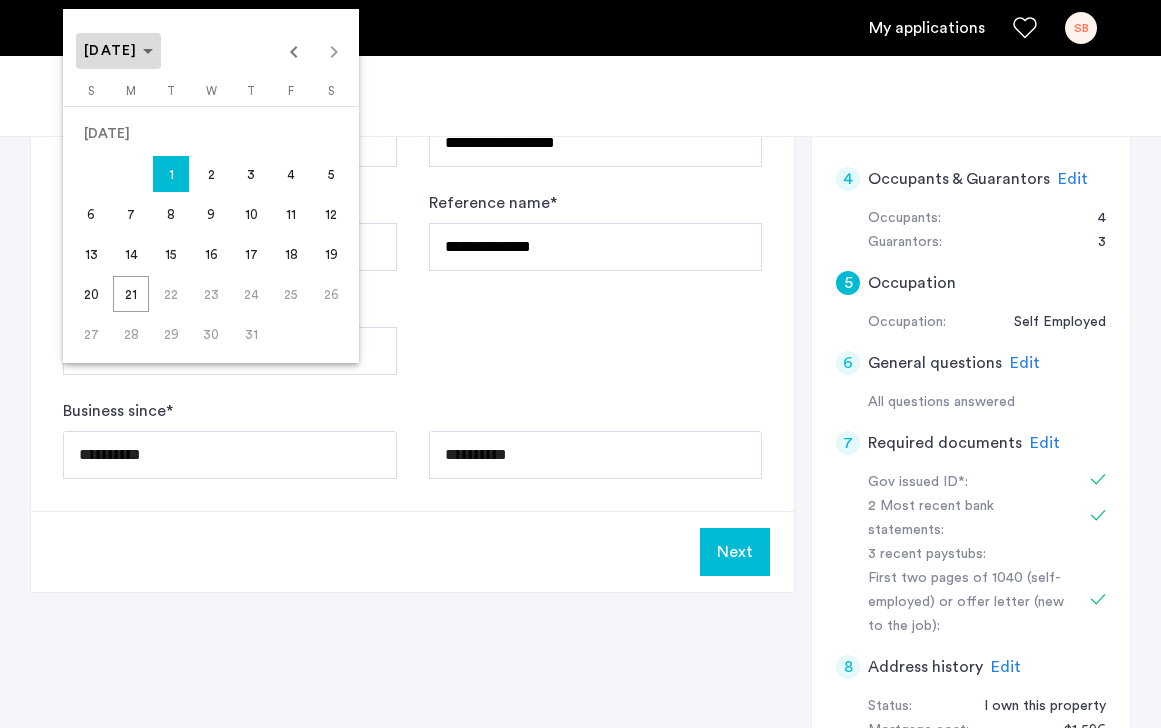 click on "[DATE]" at bounding box center [118, 51] 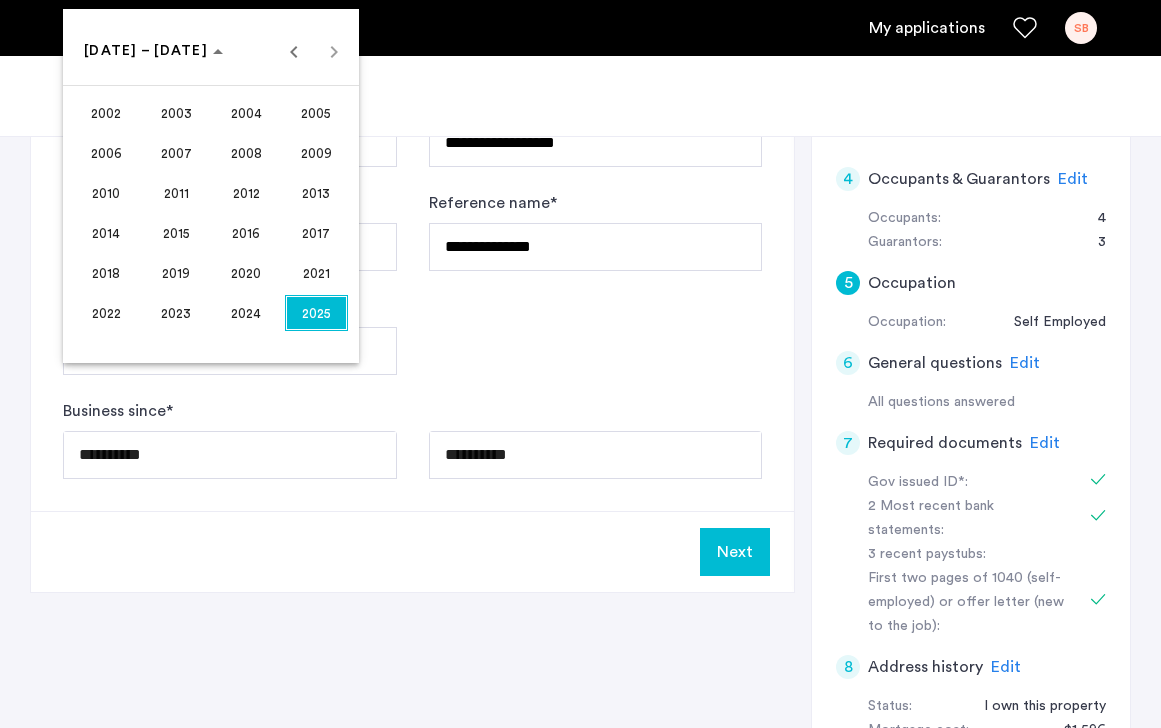 click on "2004" at bounding box center (246, 113) 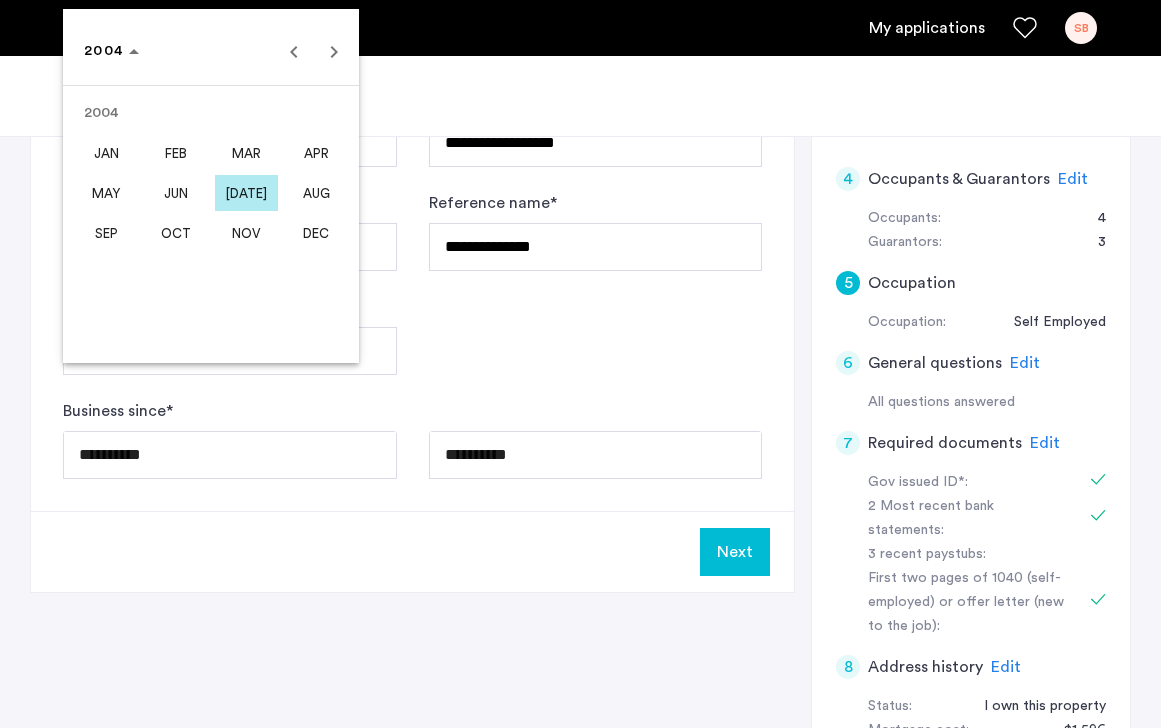 click on "OCT" at bounding box center (176, 233) 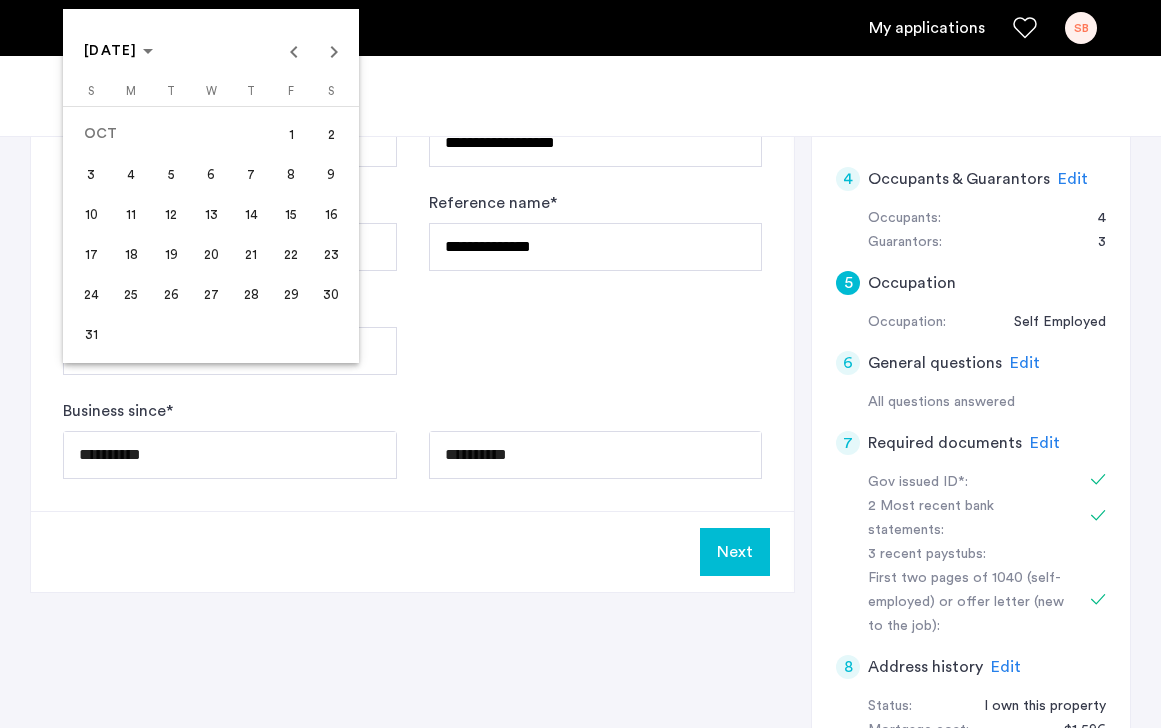 click on "12" at bounding box center (171, 214) 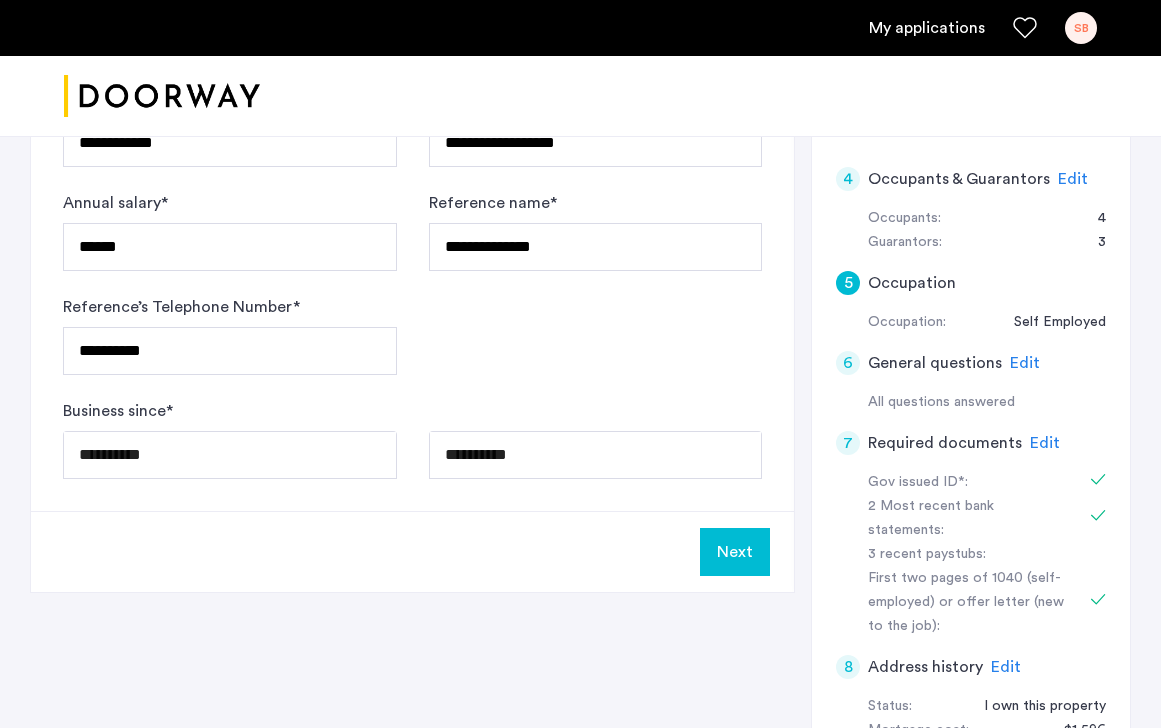 type on "**********" 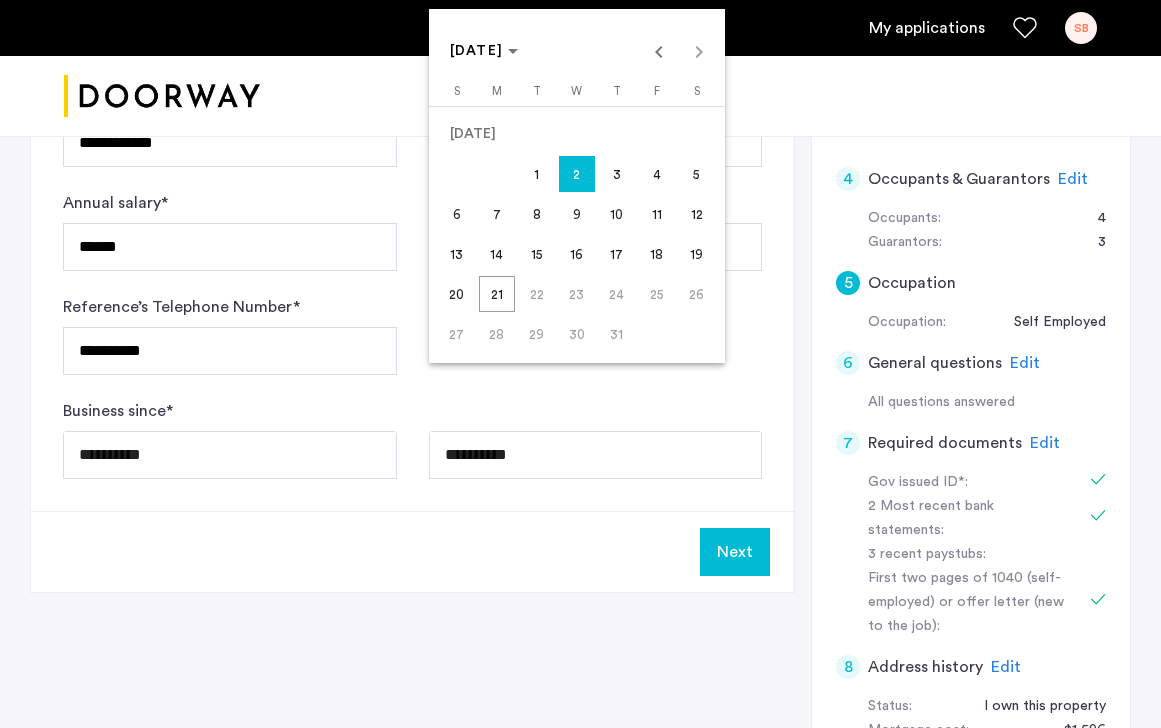 click on "21" at bounding box center (497, 294) 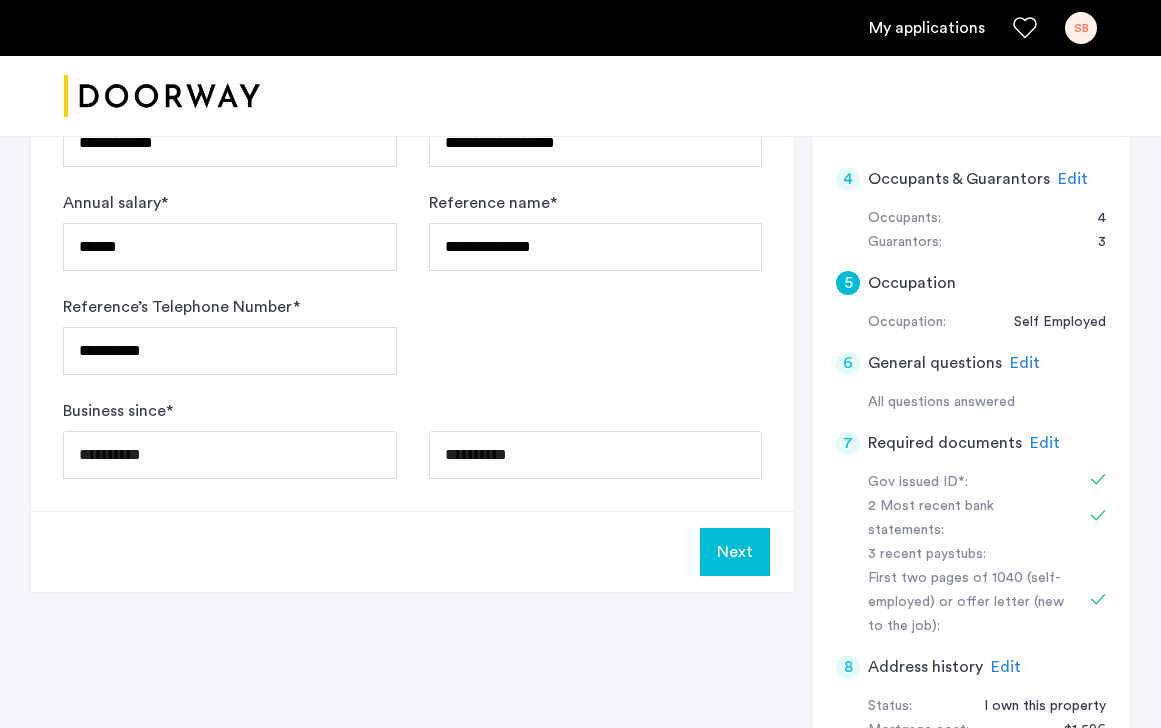 type on "**********" 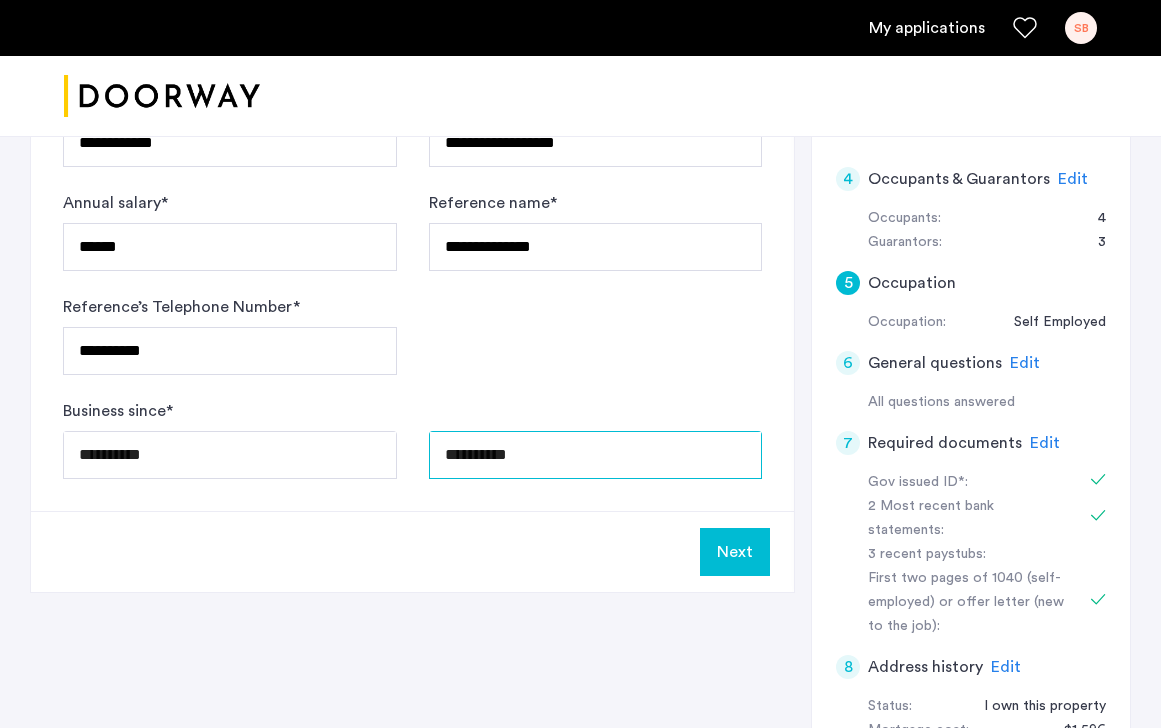 click on "**********" at bounding box center [596, 455] 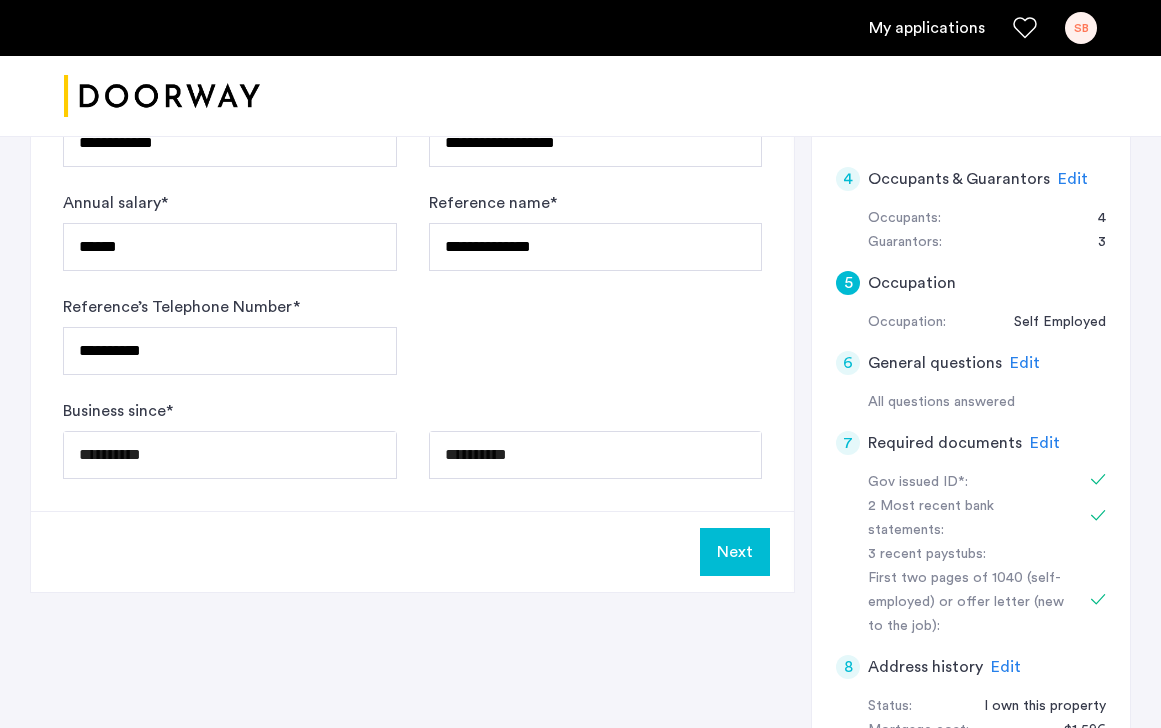click on "**********" at bounding box center [580, -270] 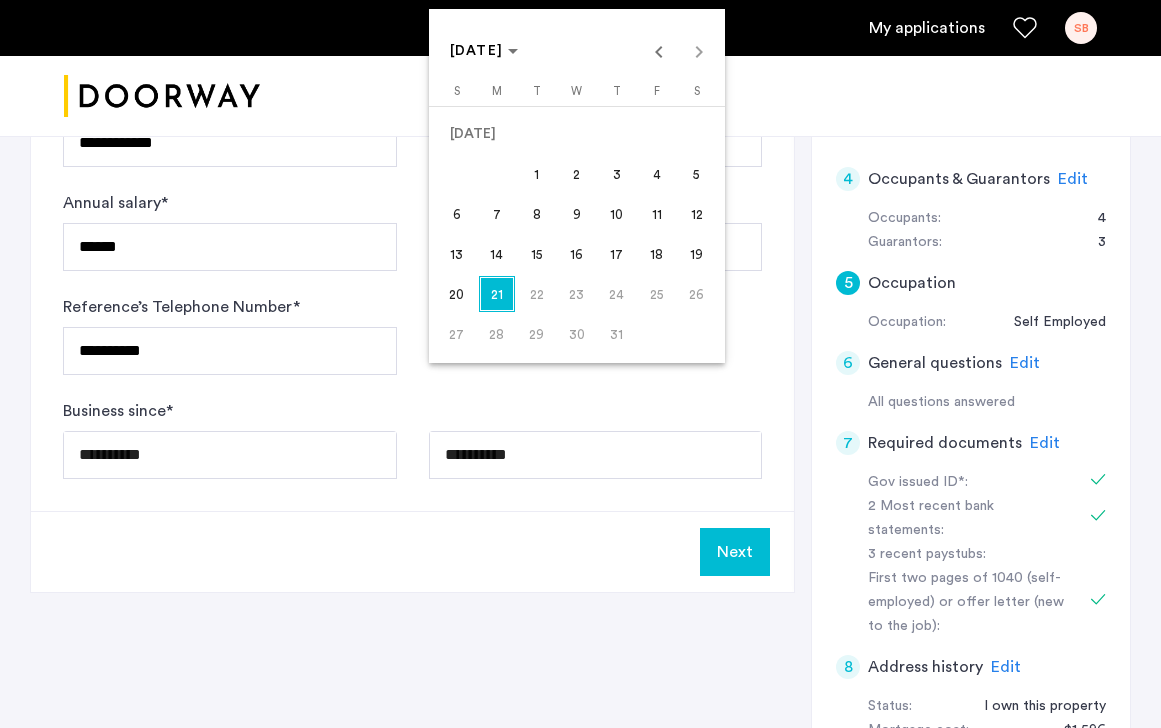 click at bounding box center (580, 364) 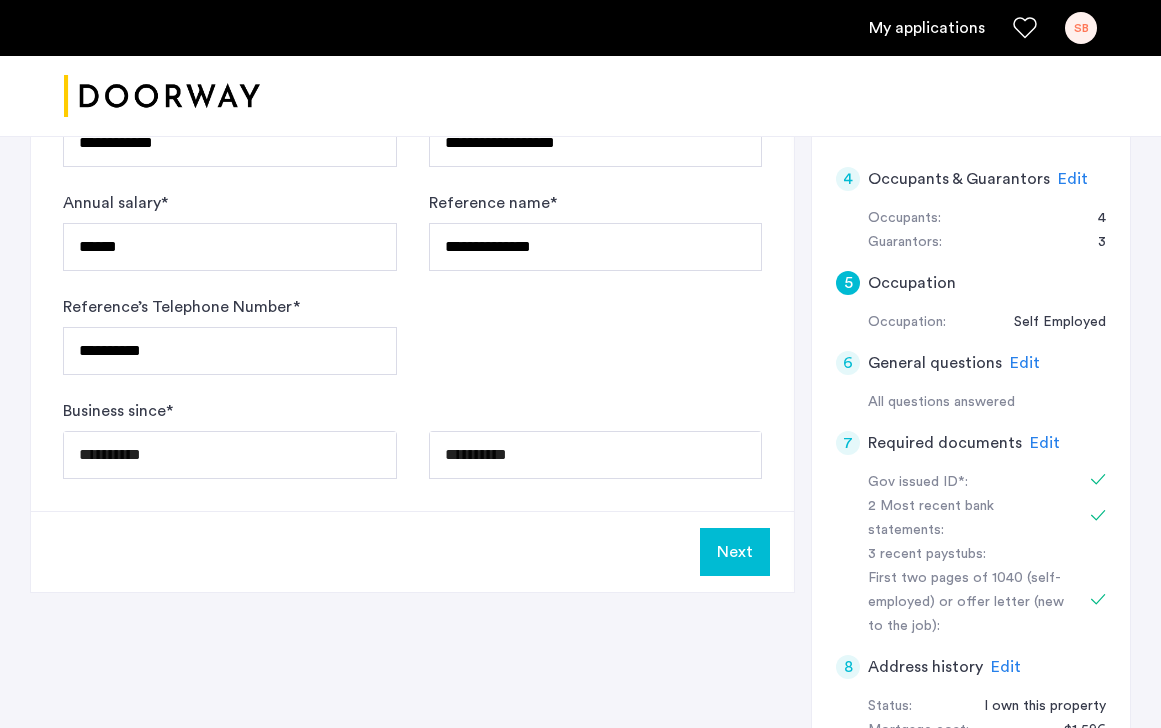 click on "Next" 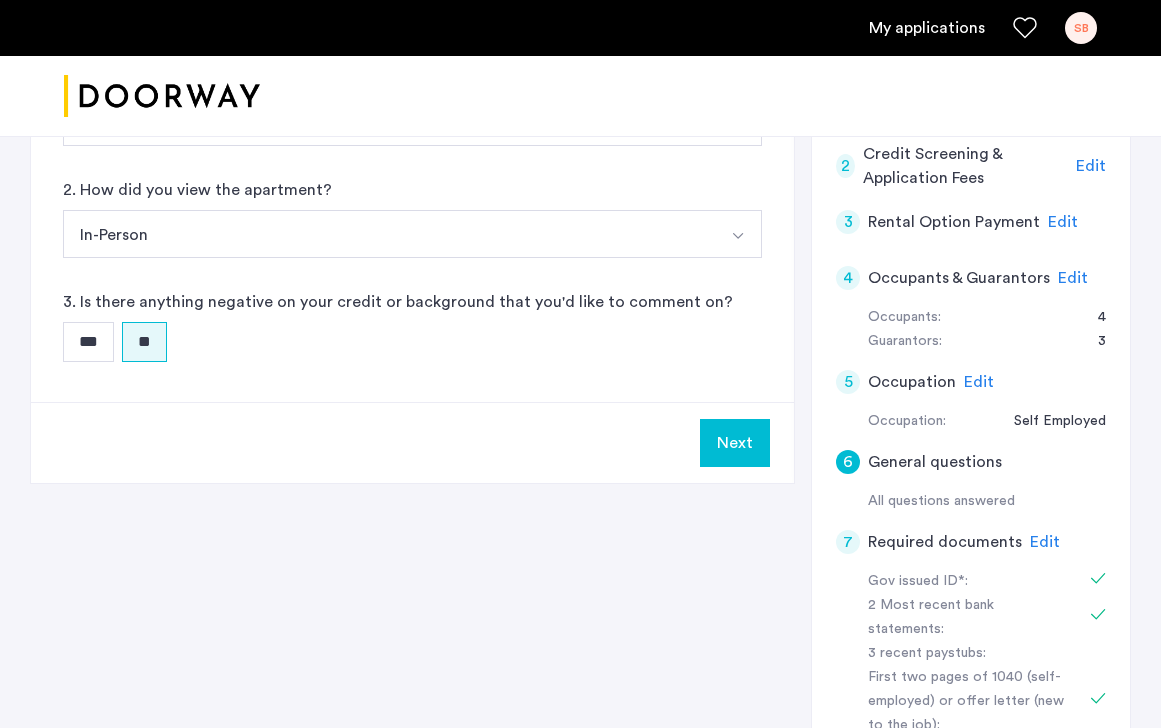 scroll, scrollTop: 536, scrollLeft: 0, axis: vertical 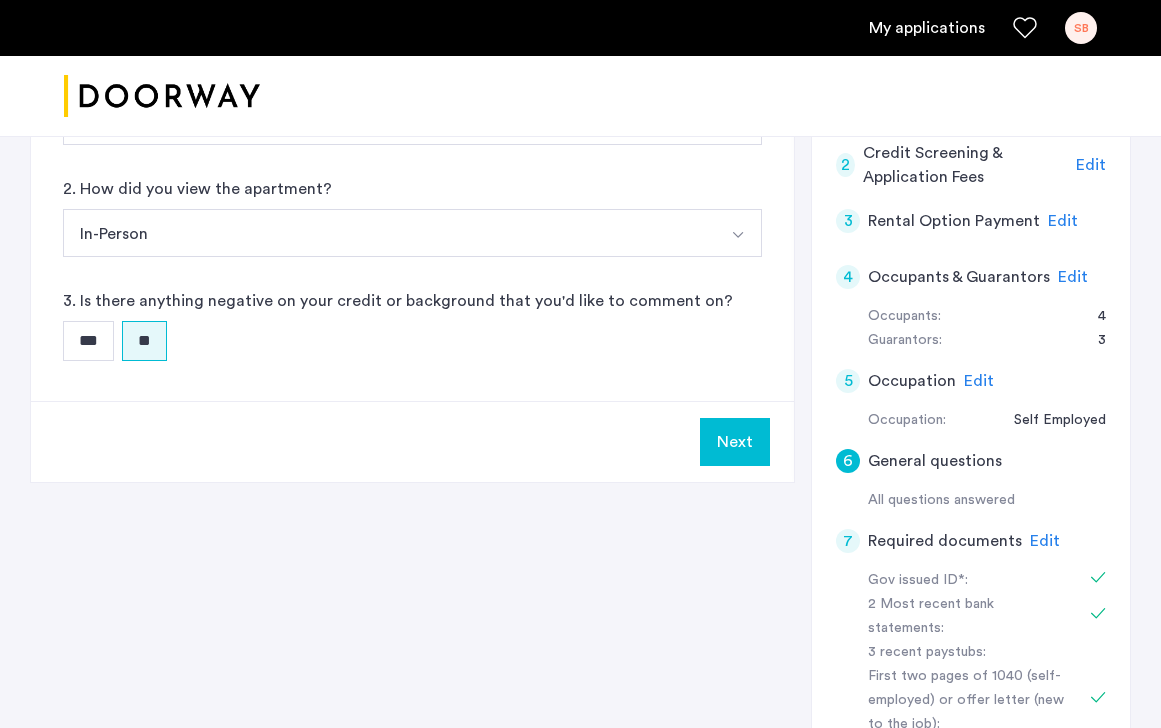 click on "Edit" 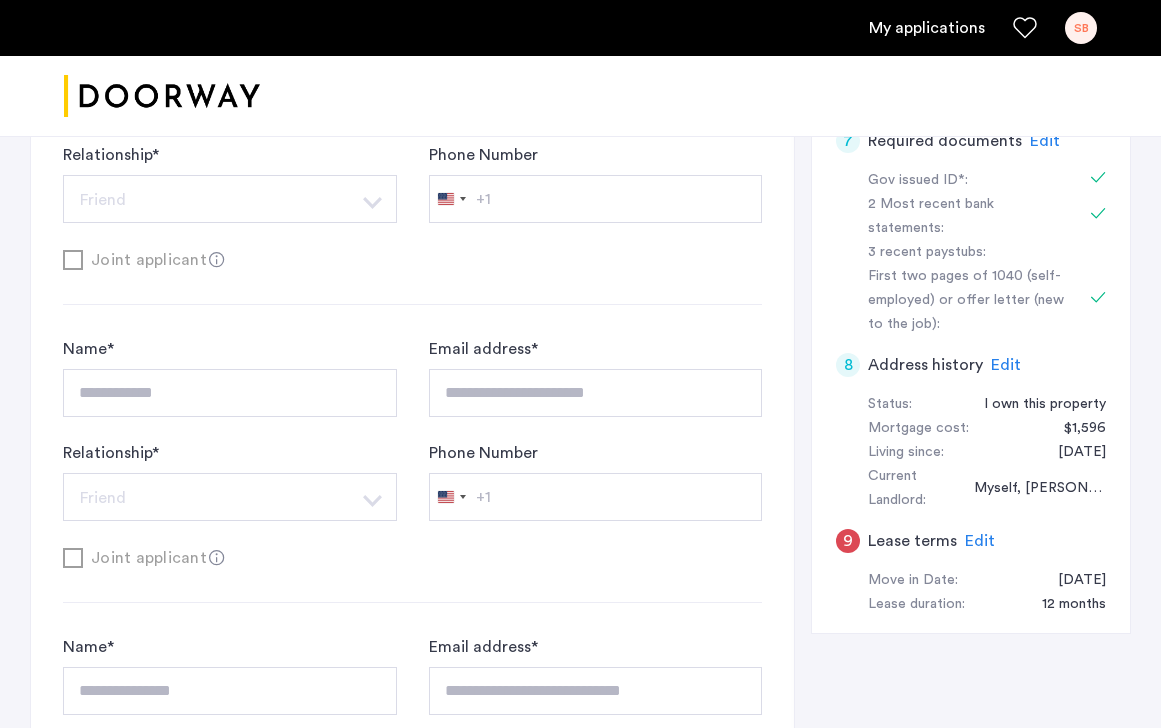 scroll, scrollTop: 940, scrollLeft: 0, axis: vertical 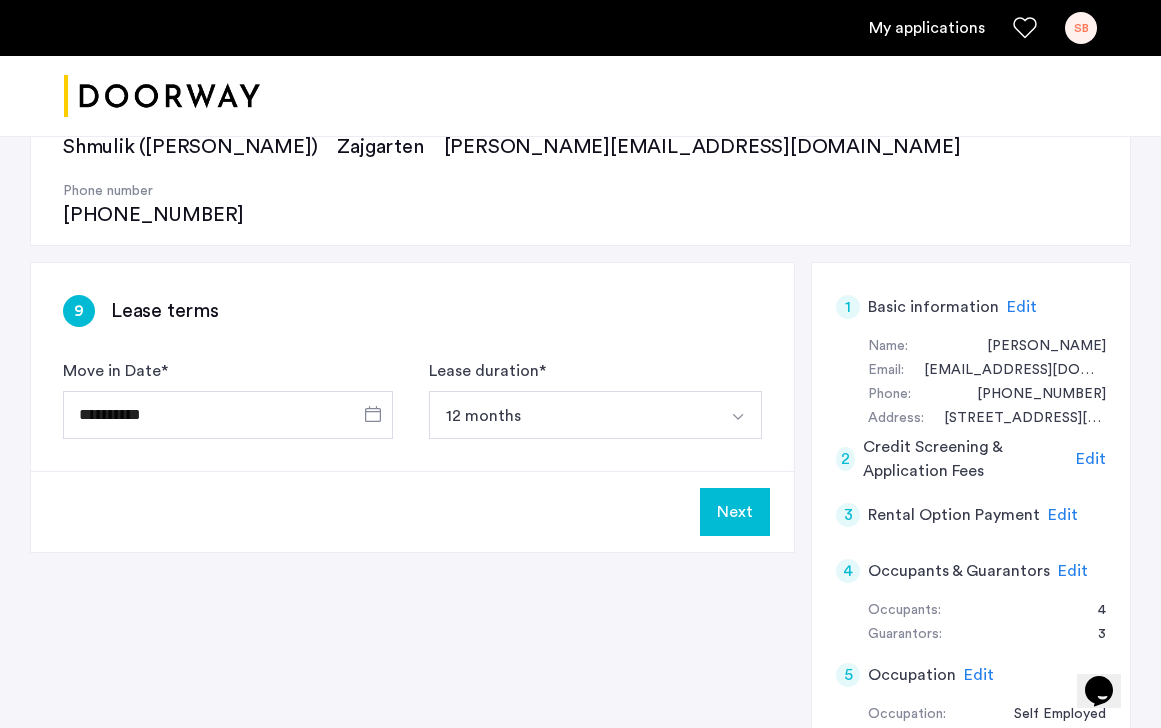 click on "Edit" 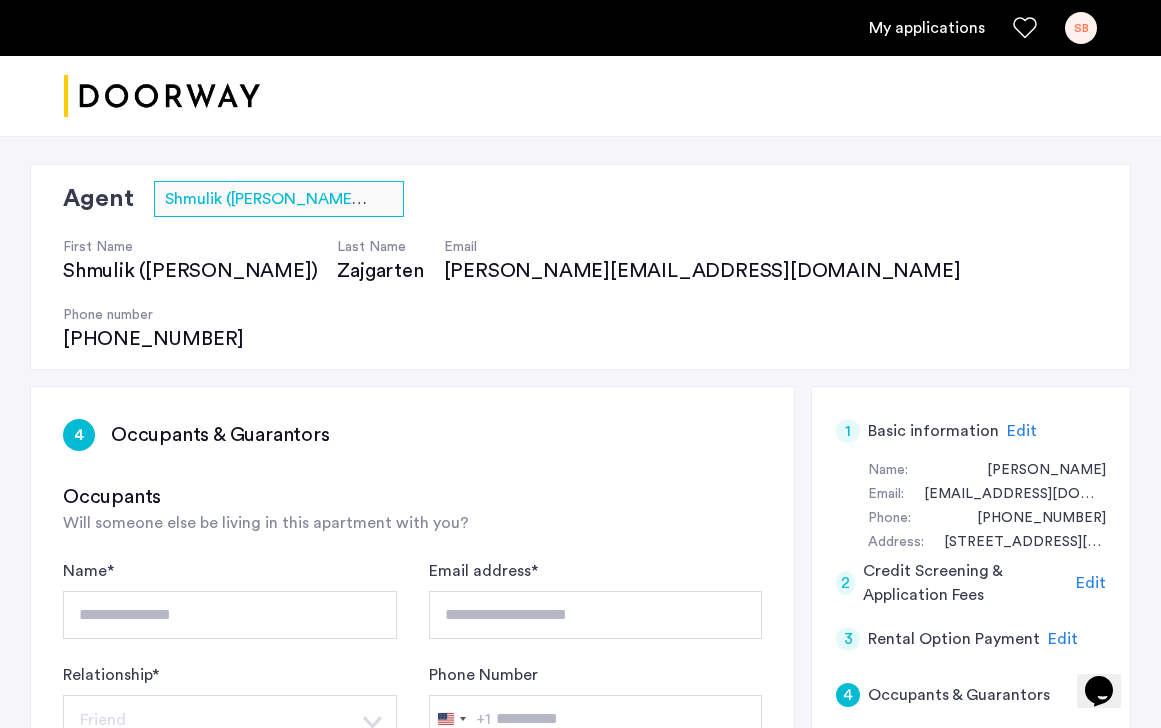 scroll, scrollTop: 0, scrollLeft: 0, axis: both 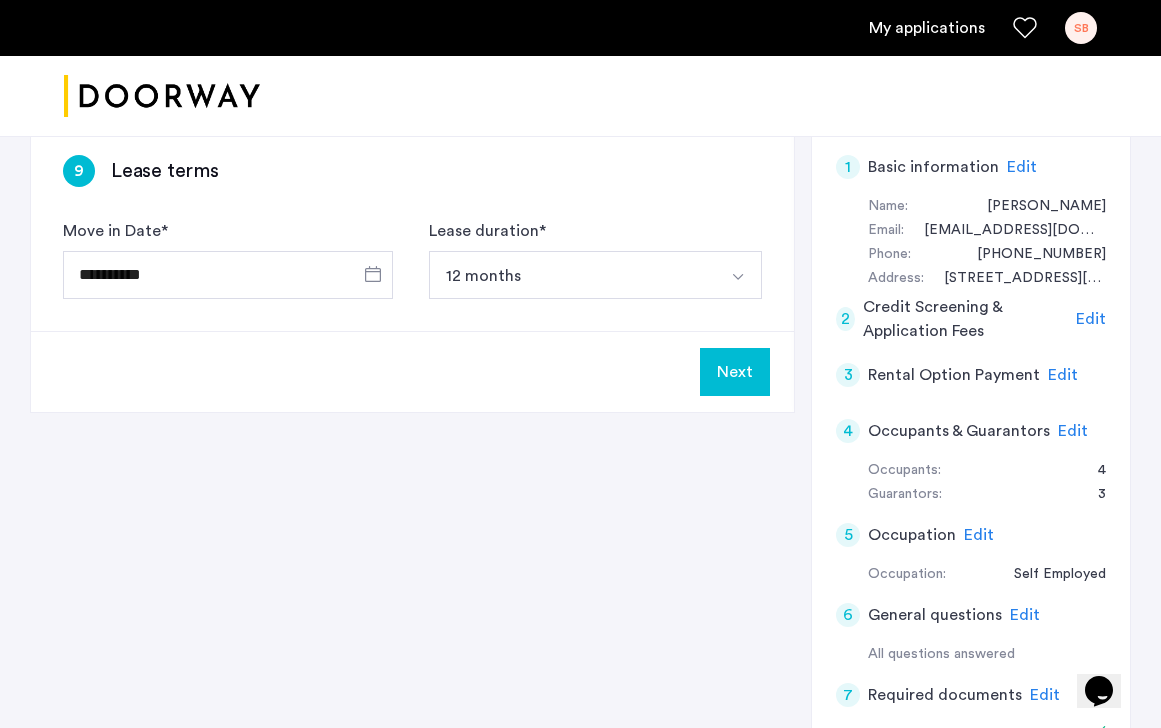 click on "Edit" 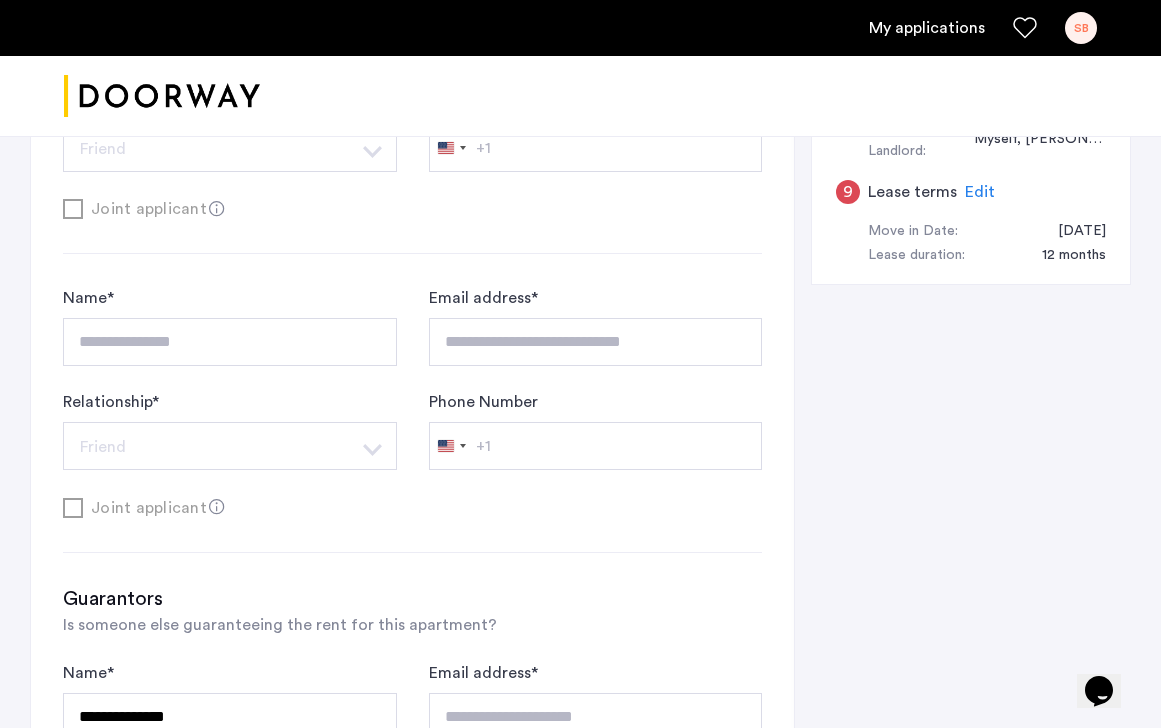 scroll, scrollTop: 1417, scrollLeft: 0, axis: vertical 